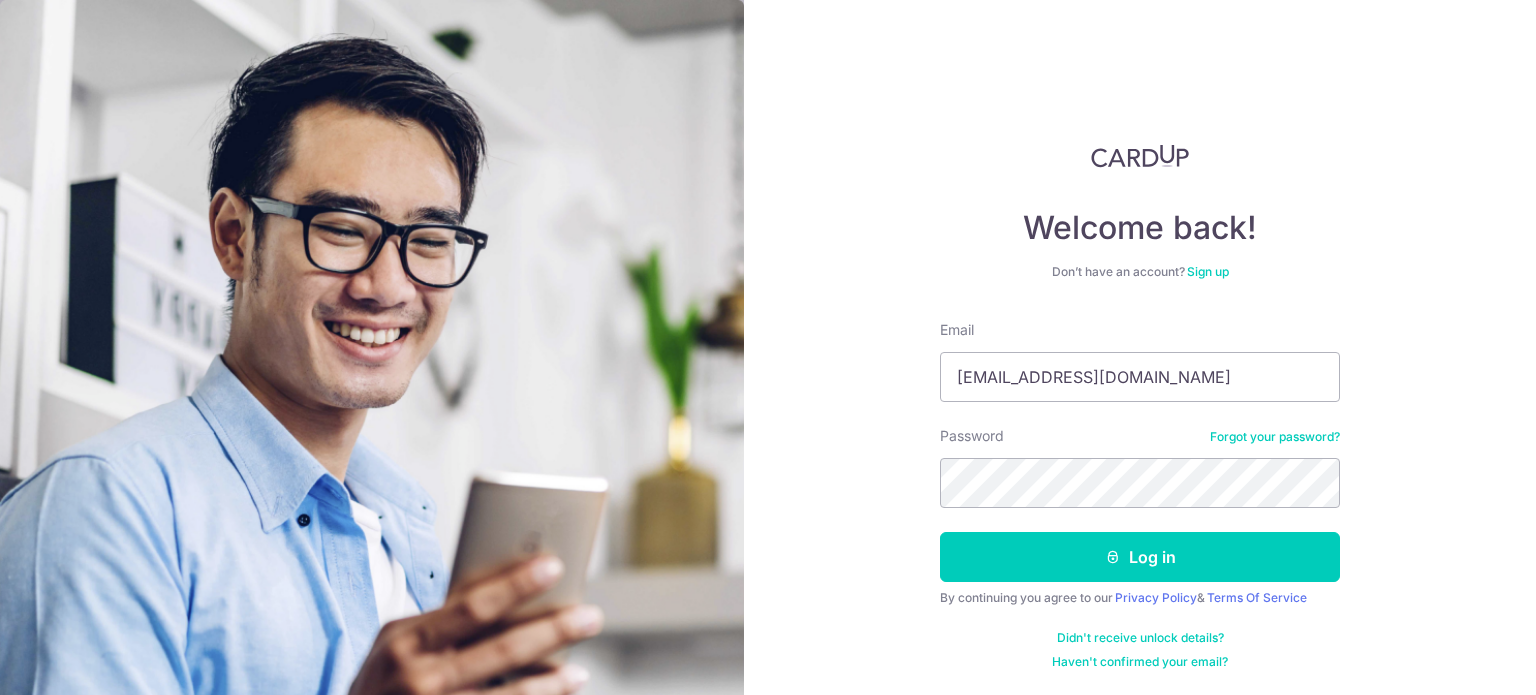 scroll, scrollTop: 0, scrollLeft: 0, axis: both 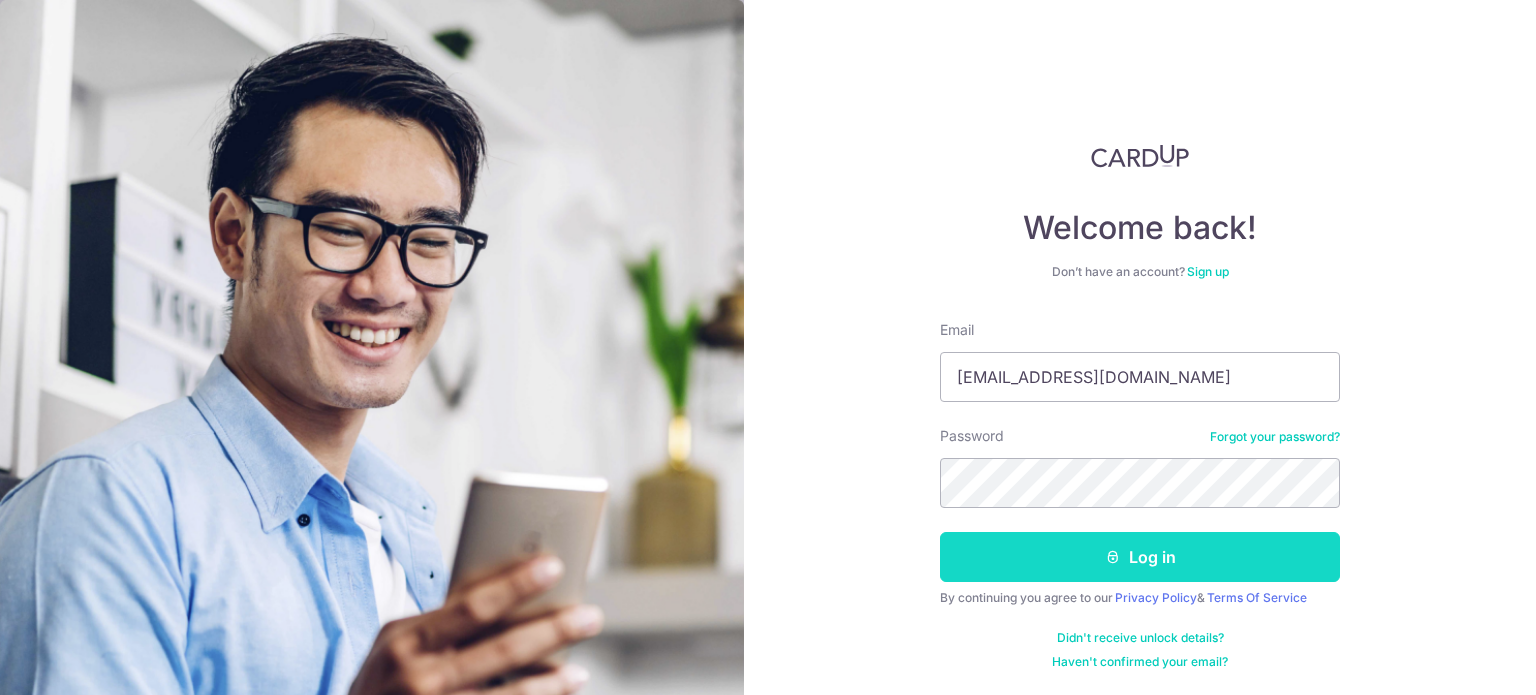 click on "Log in" at bounding box center [1140, 557] 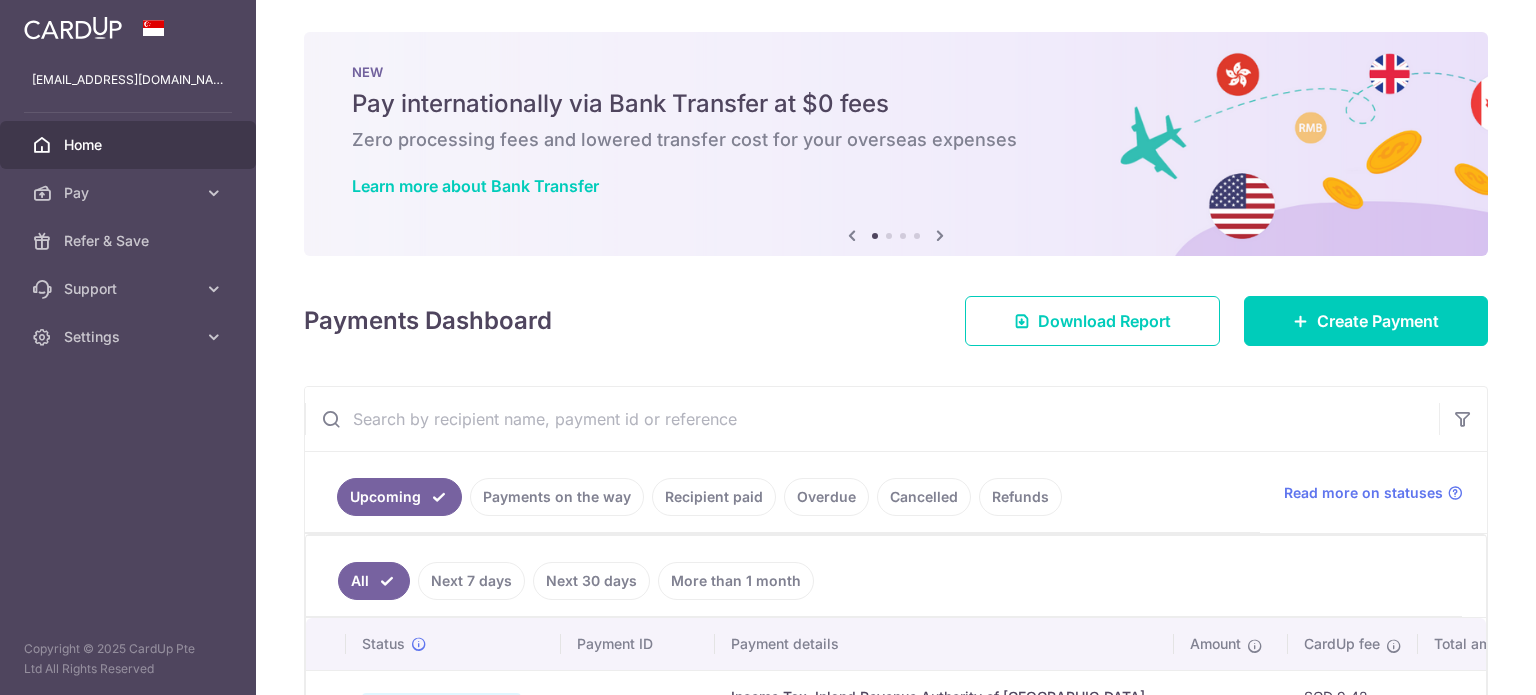 scroll, scrollTop: 0, scrollLeft: 0, axis: both 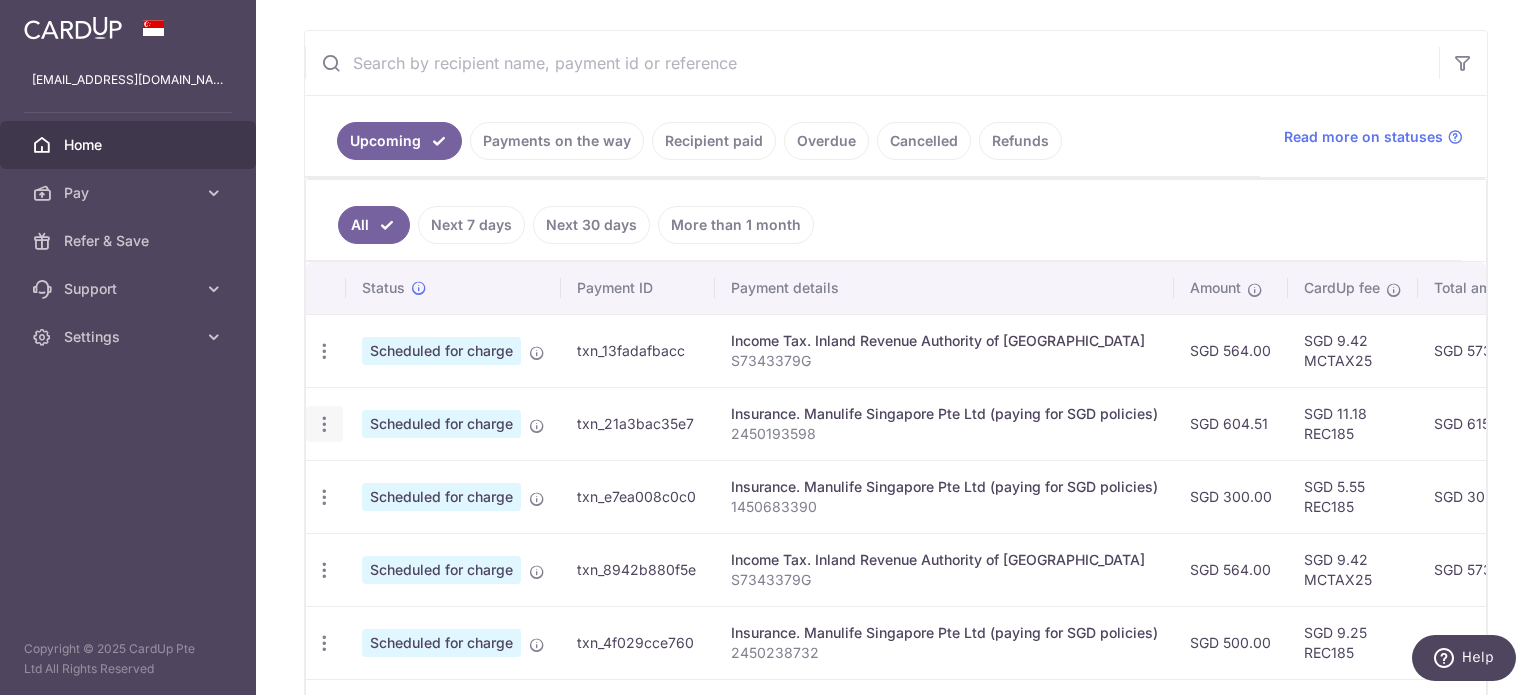 click at bounding box center [324, 351] 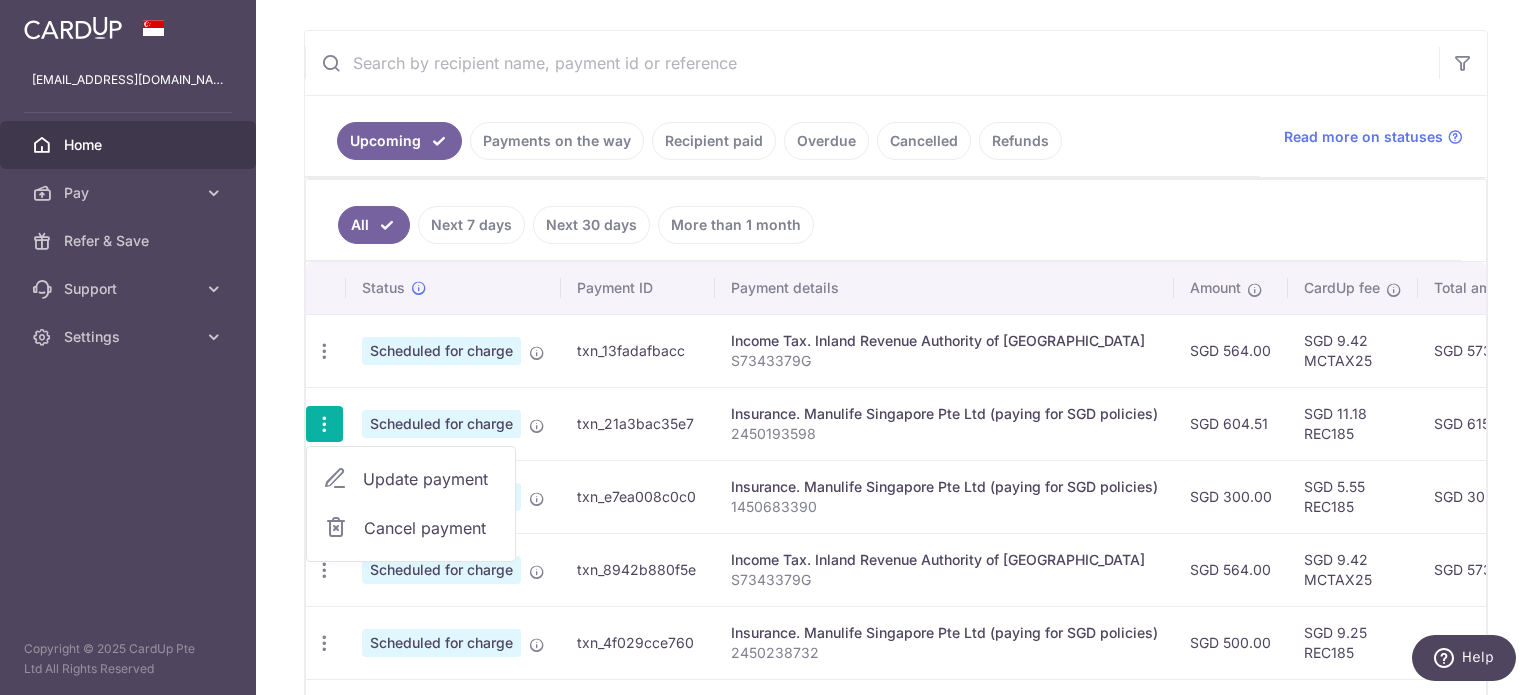 click on "Cancel payment" at bounding box center (431, 528) 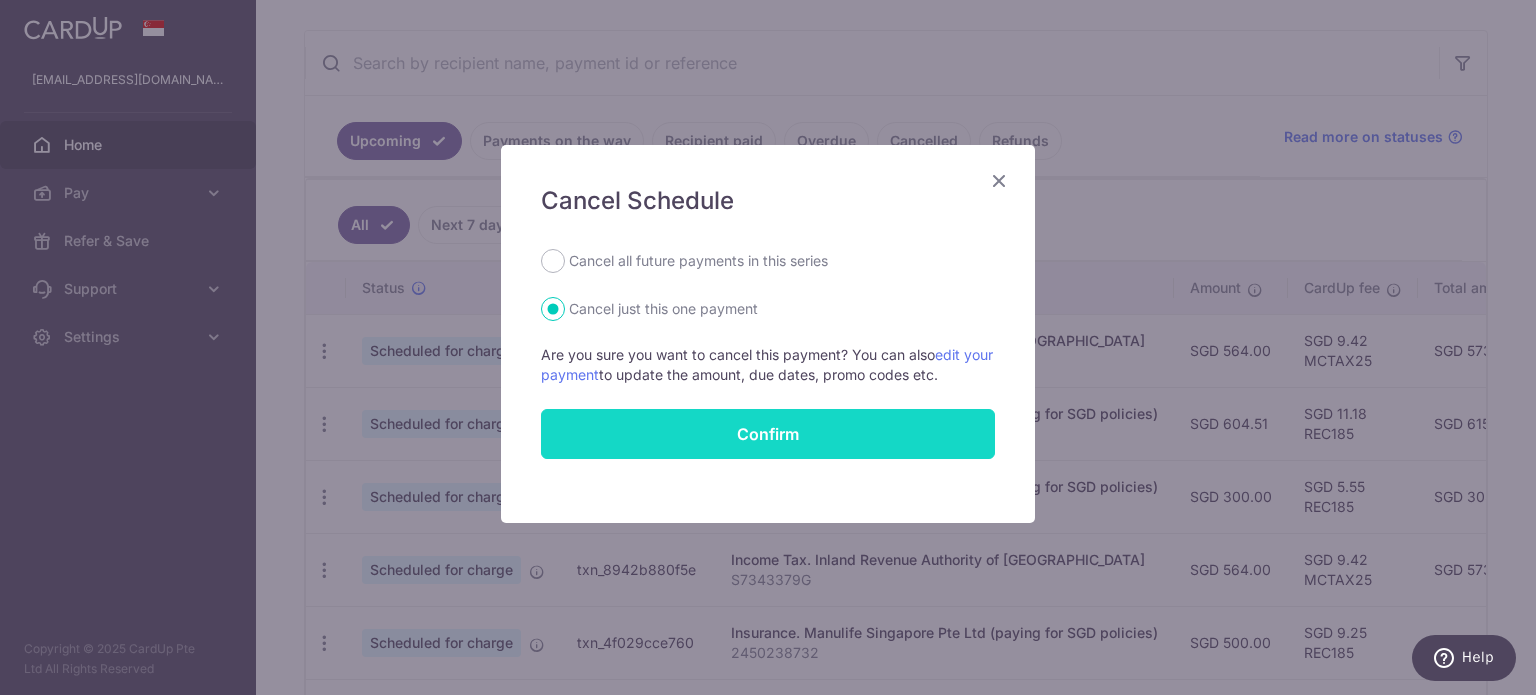 click on "Confirm" at bounding box center [768, 434] 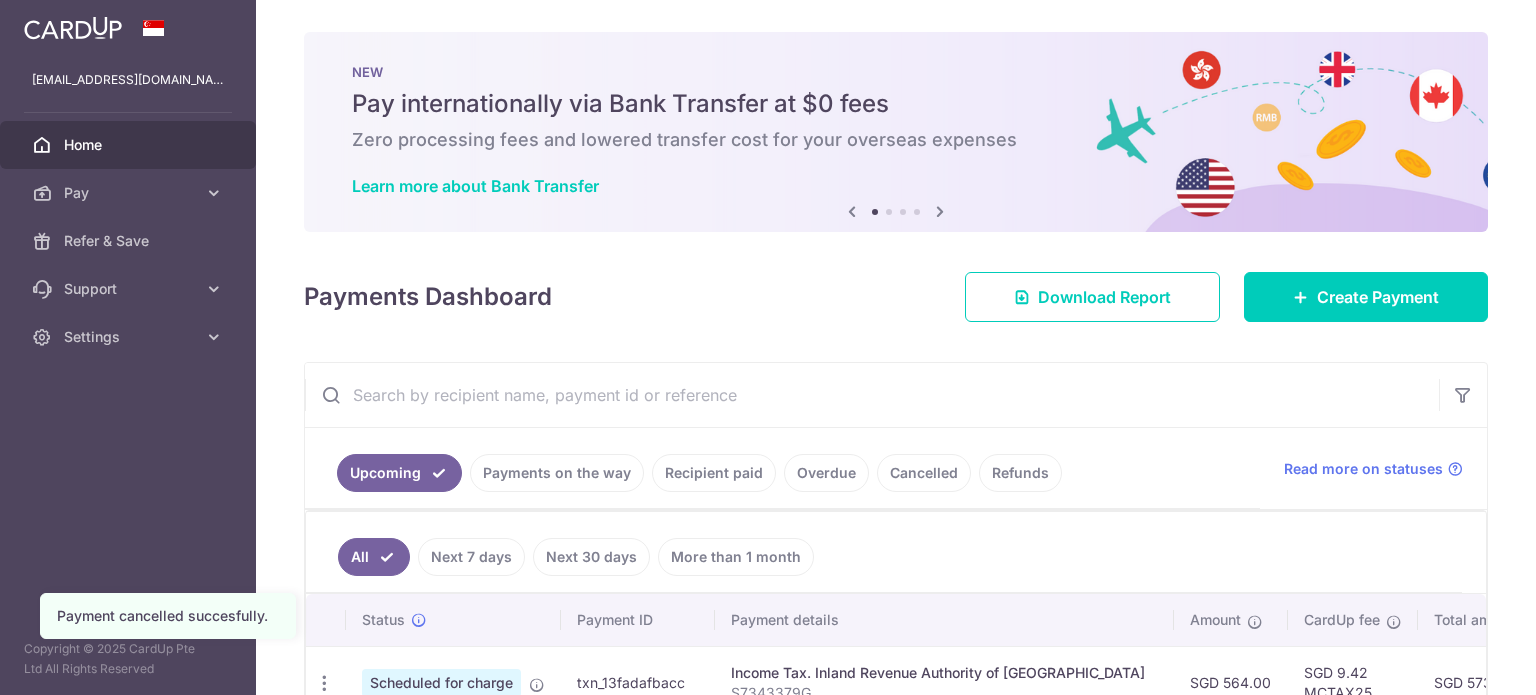 scroll, scrollTop: 0, scrollLeft: 0, axis: both 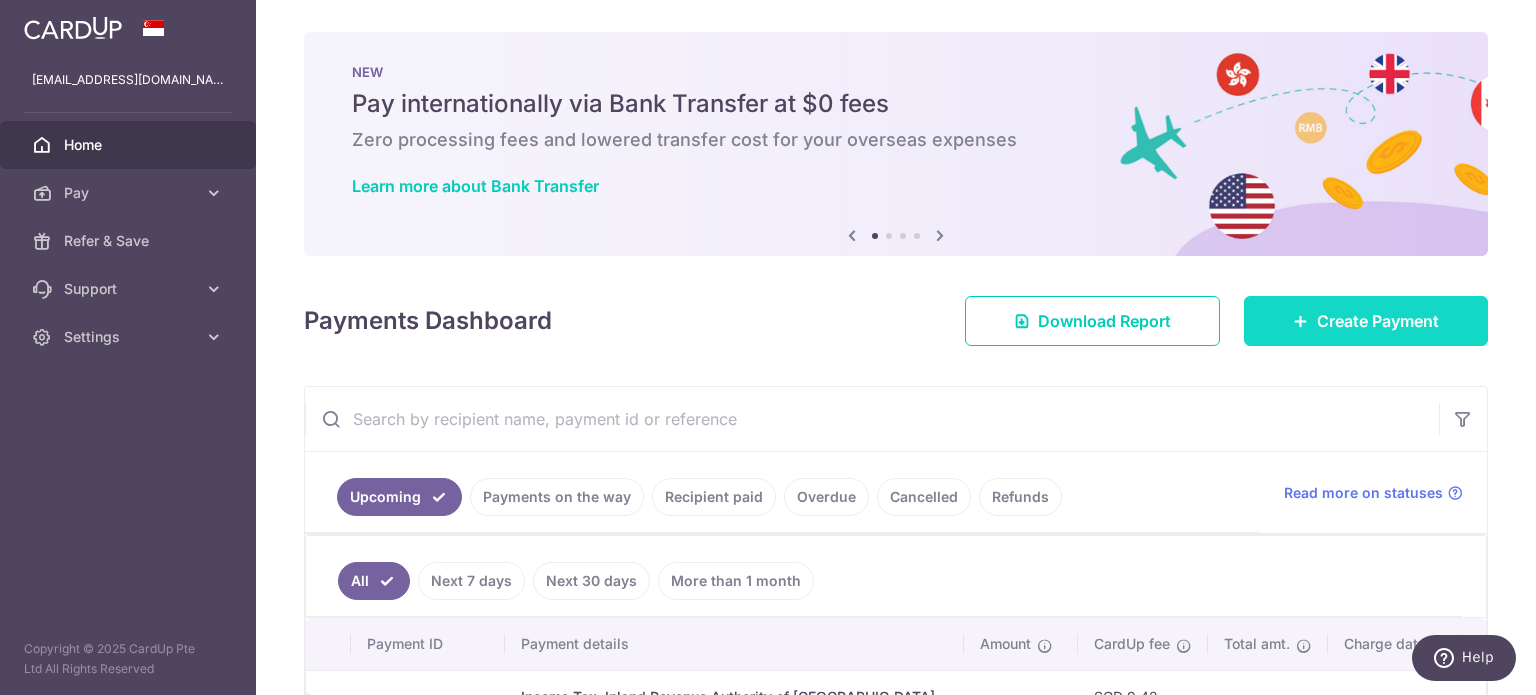 click on "Create Payment" at bounding box center [1378, 321] 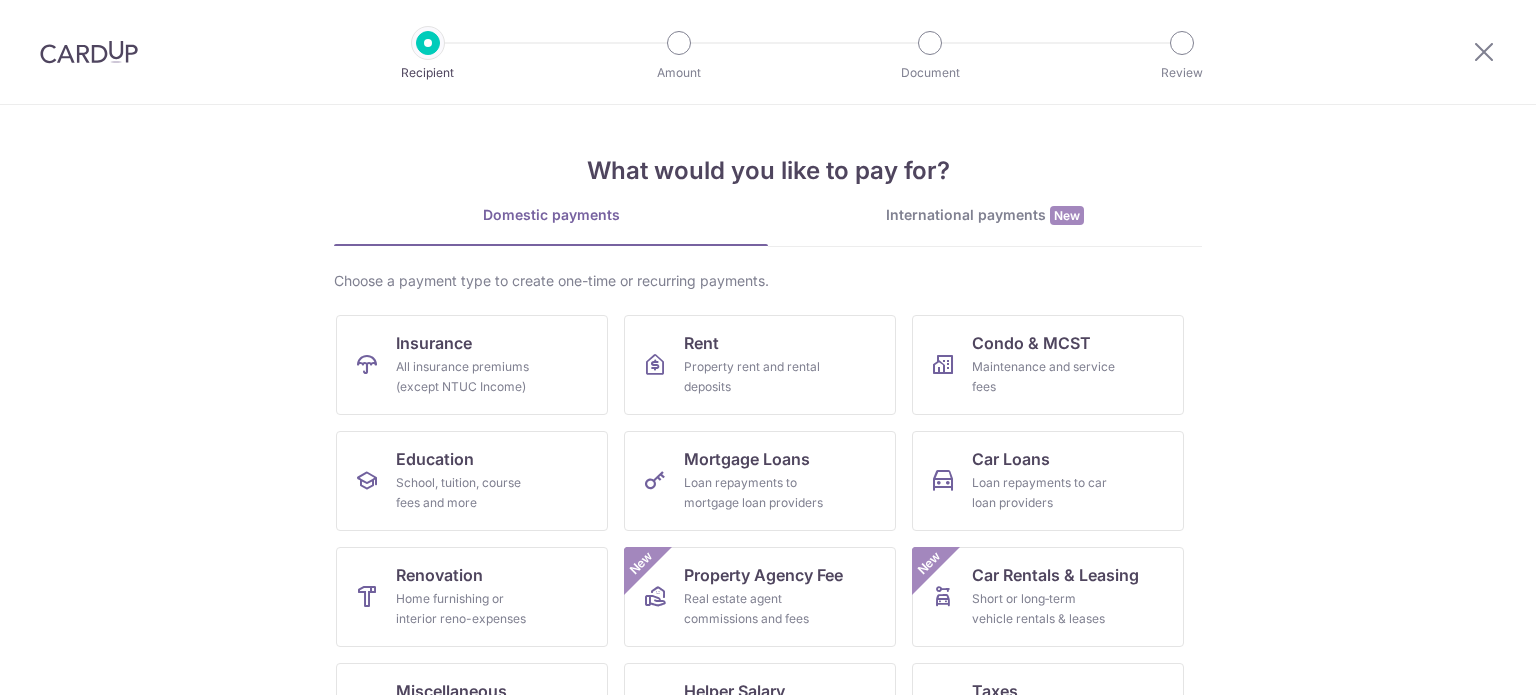 scroll, scrollTop: 0, scrollLeft: 0, axis: both 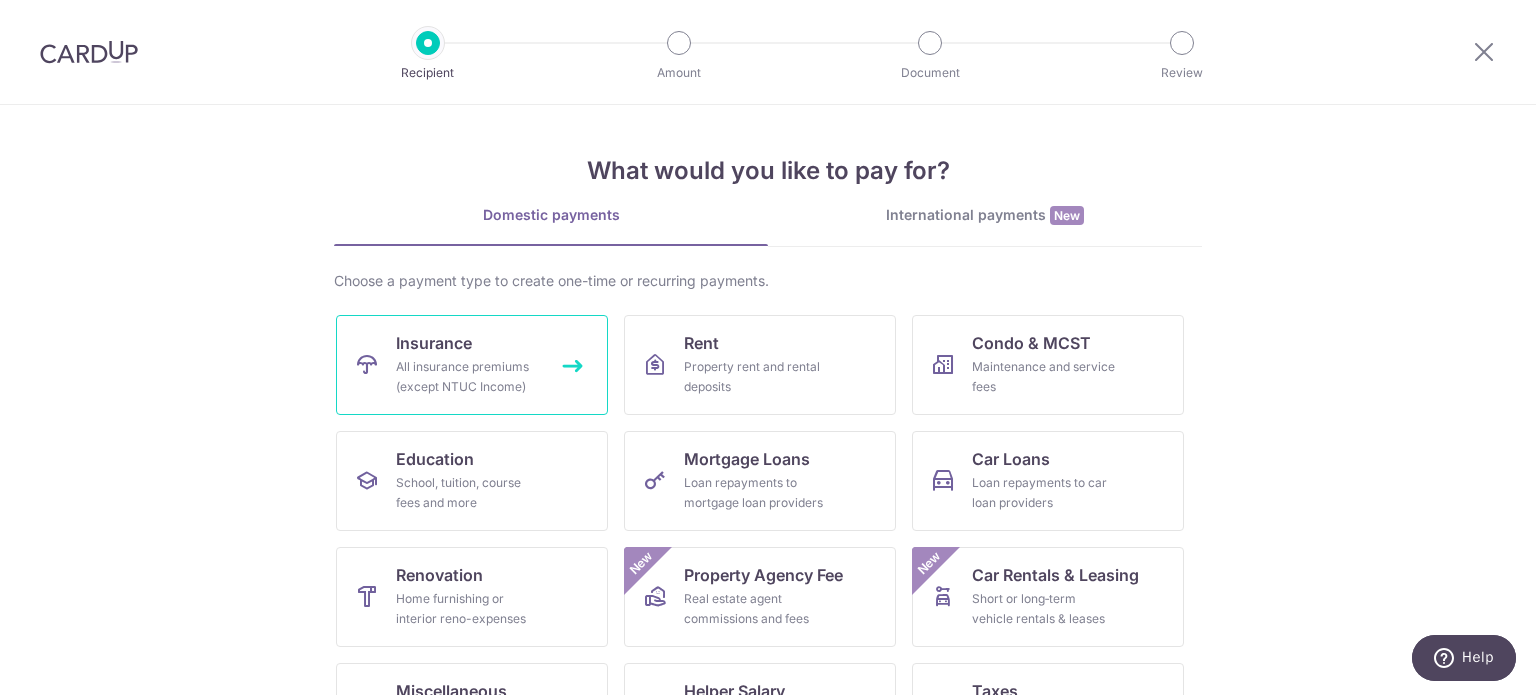 click on "All insurance premiums (except NTUC Income)" at bounding box center (468, 377) 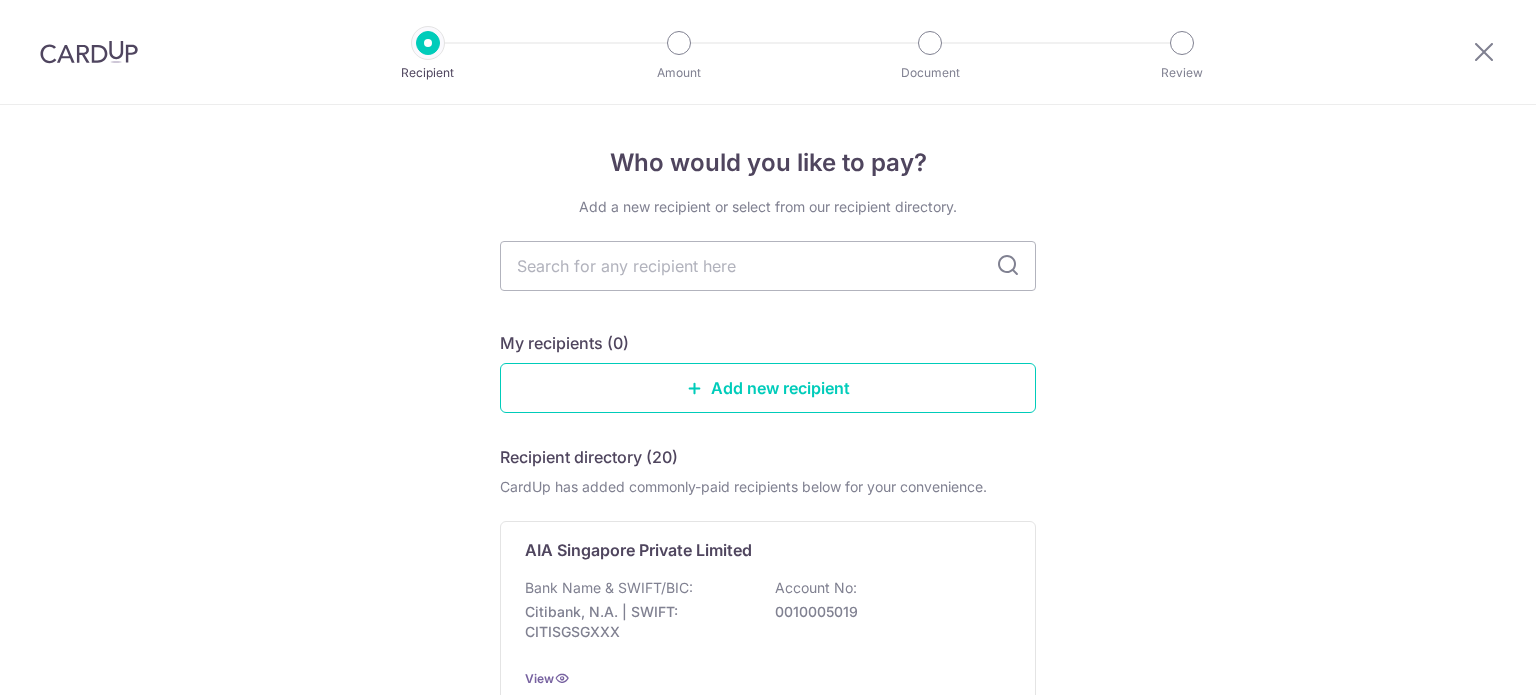 scroll, scrollTop: 0, scrollLeft: 0, axis: both 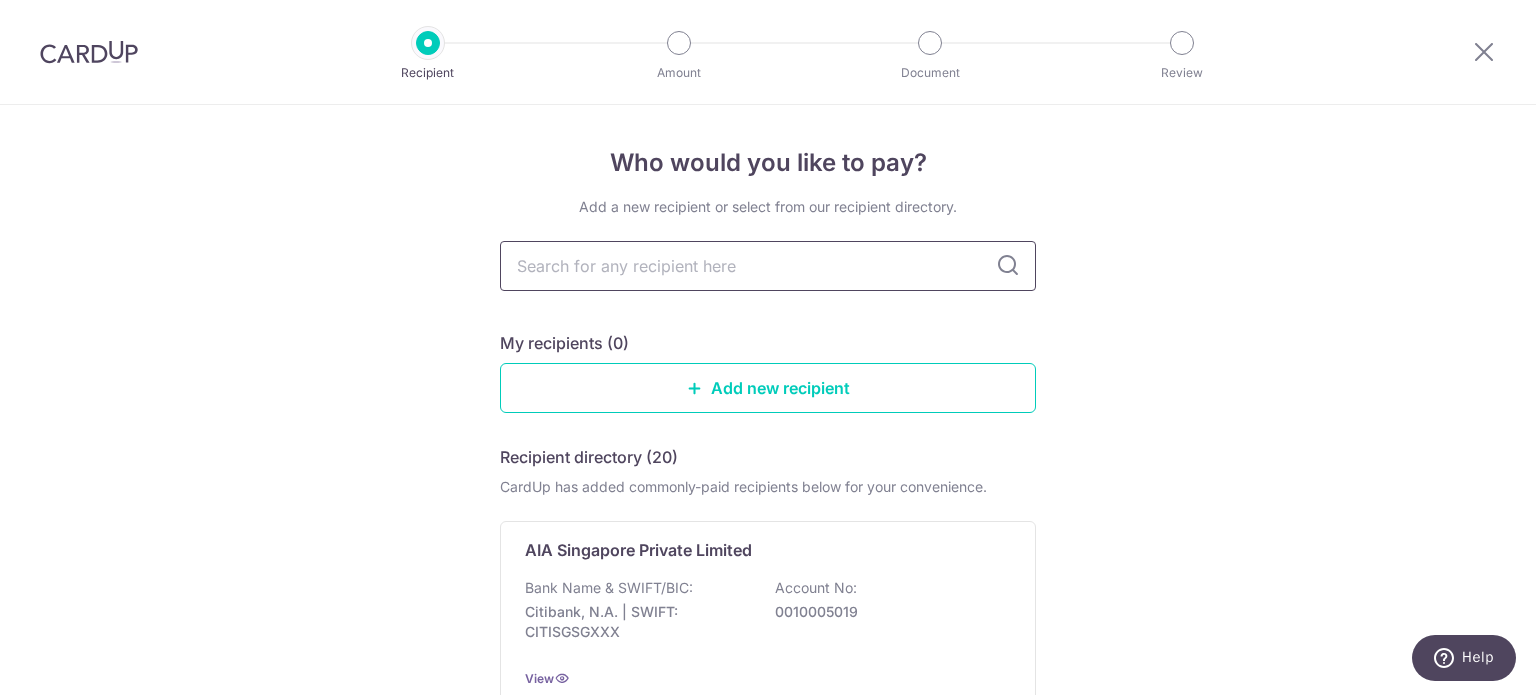 click at bounding box center (768, 266) 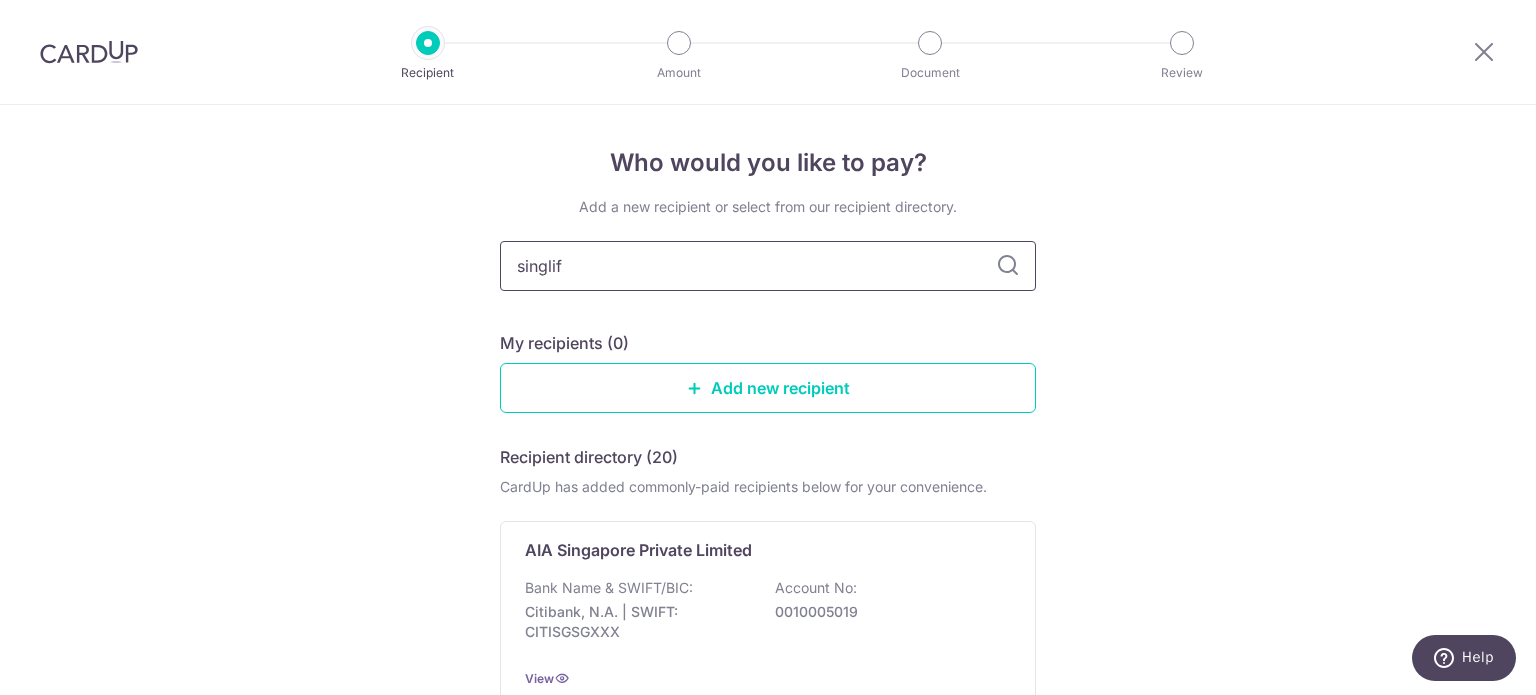 type on "singlife" 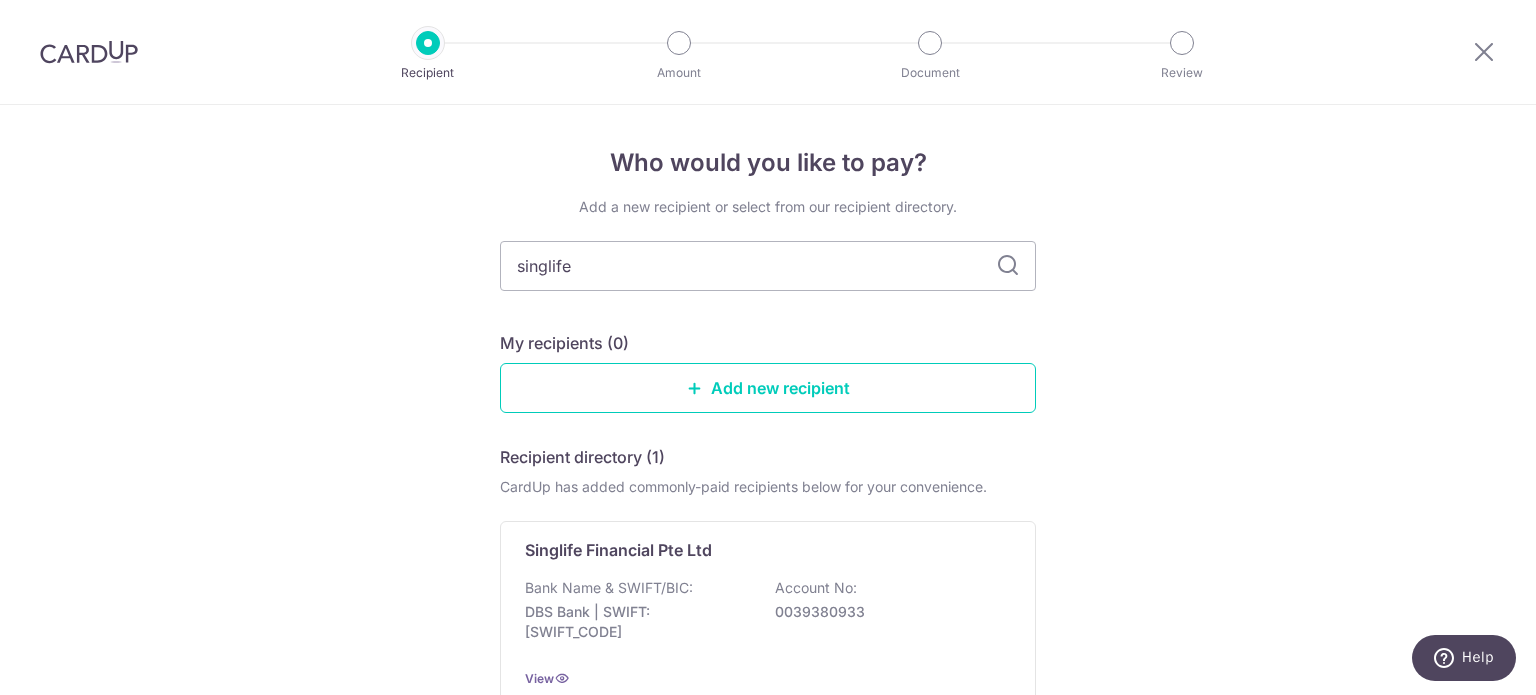 scroll, scrollTop: 0, scrollLeft: 0, axis: both 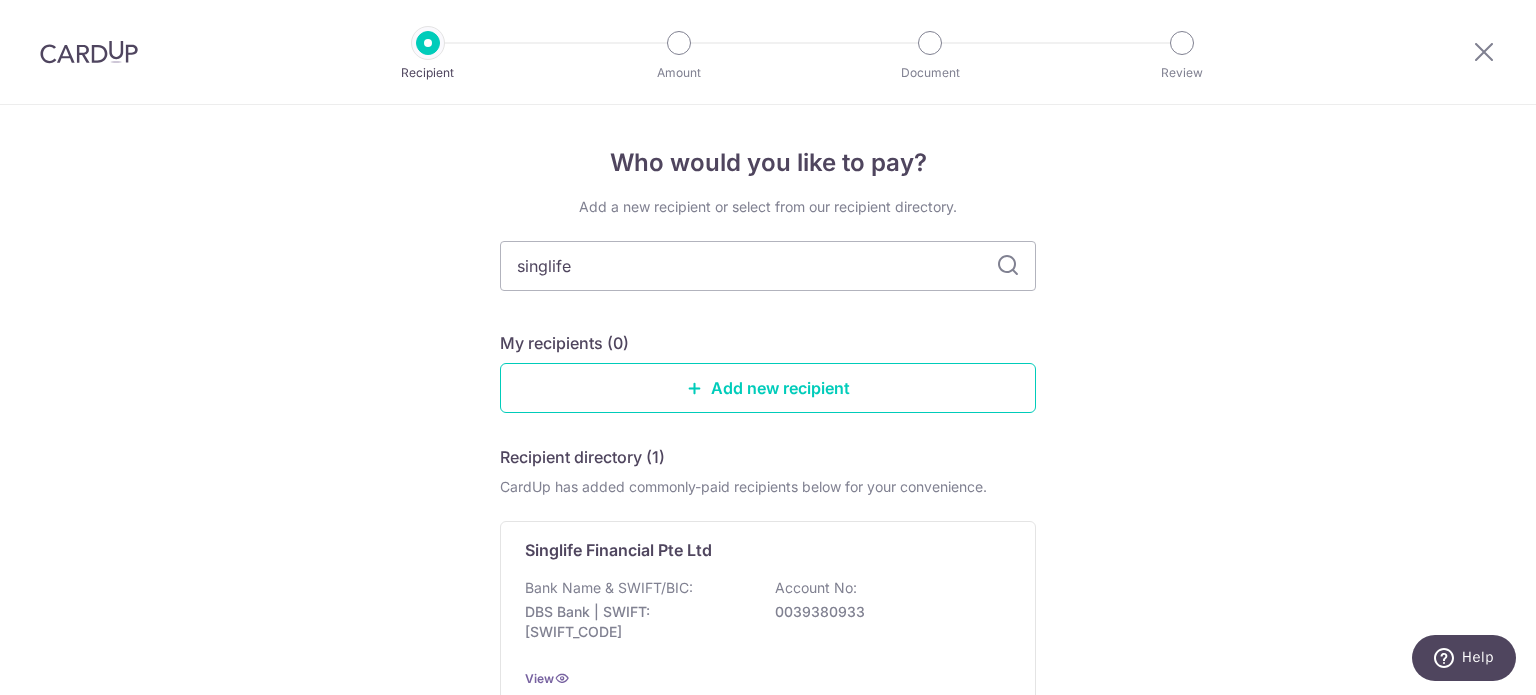 drag, startPoint x: 694, startPoint y: 268, endPoint x: 291, endPoint y: 263, distance: 403.031 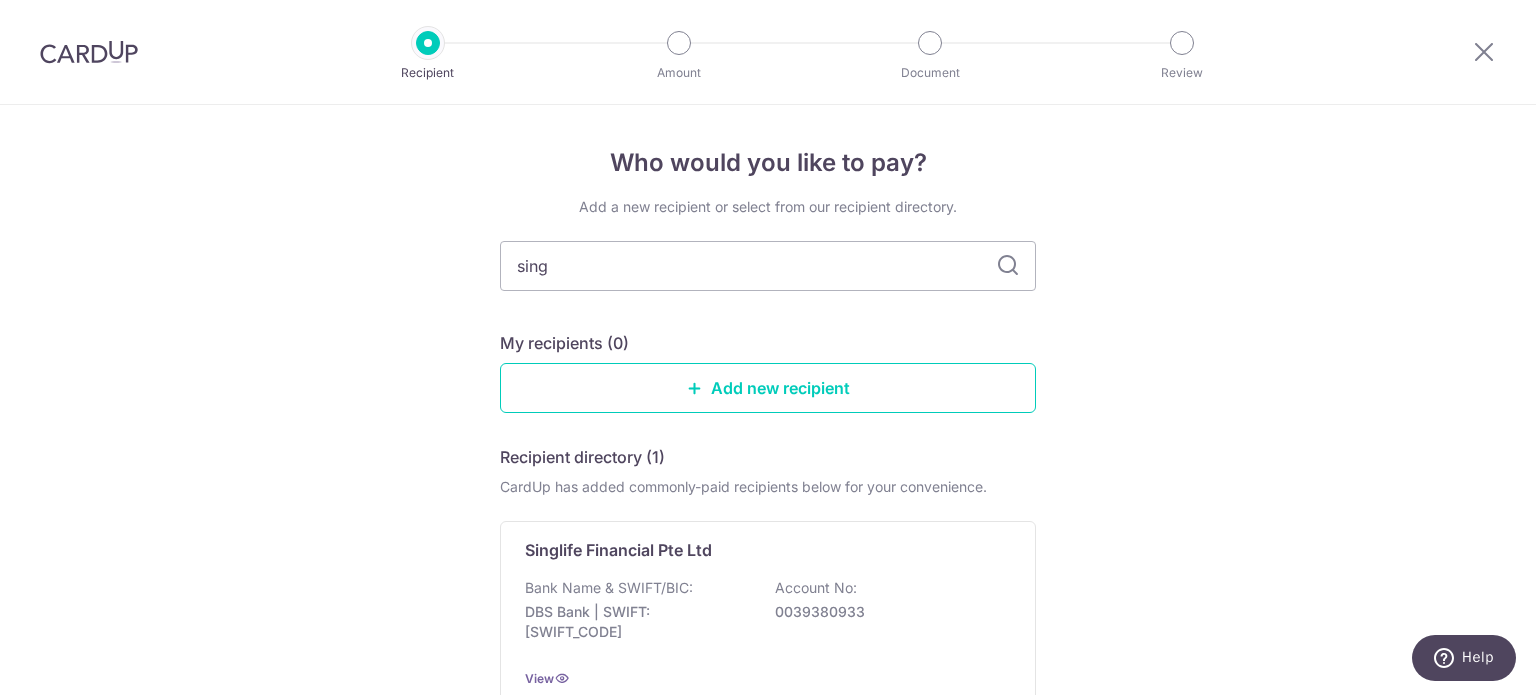 type on "singa" 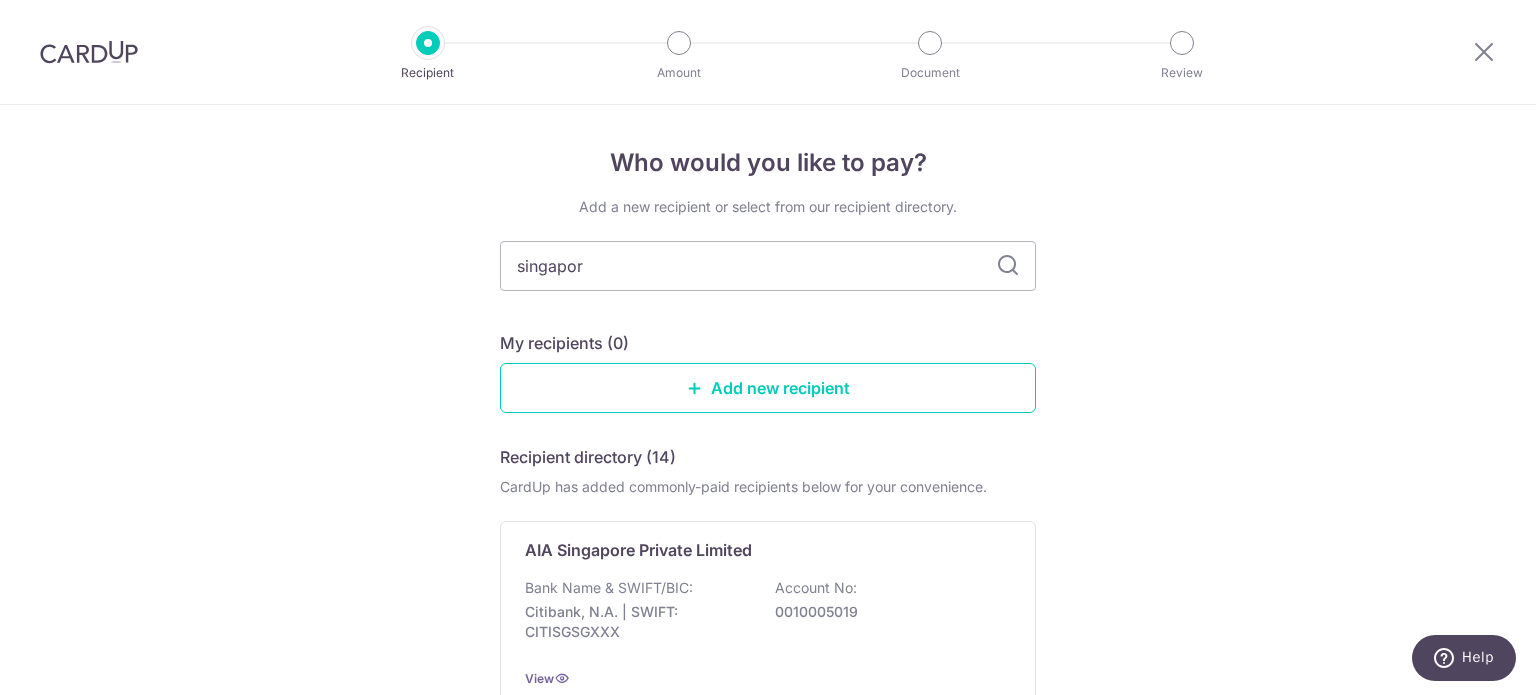 type on "singapore" 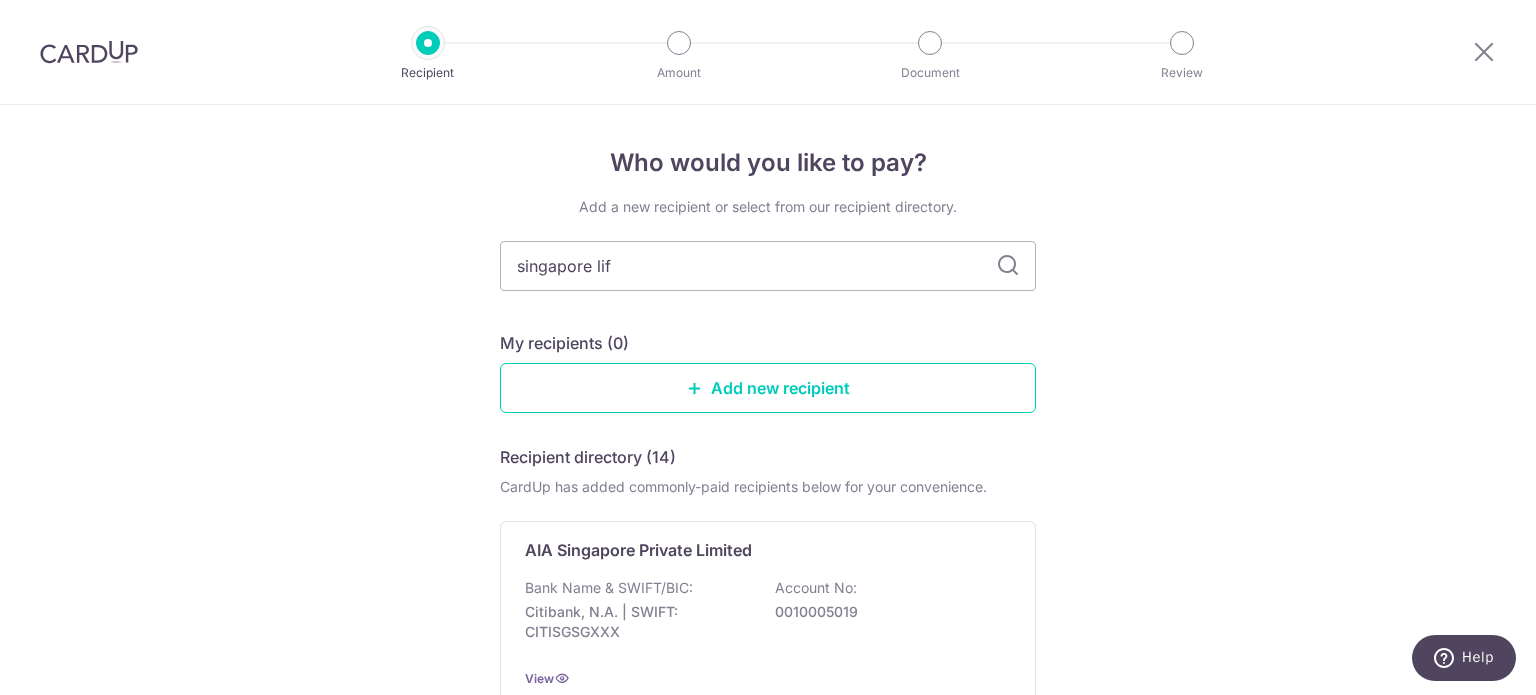 type on "singapore life" 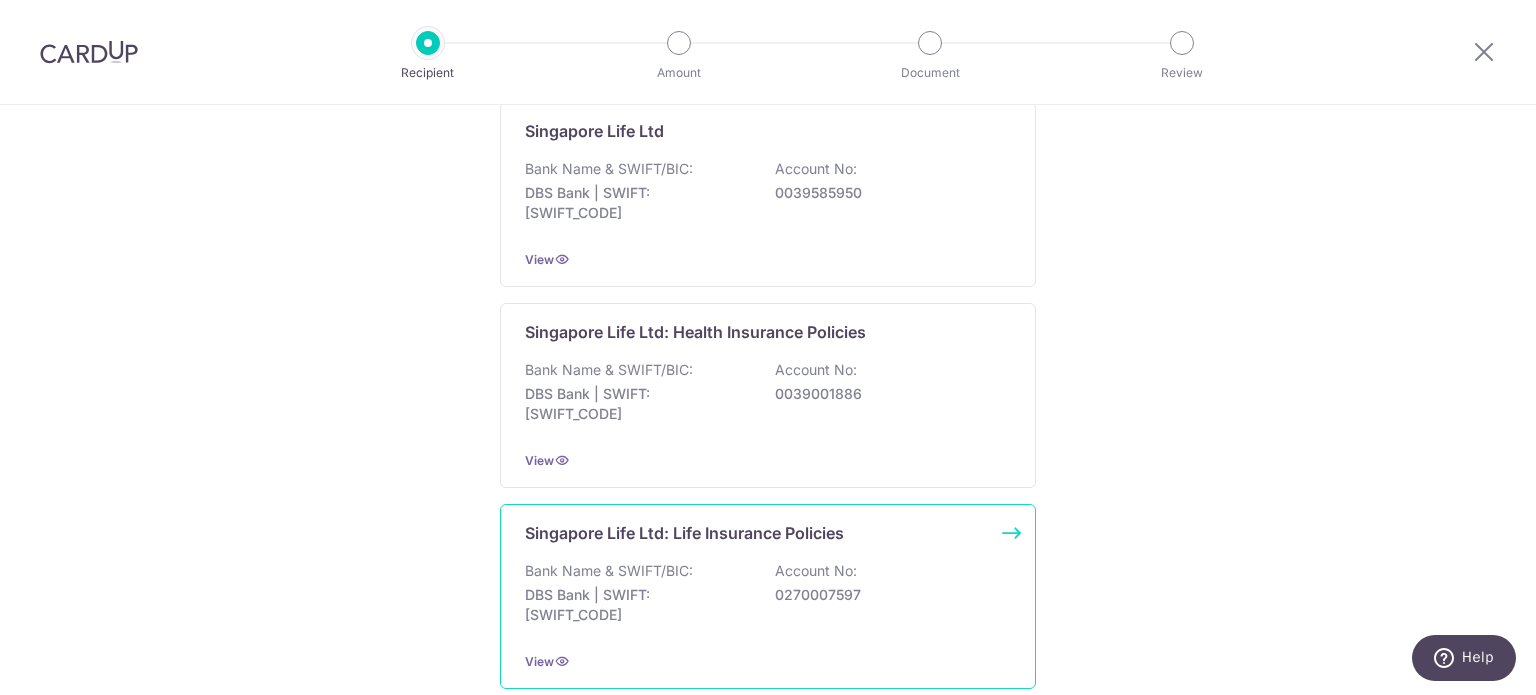 scroll, scrollTop: 385, scrollLeft: 0, axis: vertical 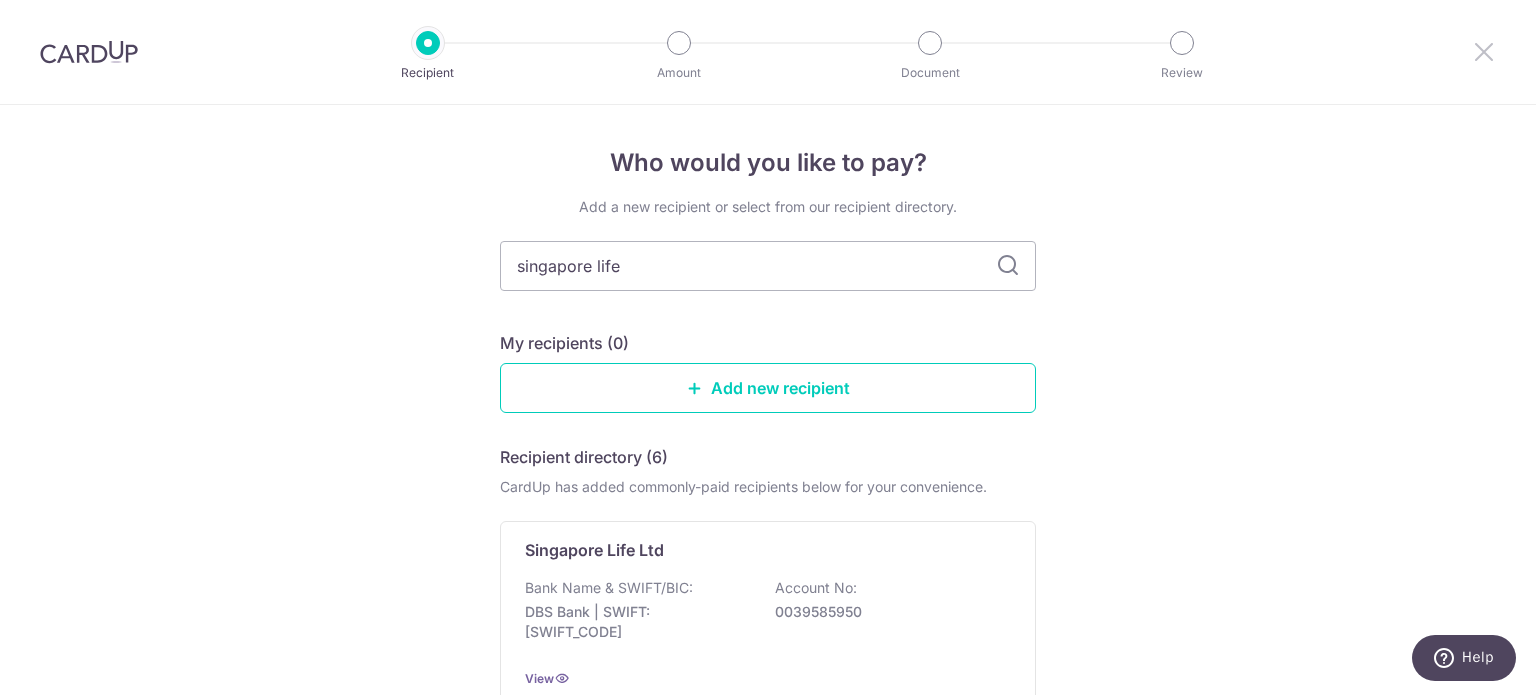 click at bounding box center (1484, 52) 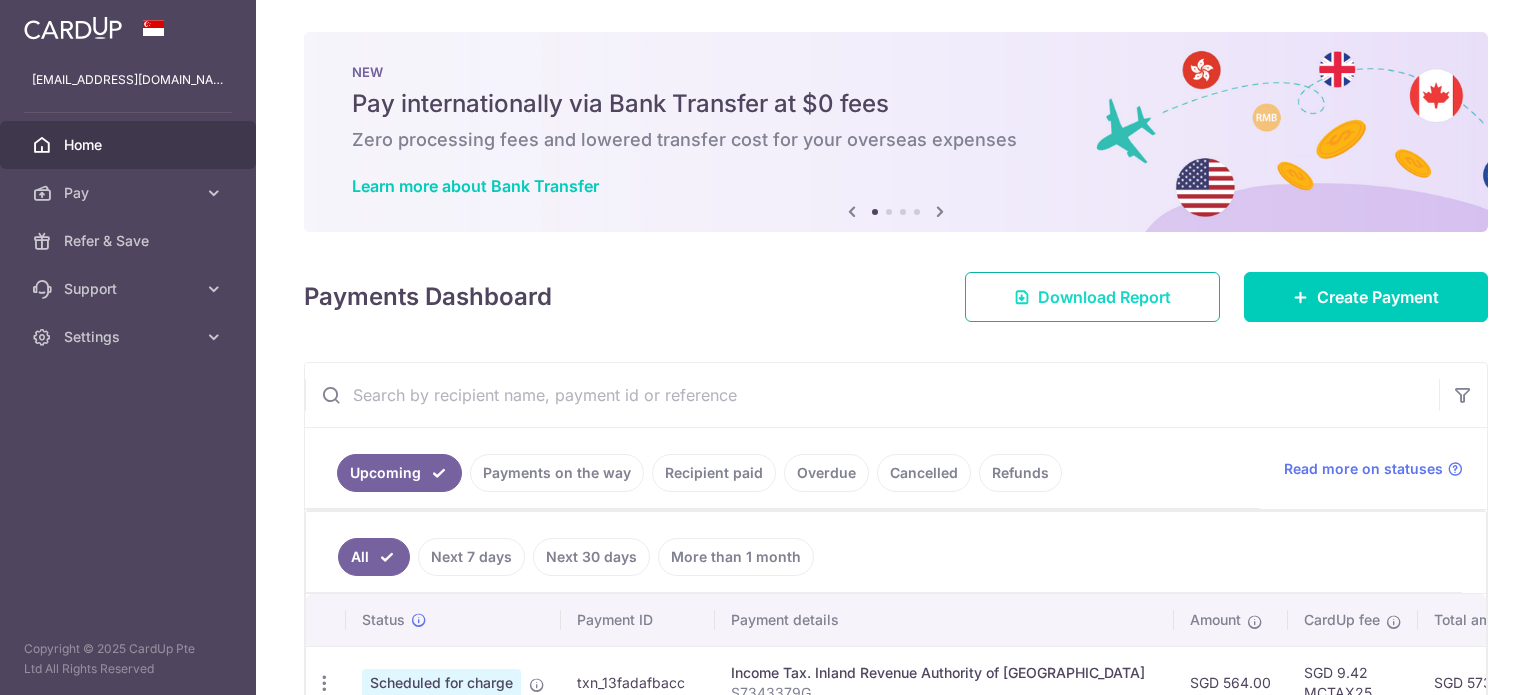 scroll, scrollTop: 0, scrollLeft: 0, axis: both 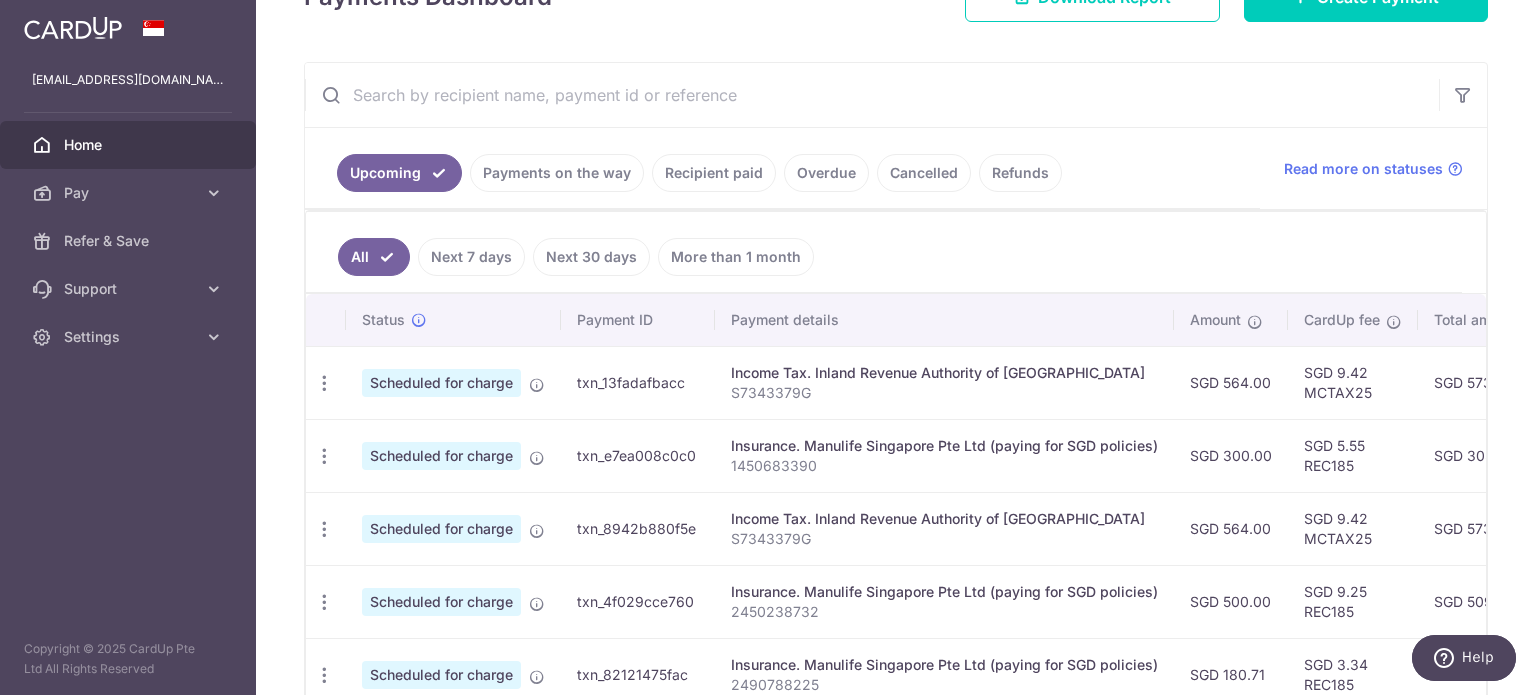 click on "Recipient paid" at bounding box center [714, 173] 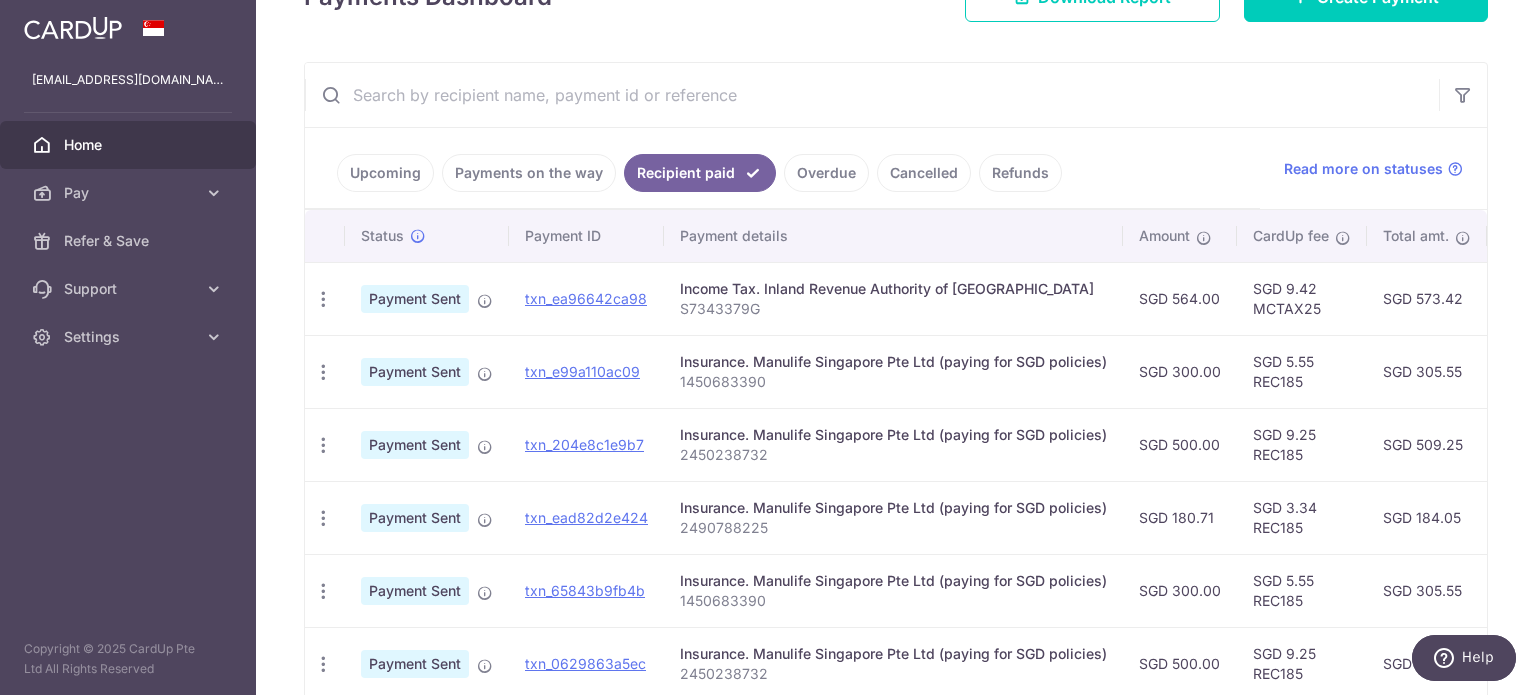 scroll, scrollTop: 748, scrollLeft: 0, axis: vertical 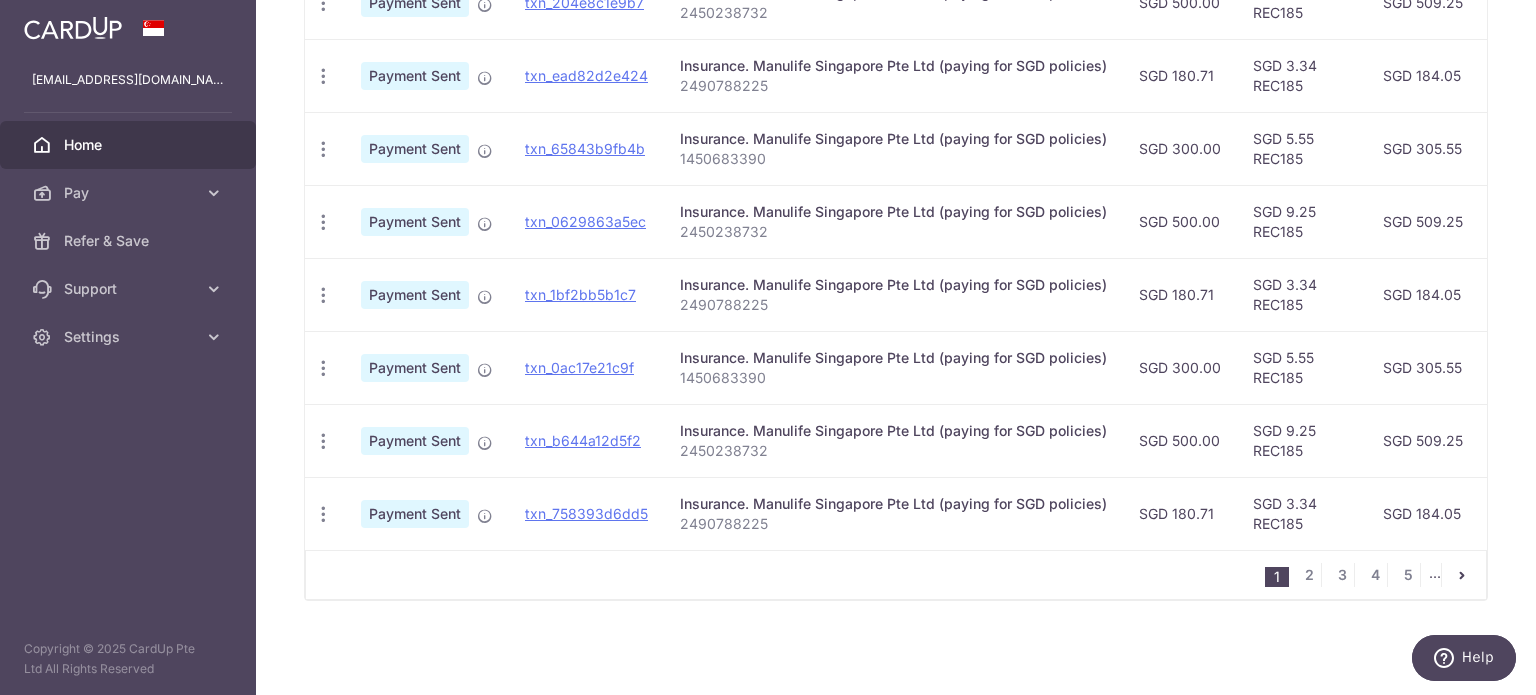 click at bounding box center (1462, 575) 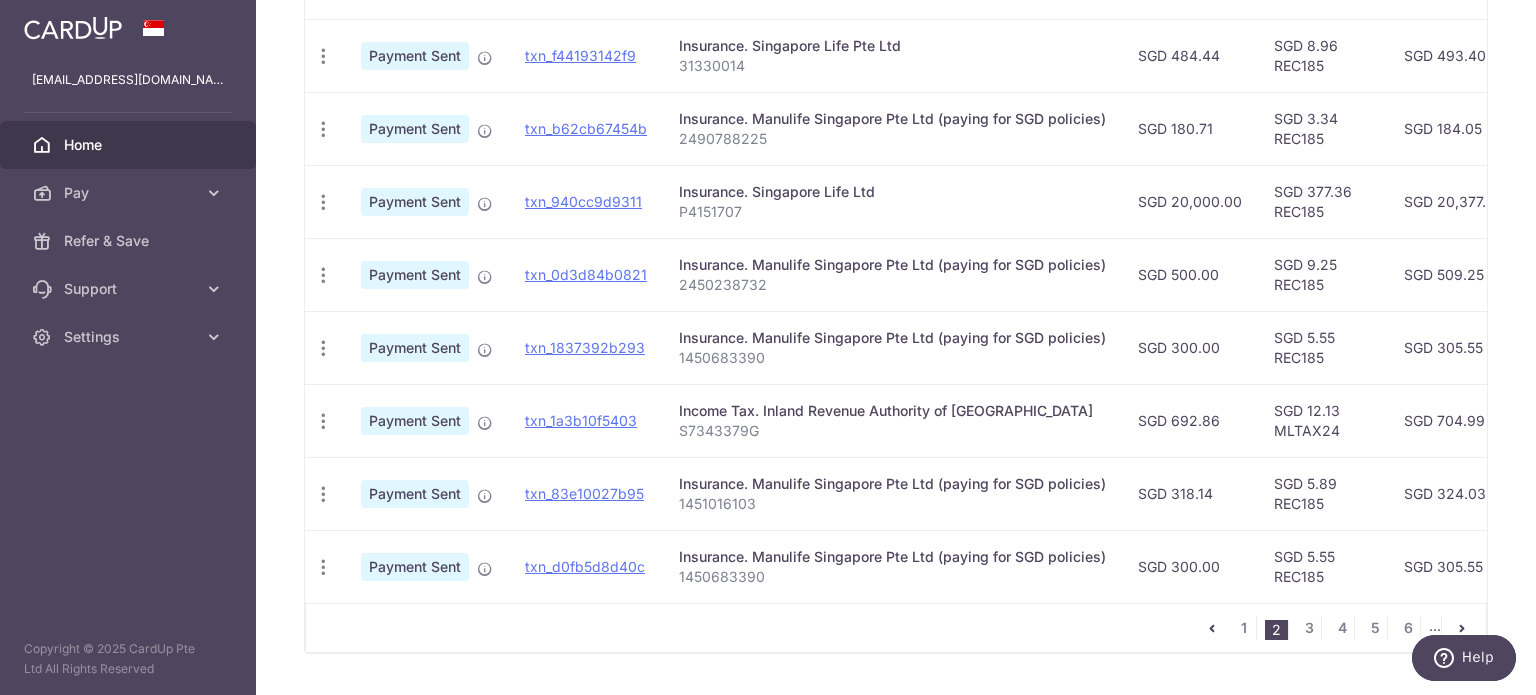 scroll, scrollTop: 748, scrollLeft: 0, axis: vertical 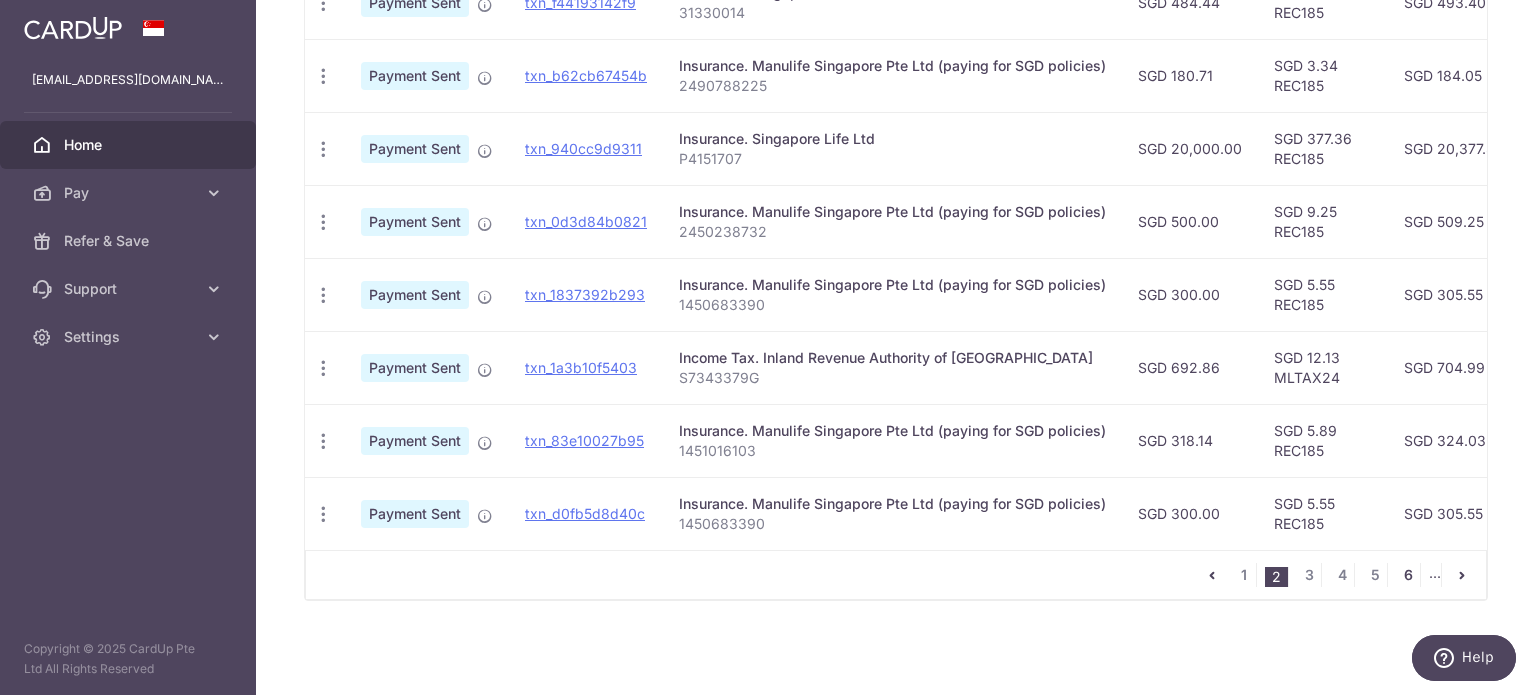 click on "6" at bounding box center (1408, 575) 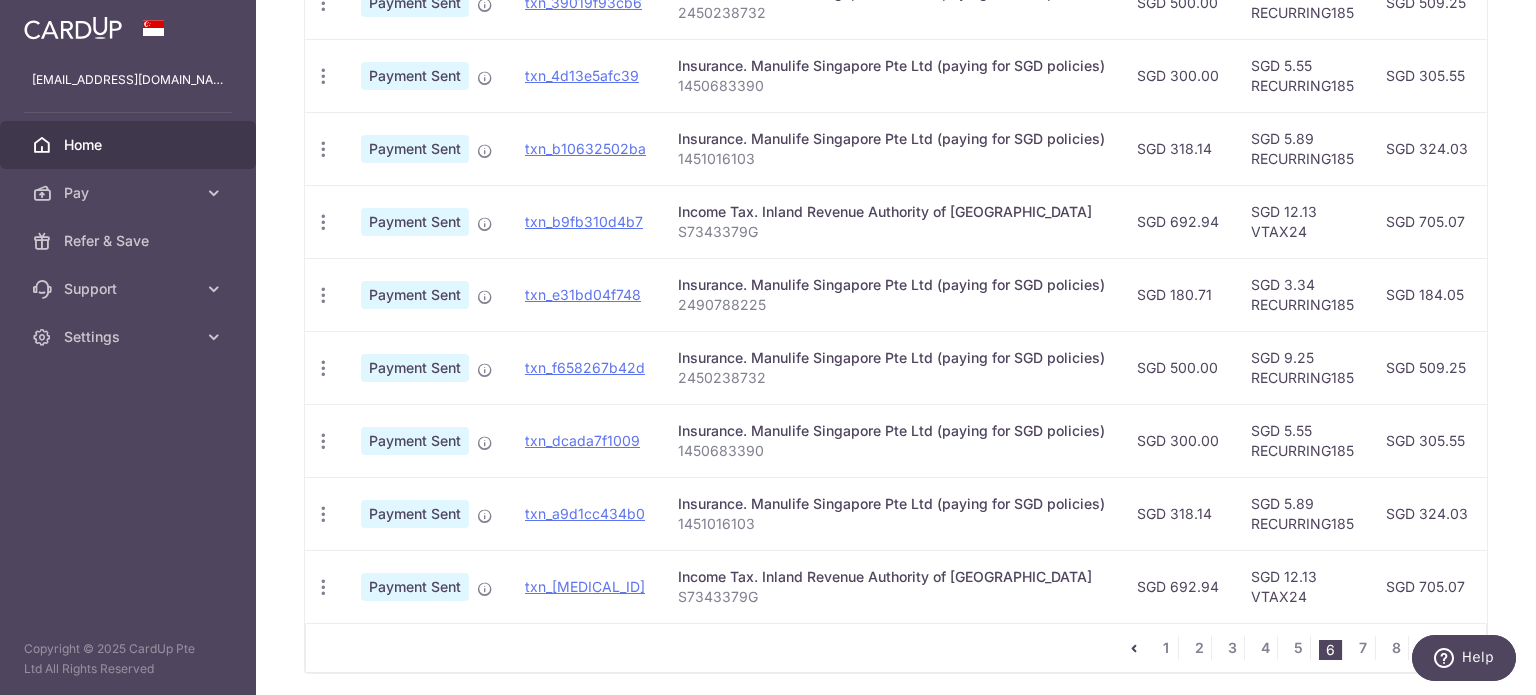 scroll, scrollTop: 748, scrollLeft: 0, axis: vertical 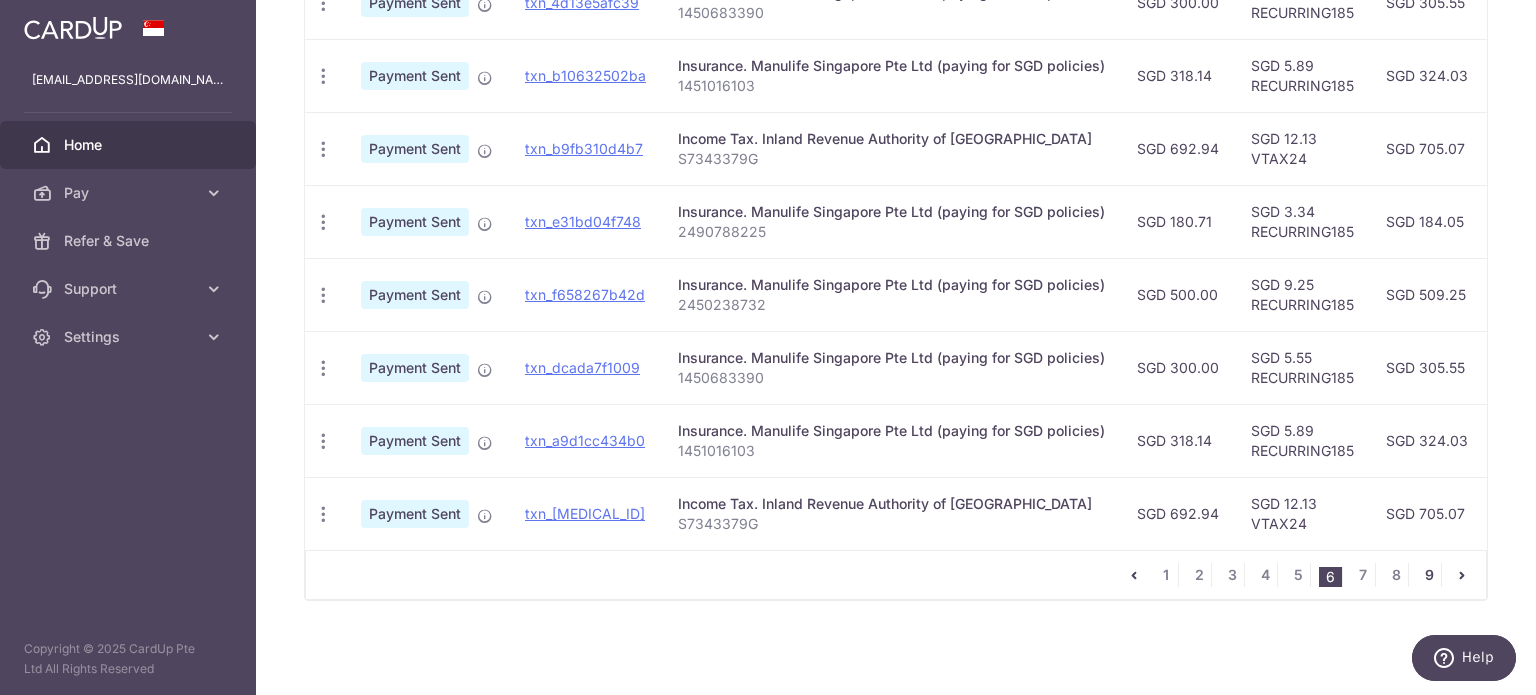 click on "9" at bounding box center (1429, 575) 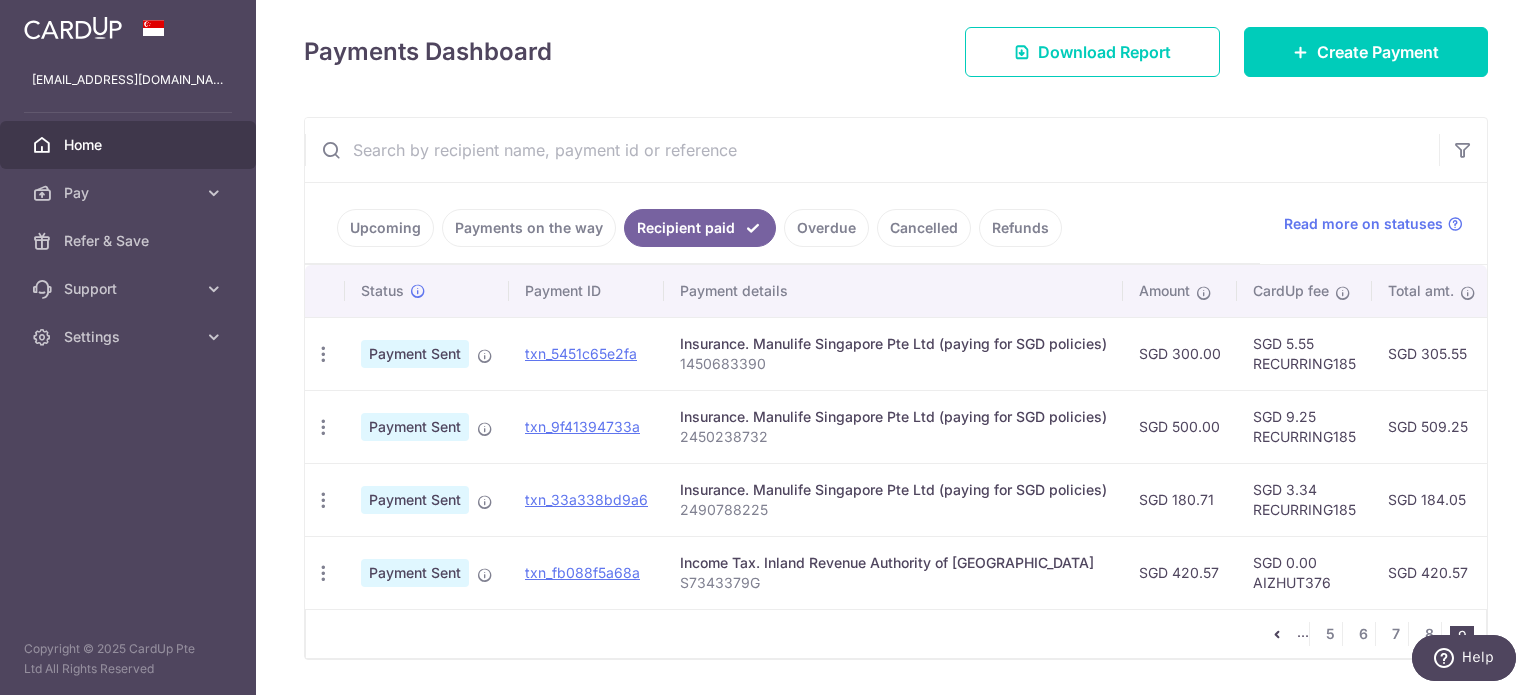 scroll, scrollTop: 311, scrollLeft: 0, axis: vertical 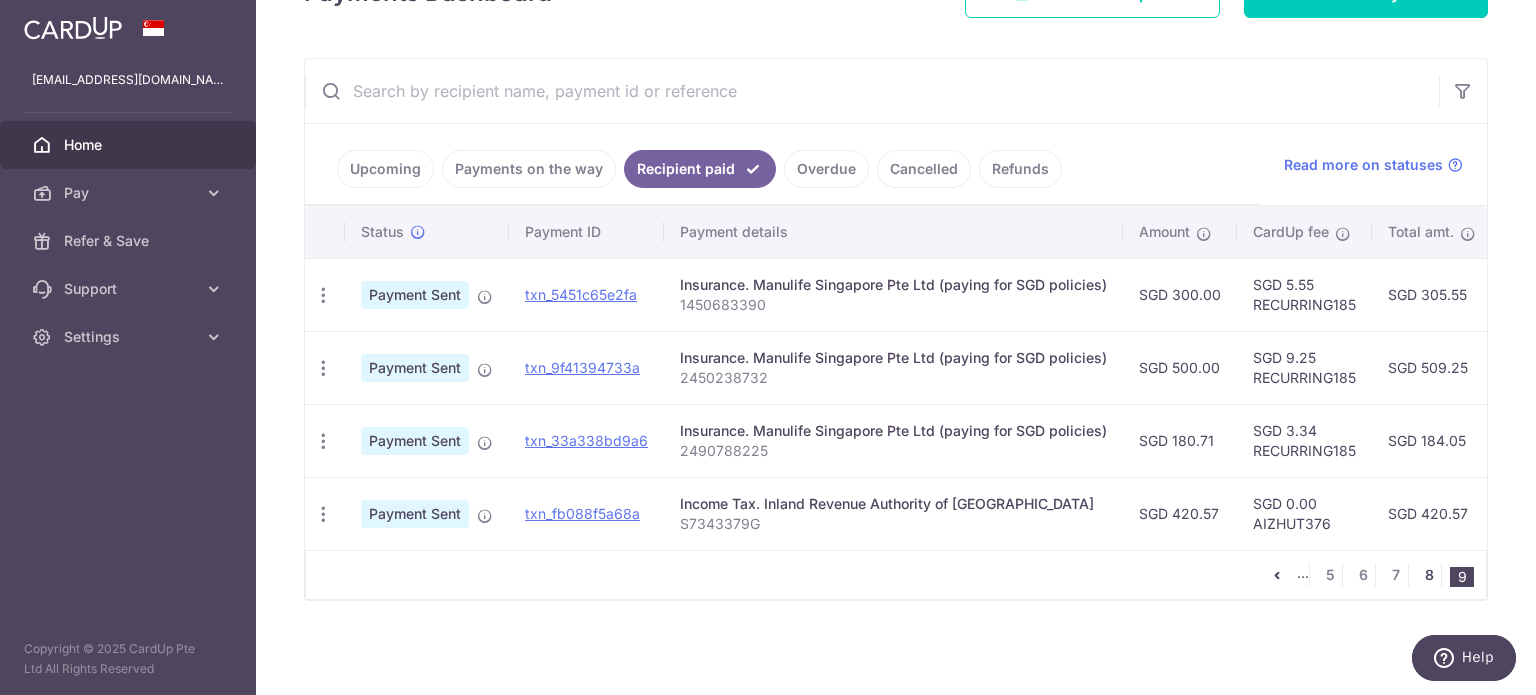 click on "8" at bounding box center (1429, 575) 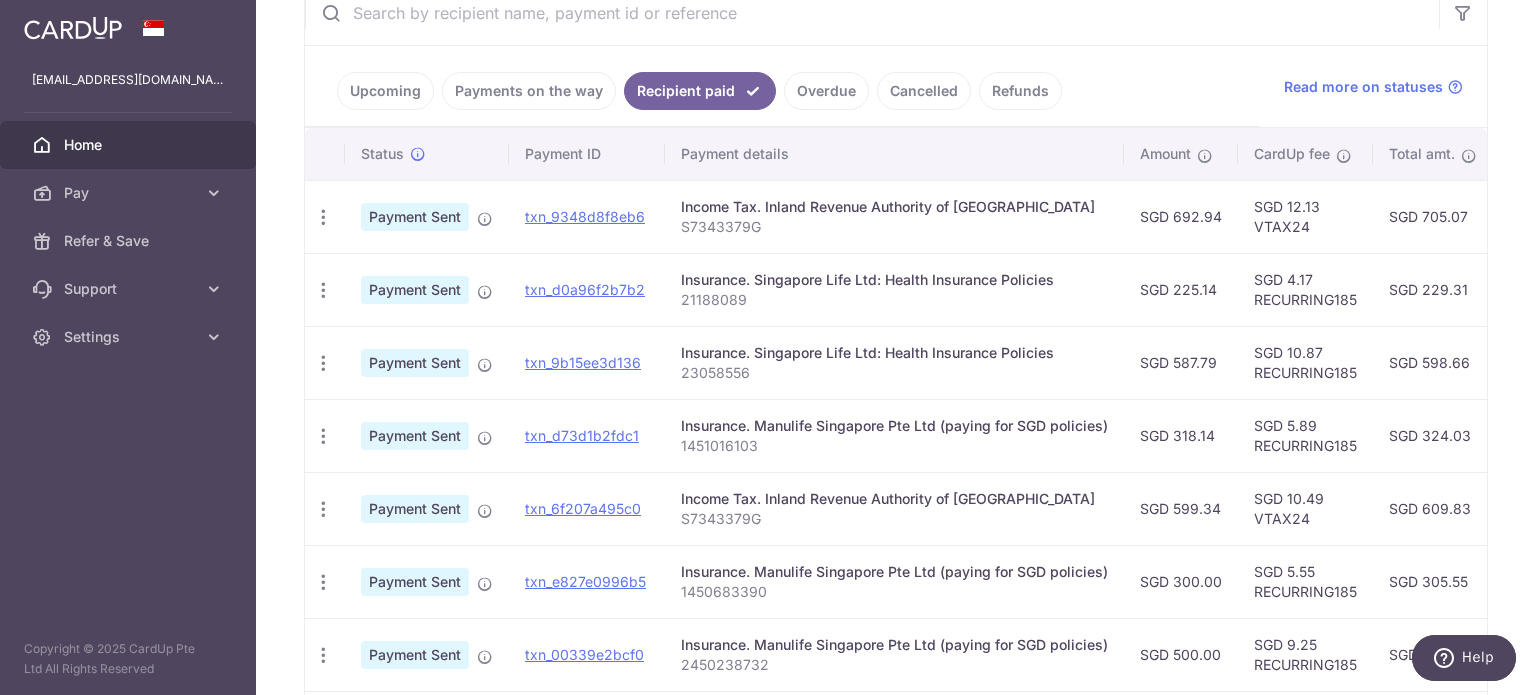 scroll, scrollTop: 348, scrollLeft: 0, axis: vertical 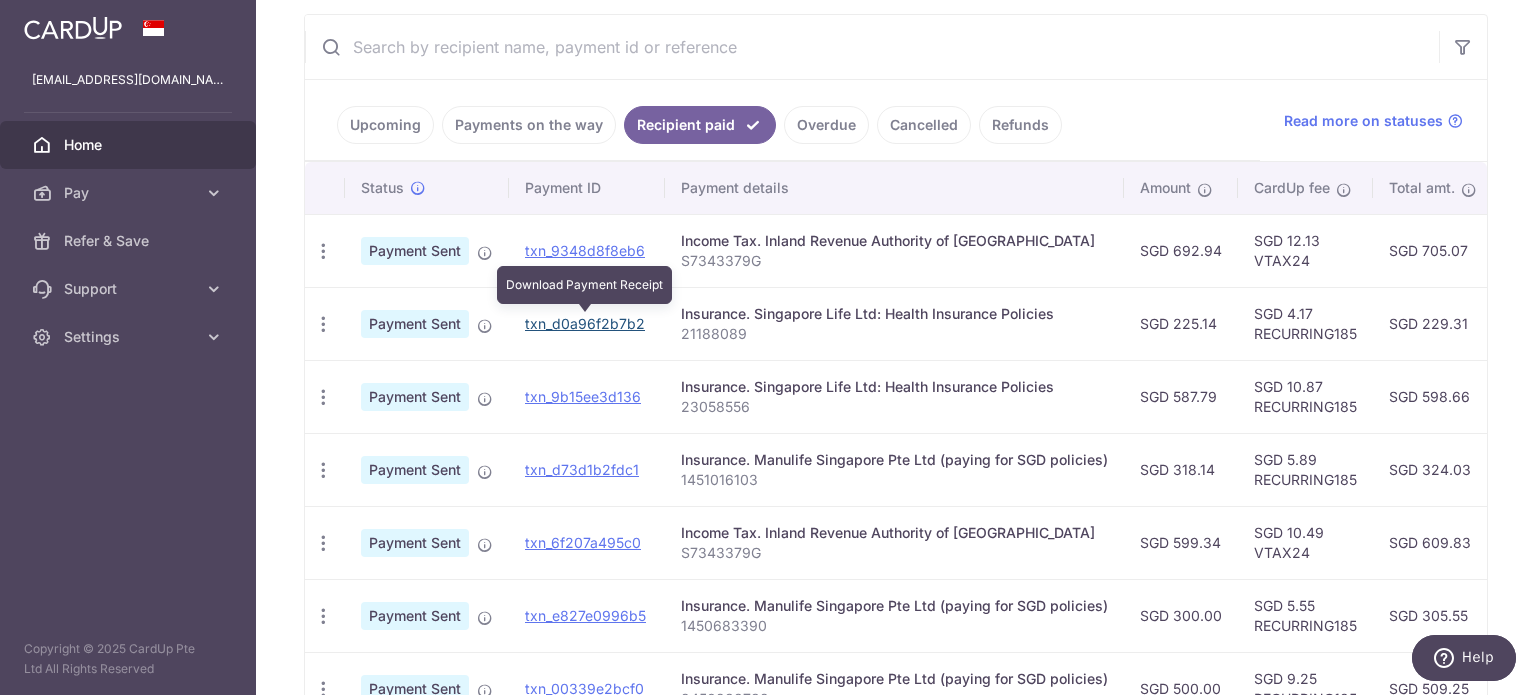 click on "txn_d0a96f2b7b2" at bounding box center (585, 323) 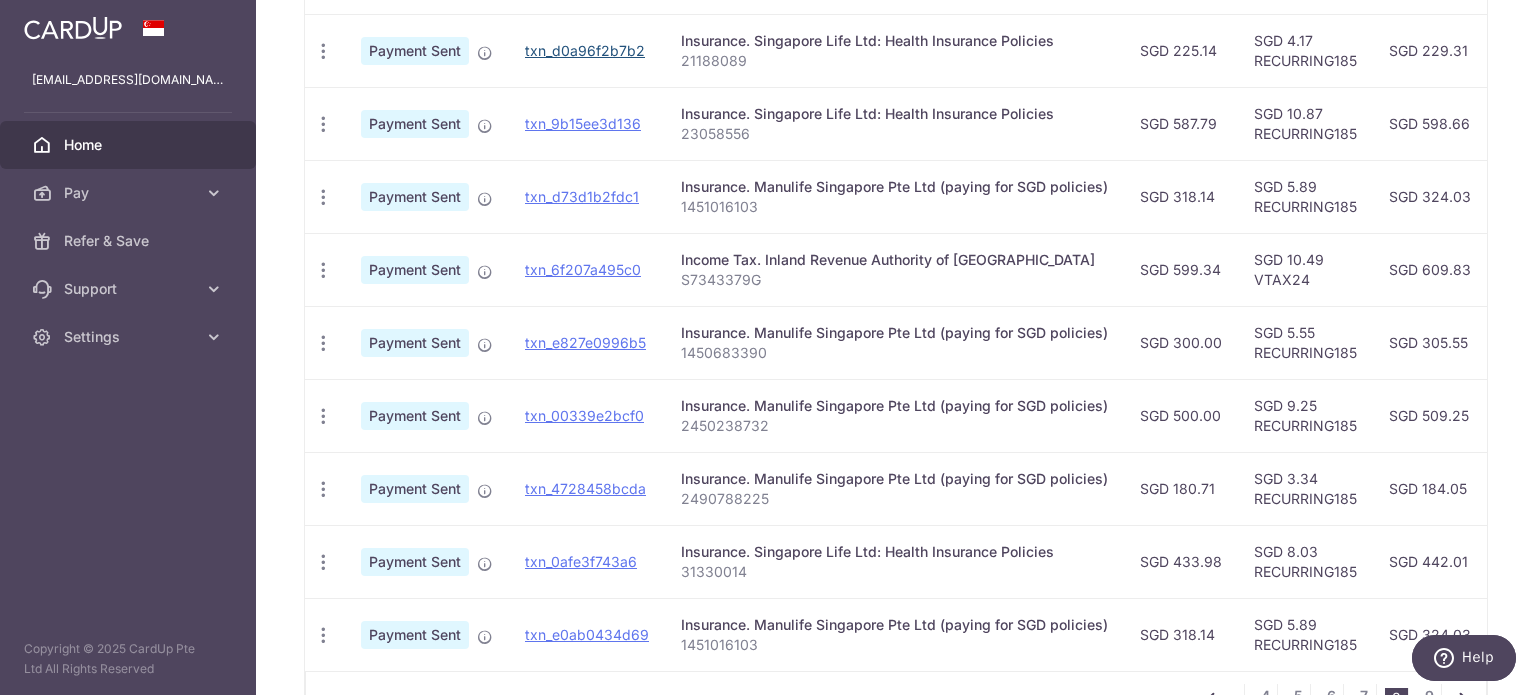 scroll, scrollTop: 748, scrollLeft: 0, axis: vertical 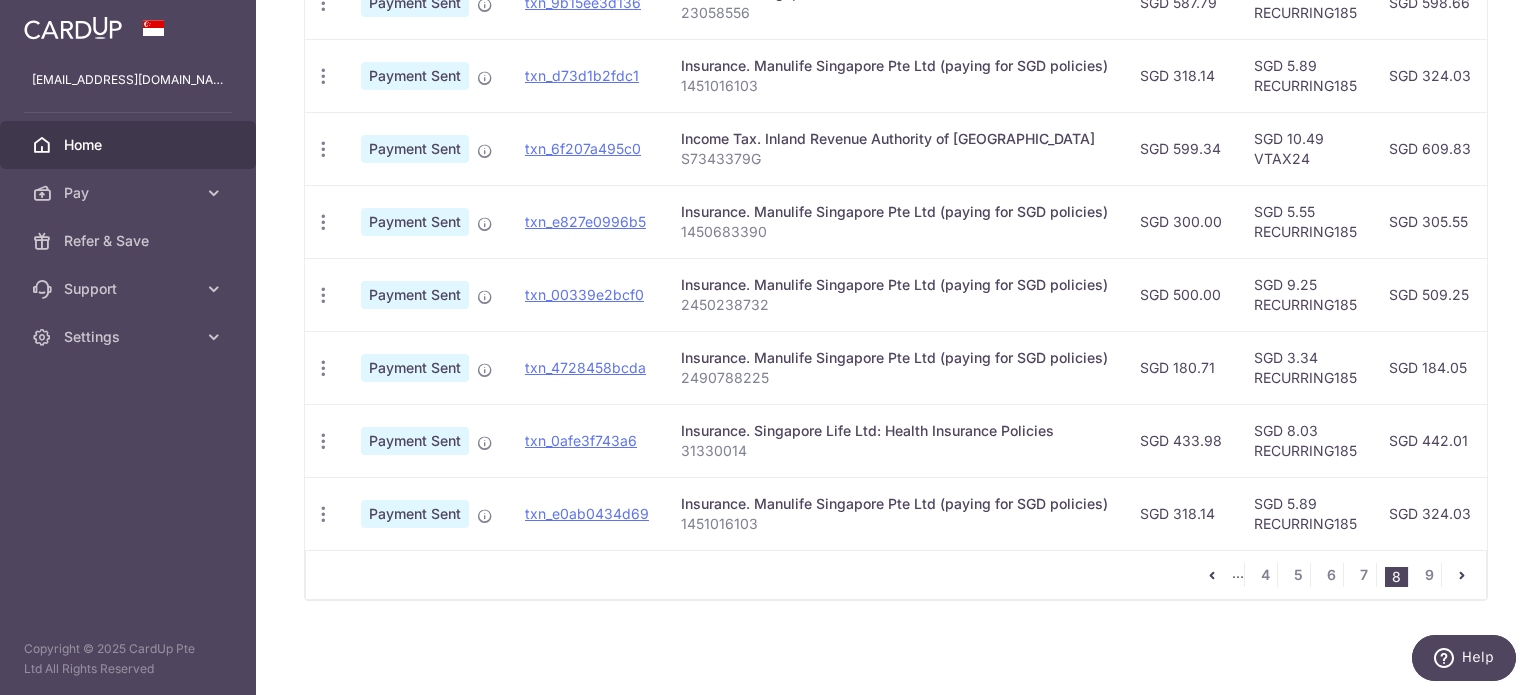 drag, startPoint x: 1067, startPoint y: 539, endPoint x: 1359, endPoint y: 503, distance: 294.21082 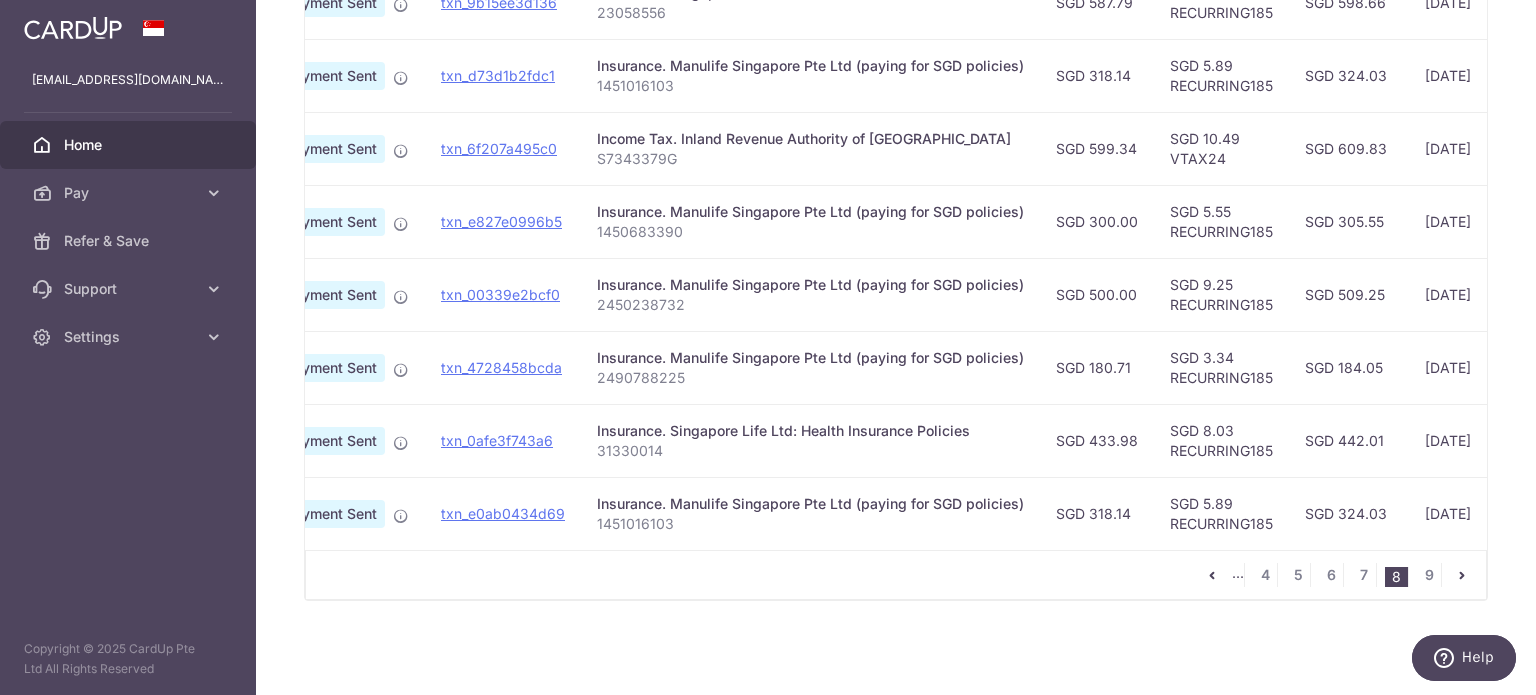 scroll, scrollTop: 0, scrollLeft: 0, axis: both 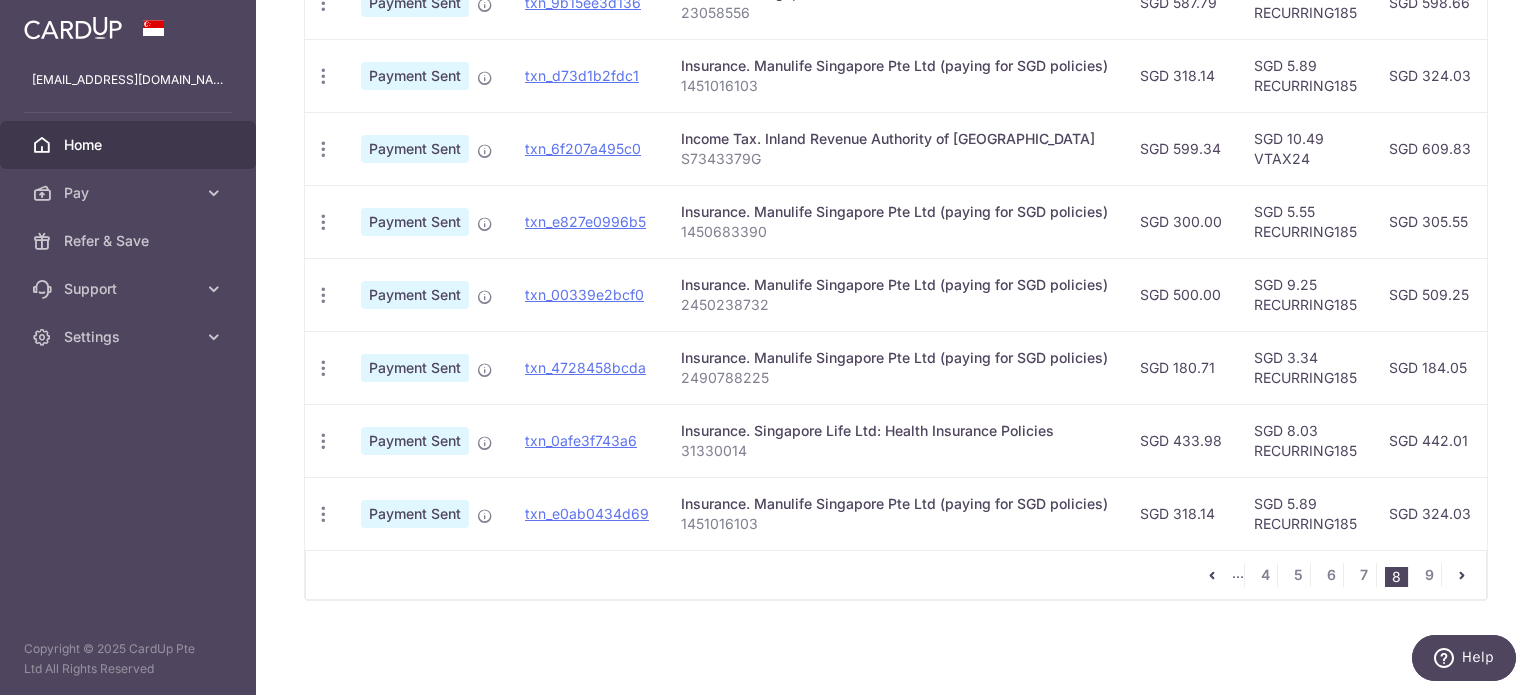 click on "SGD 318.14" at bounding box center [1181, 513] 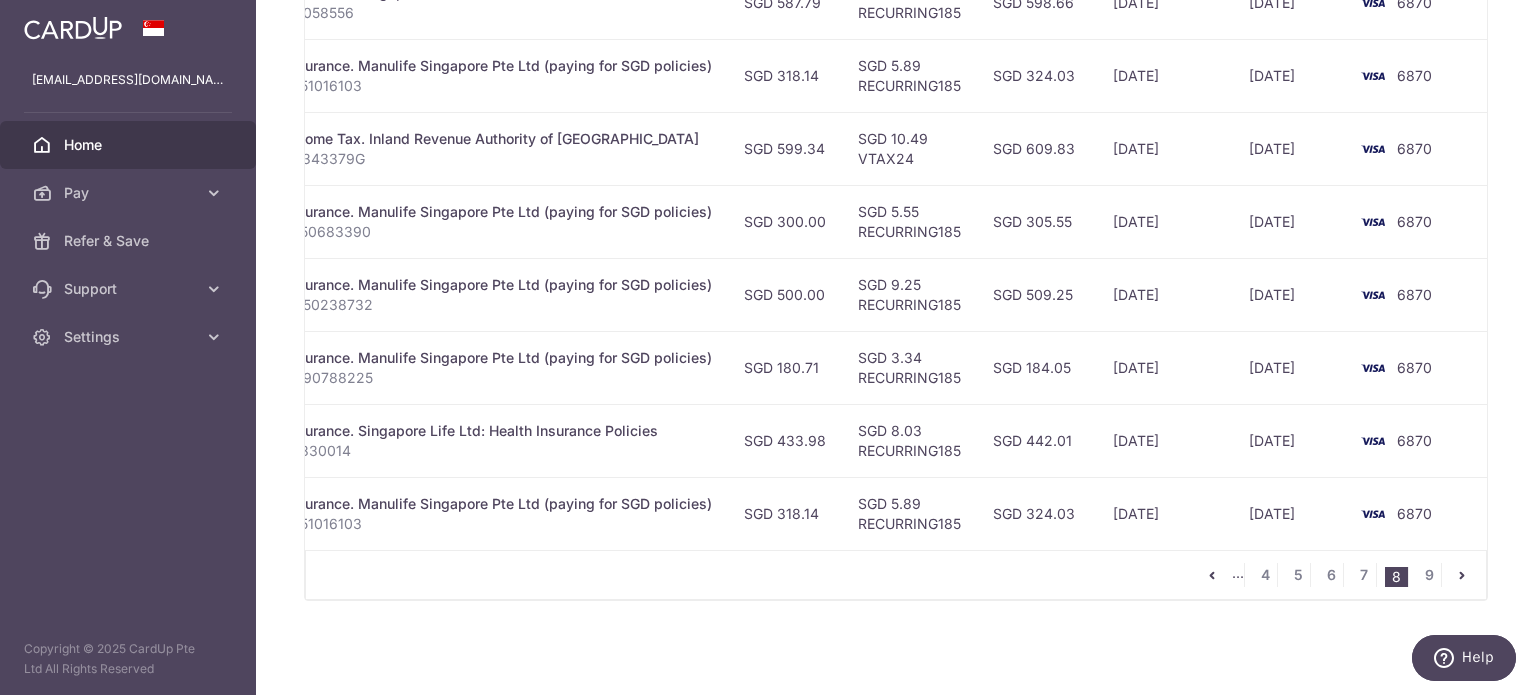 scroll, scrollTop: 0, scrollLeft: 410, axis: horizontal 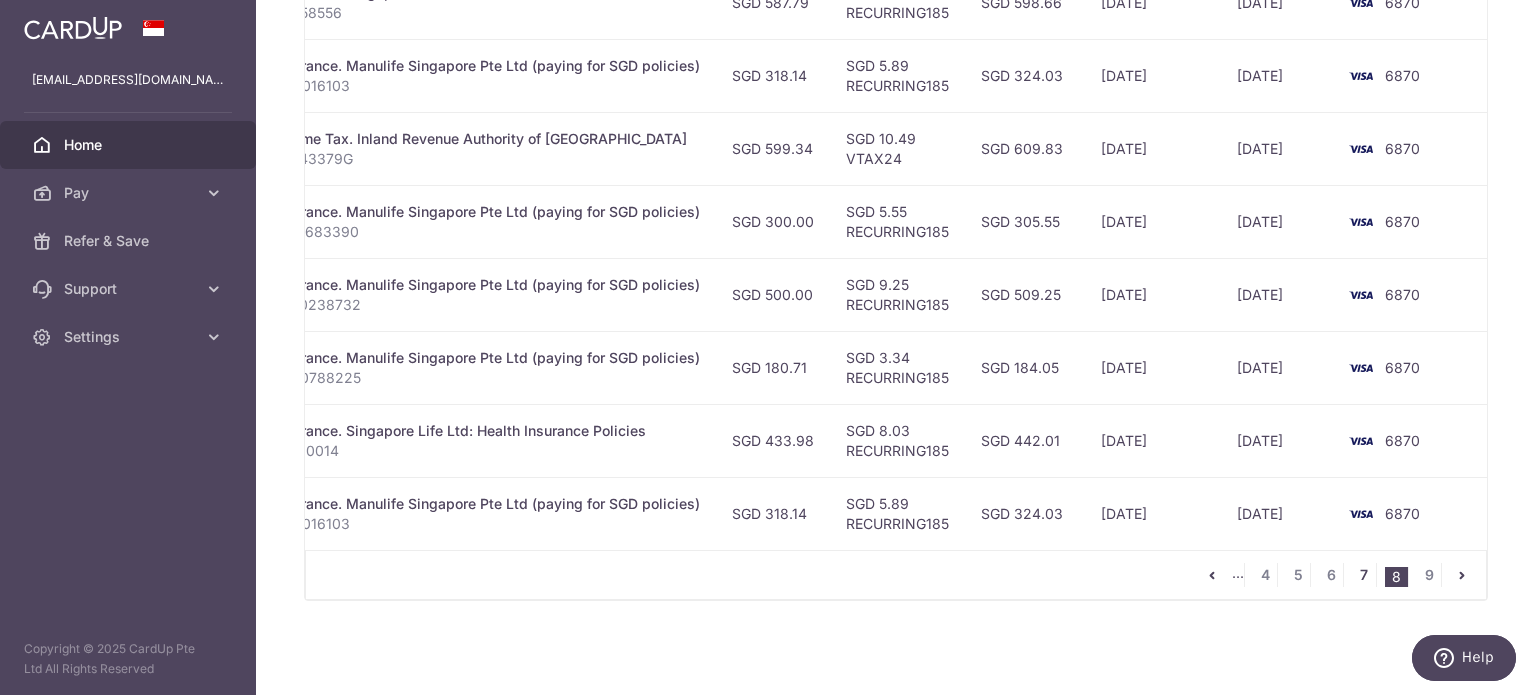 click on "7" at bounding box center [1364, 575] 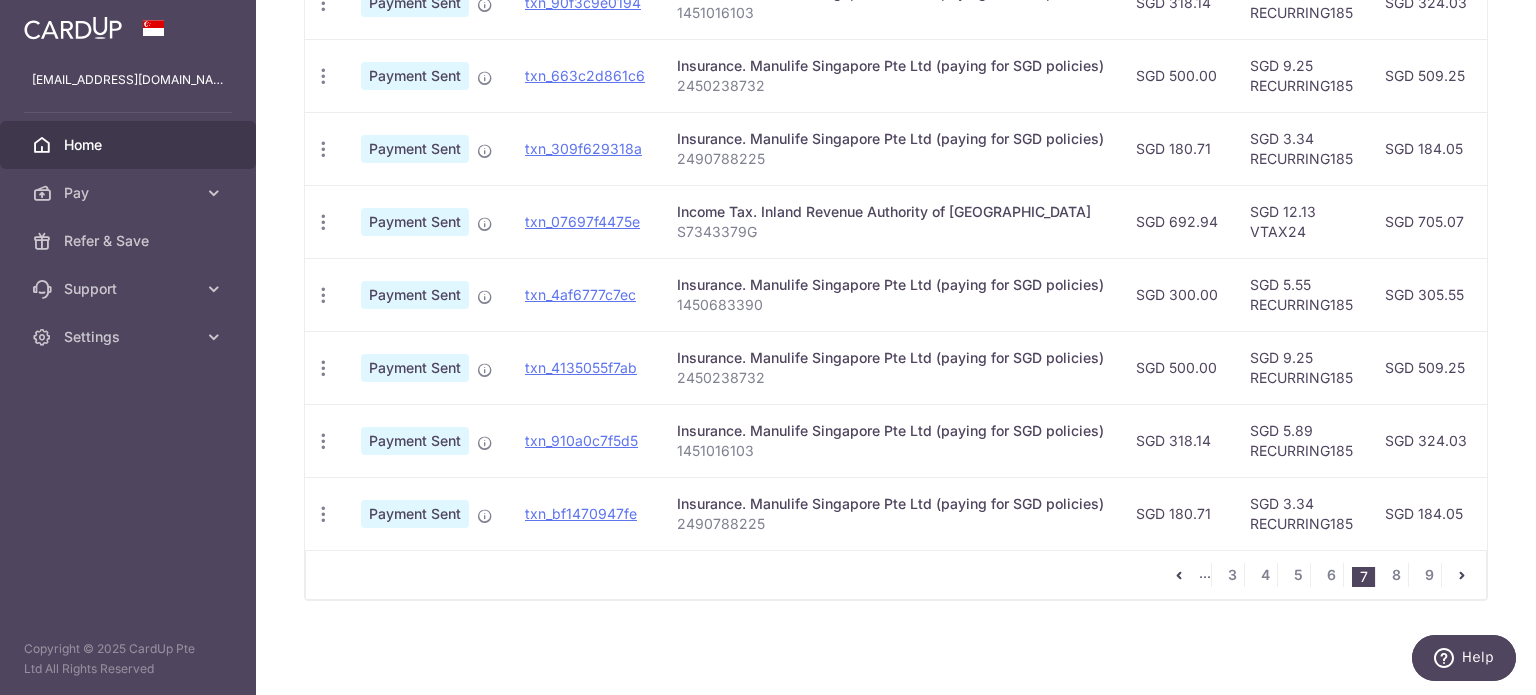 scroll, scrollTop: 748, scrollLeft: 0, axis: vertical 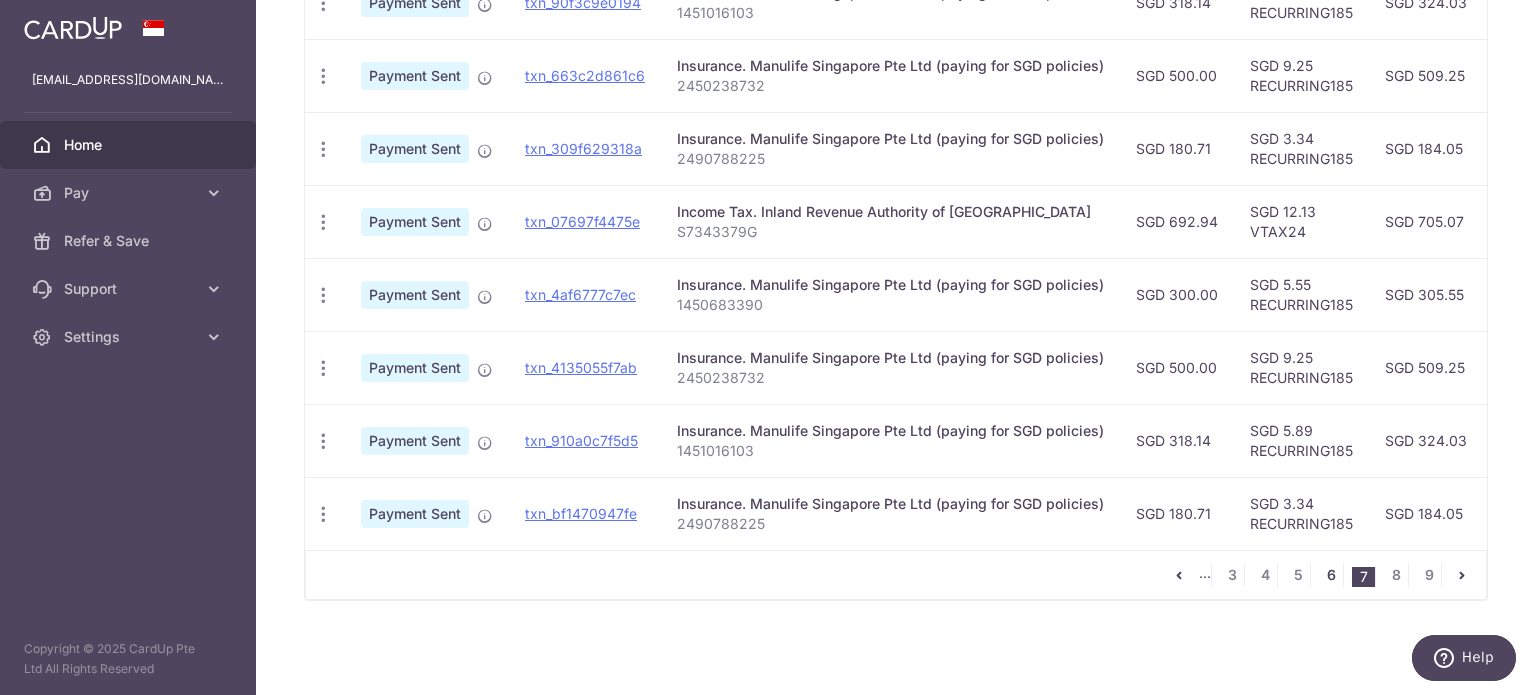 click on "6" at bounding box center (1331, 575) 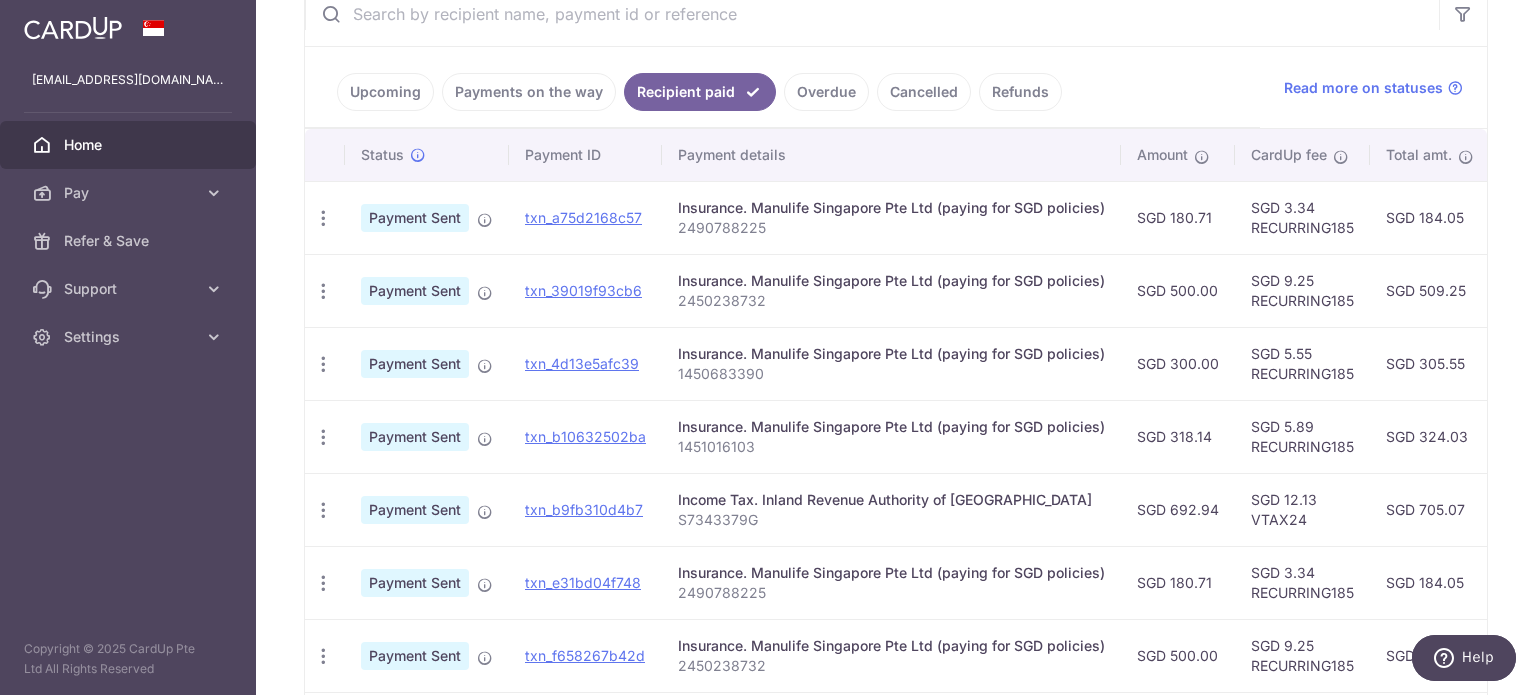 scroll, scrollTop: 681, scrollLeft: 0, axis: vertical 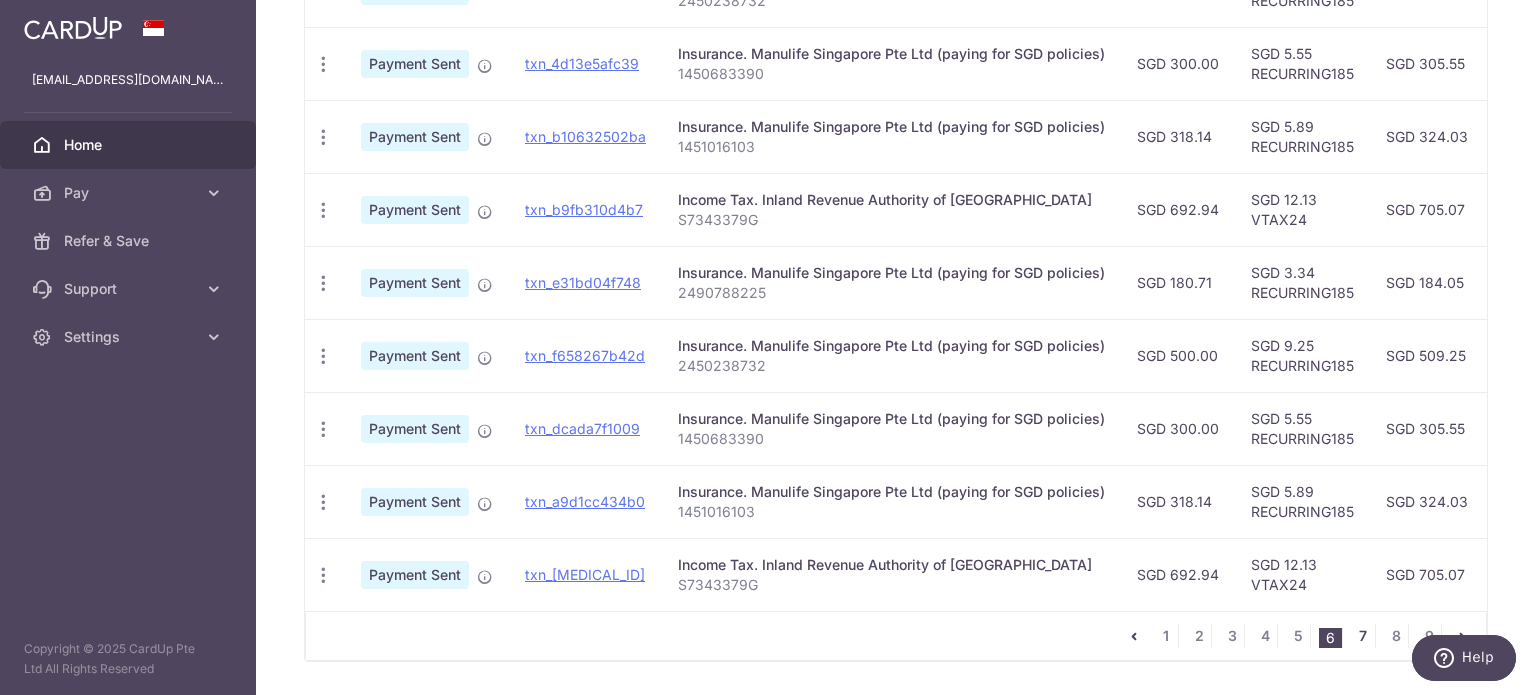 click on "7" at bounding box center [1363, 636] 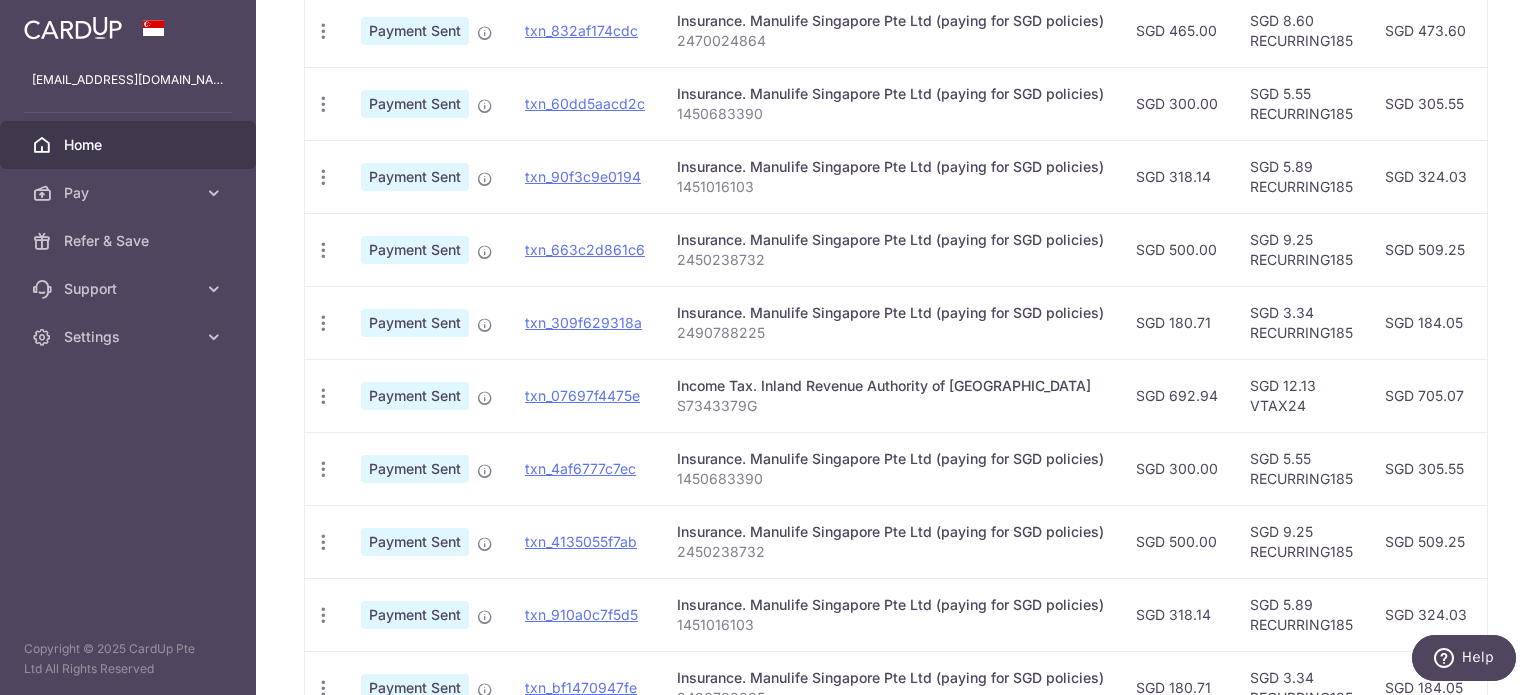 scroll, scrollTop: 681, scrollLeft: 0, axis: vertical 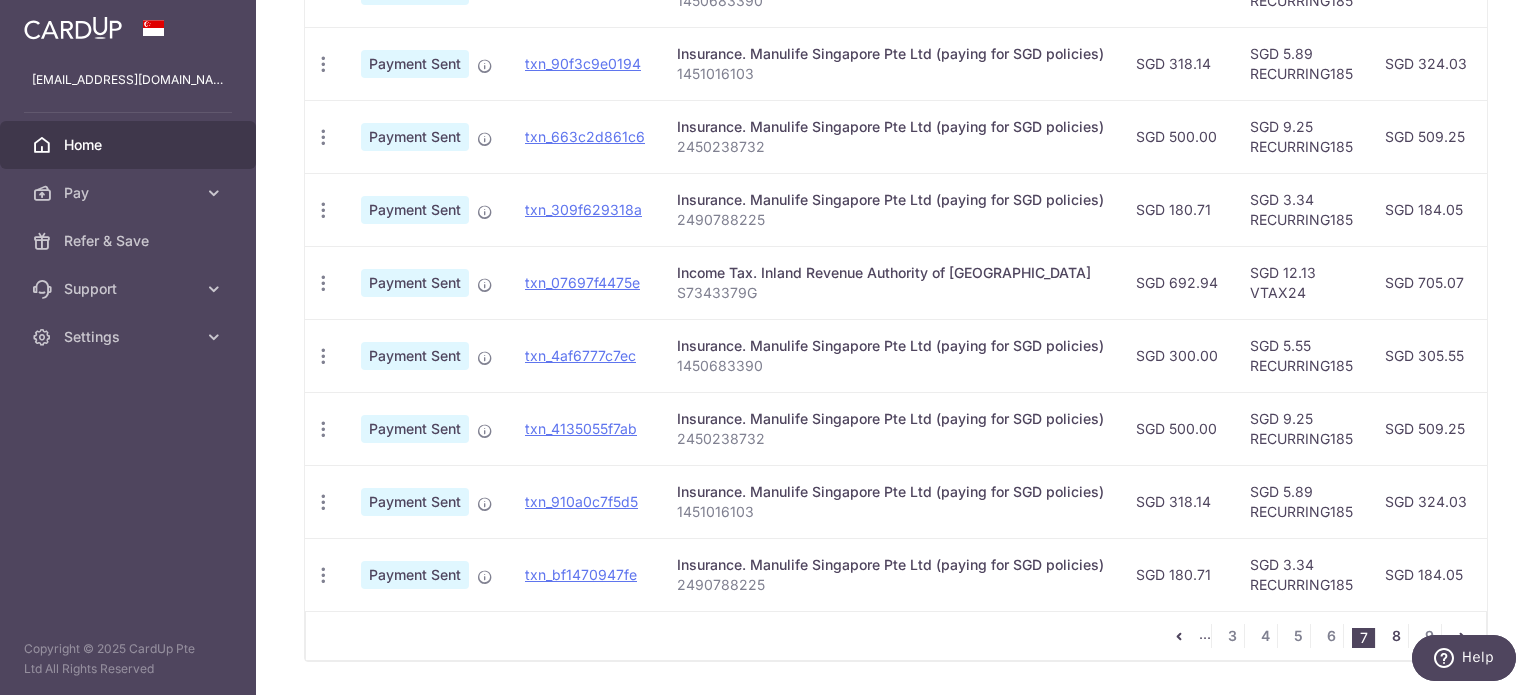 click on "8" at bounding box center (1396, 636) 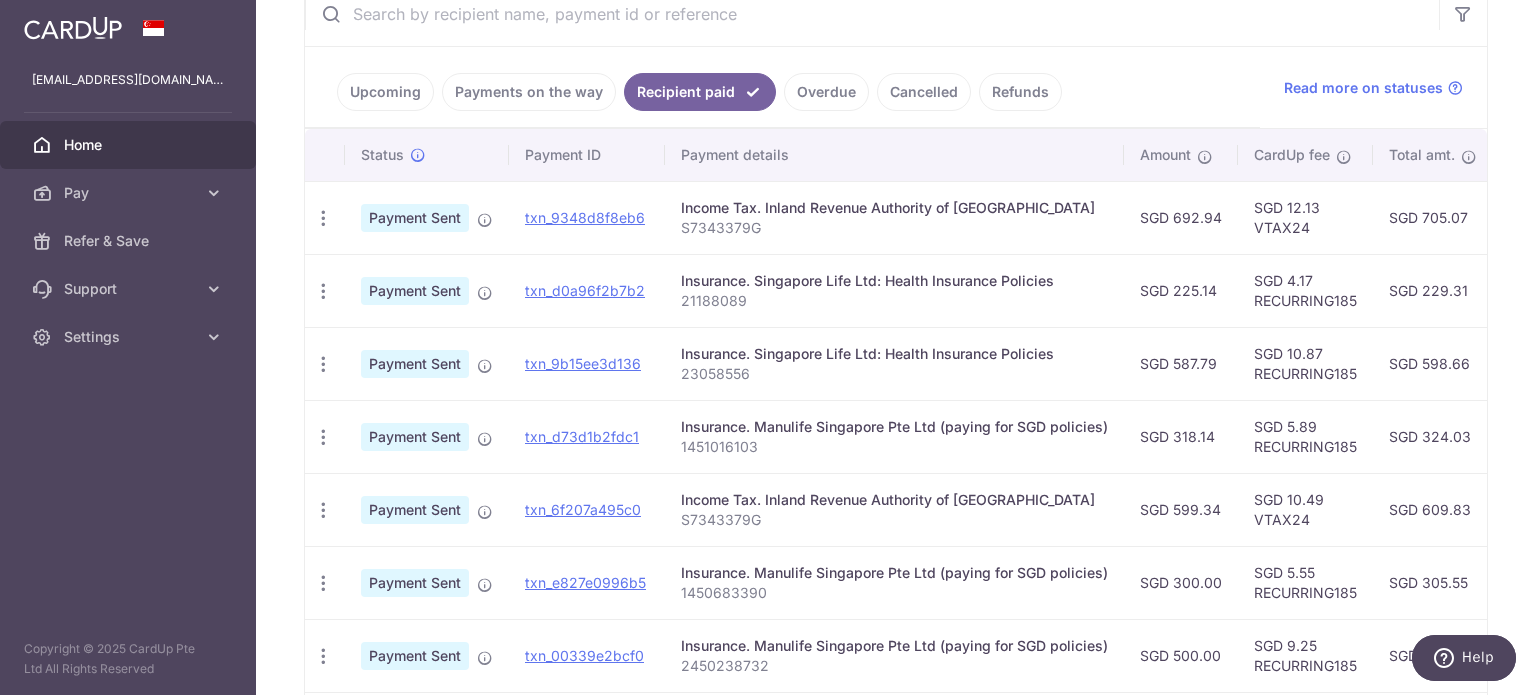 scroll, scrollTop: 681, scrollLeft: 0, axis: vertical 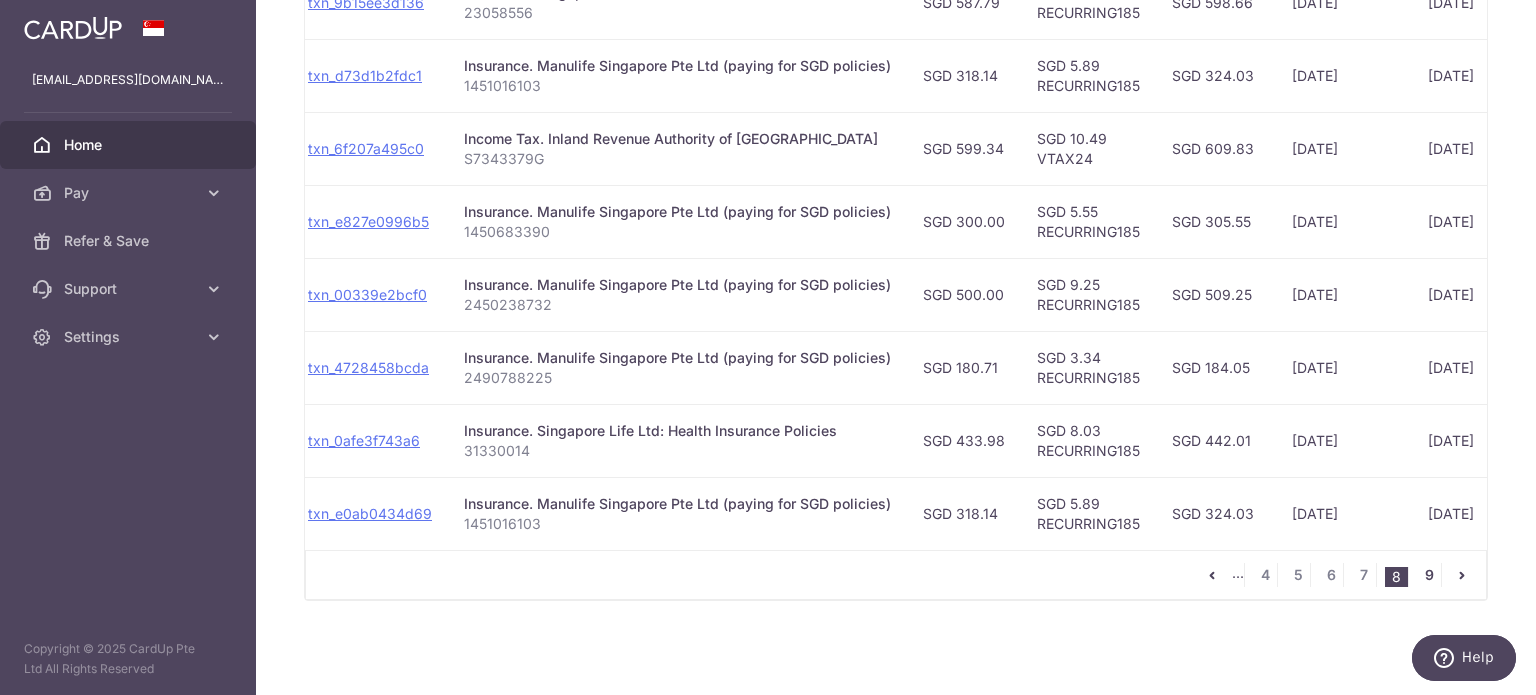click on "9" at bounding box center (1429, 575) 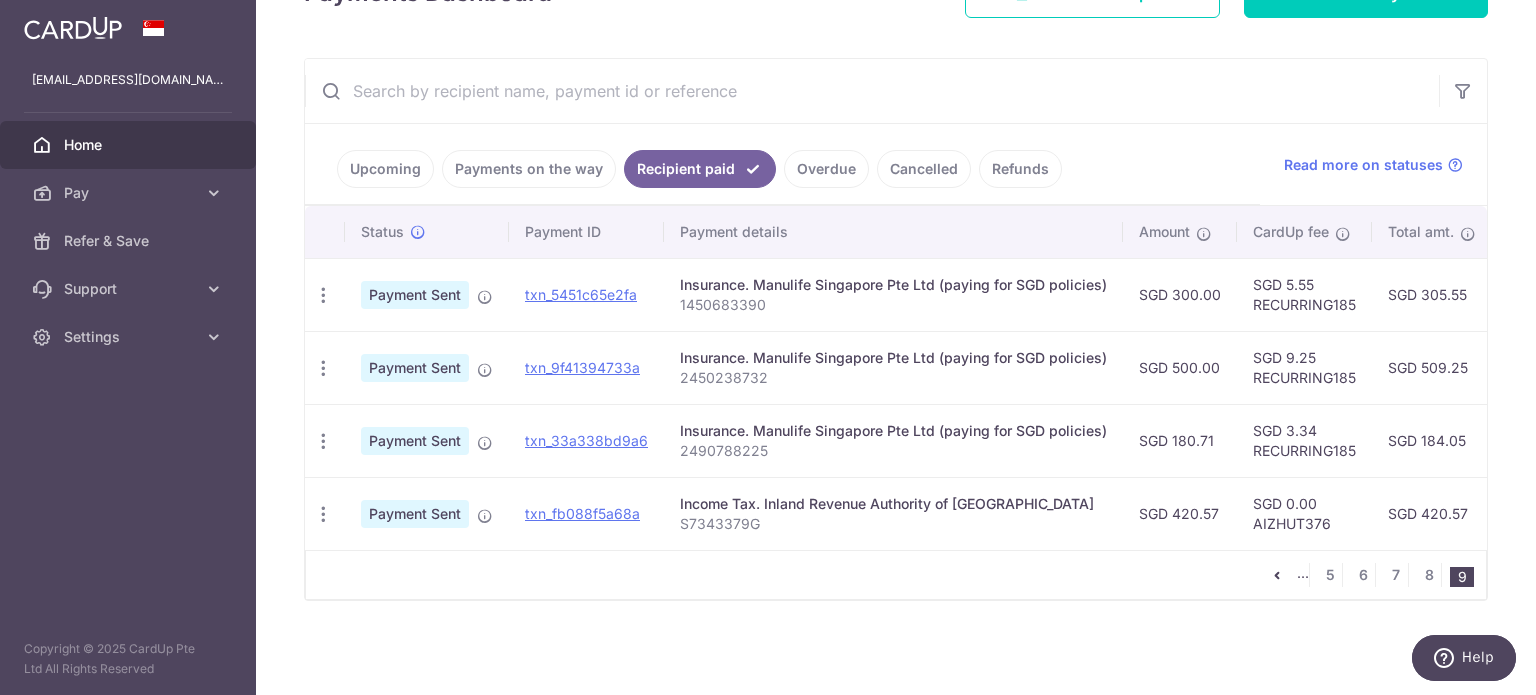 scroll, scrollTop: 311, scrollLeft: 0, axis: vertical 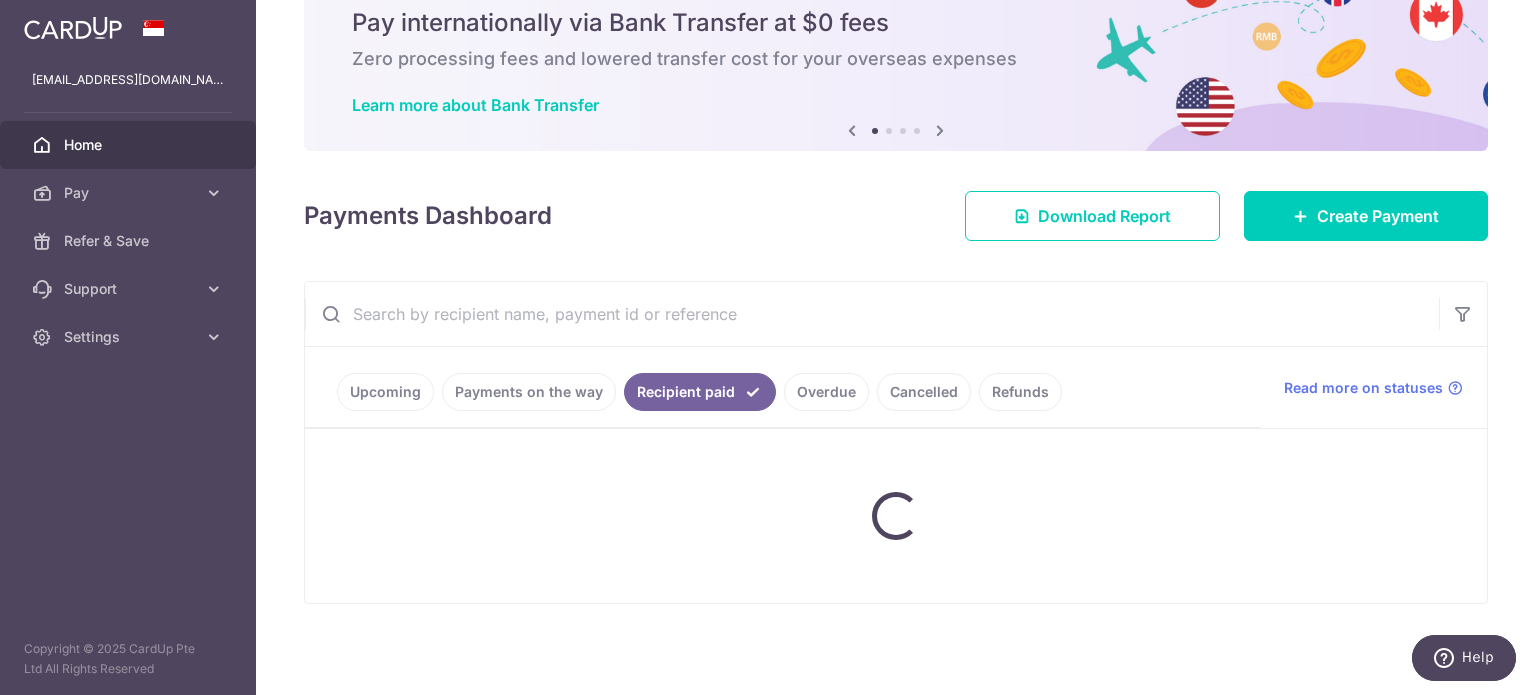 click on "Overdue" at bounding box center [826, 392] 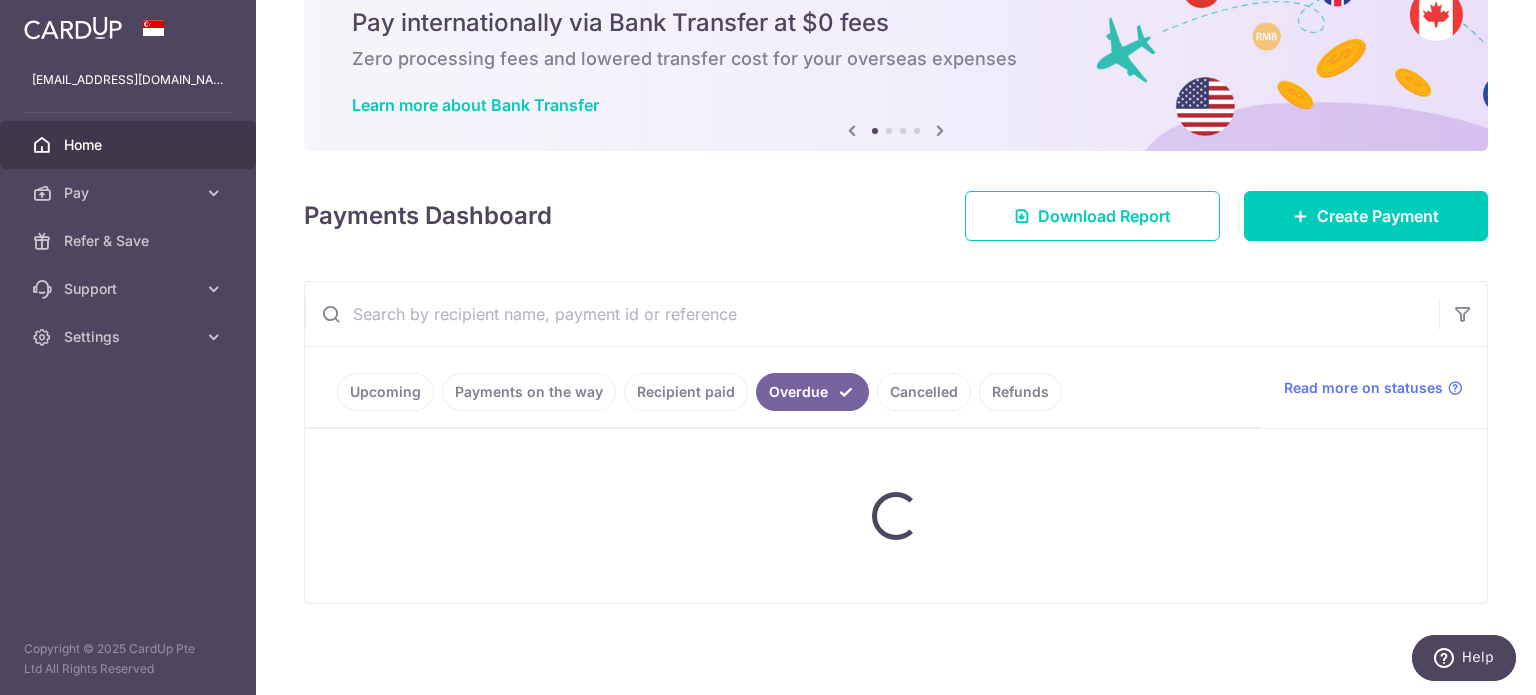 scroll, scrollTop: 44, scrollLeft: 0, axis: vertical 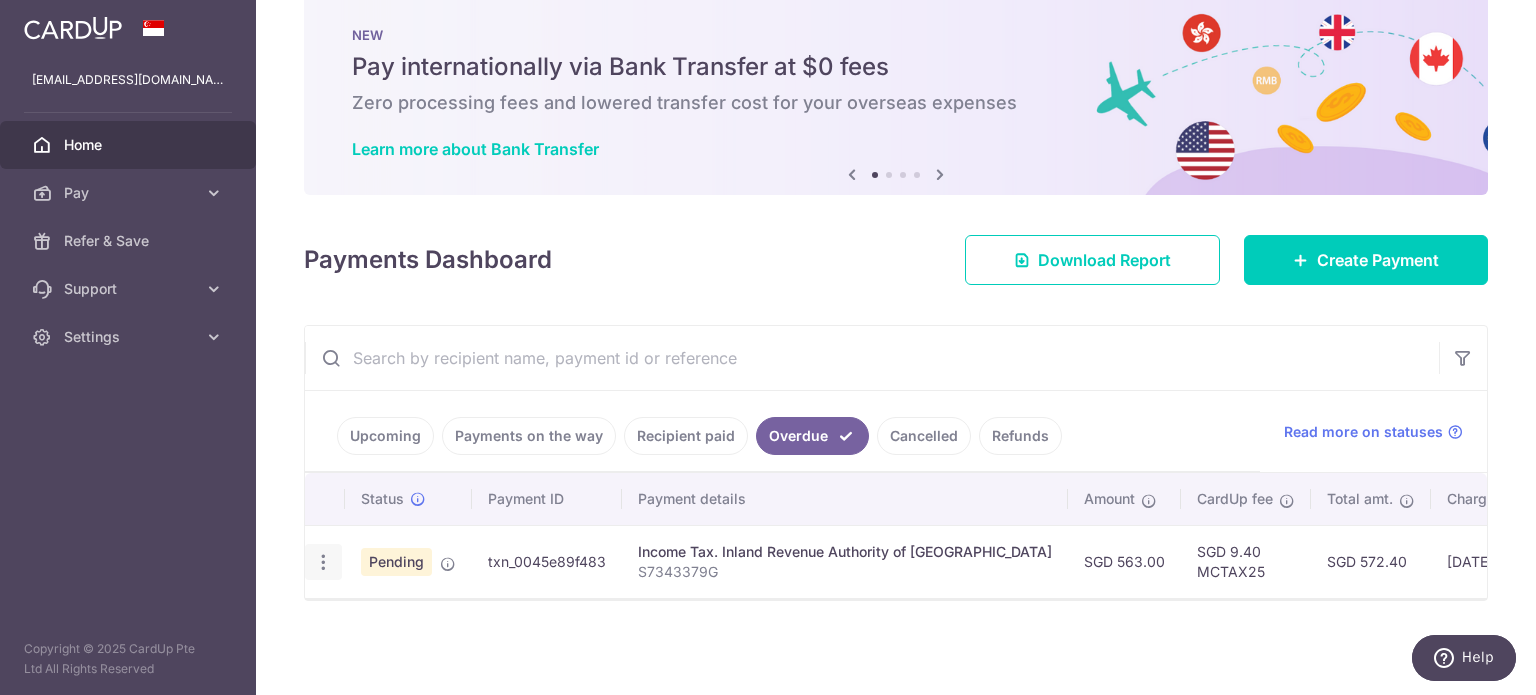 click at bounding box center [323, 562] 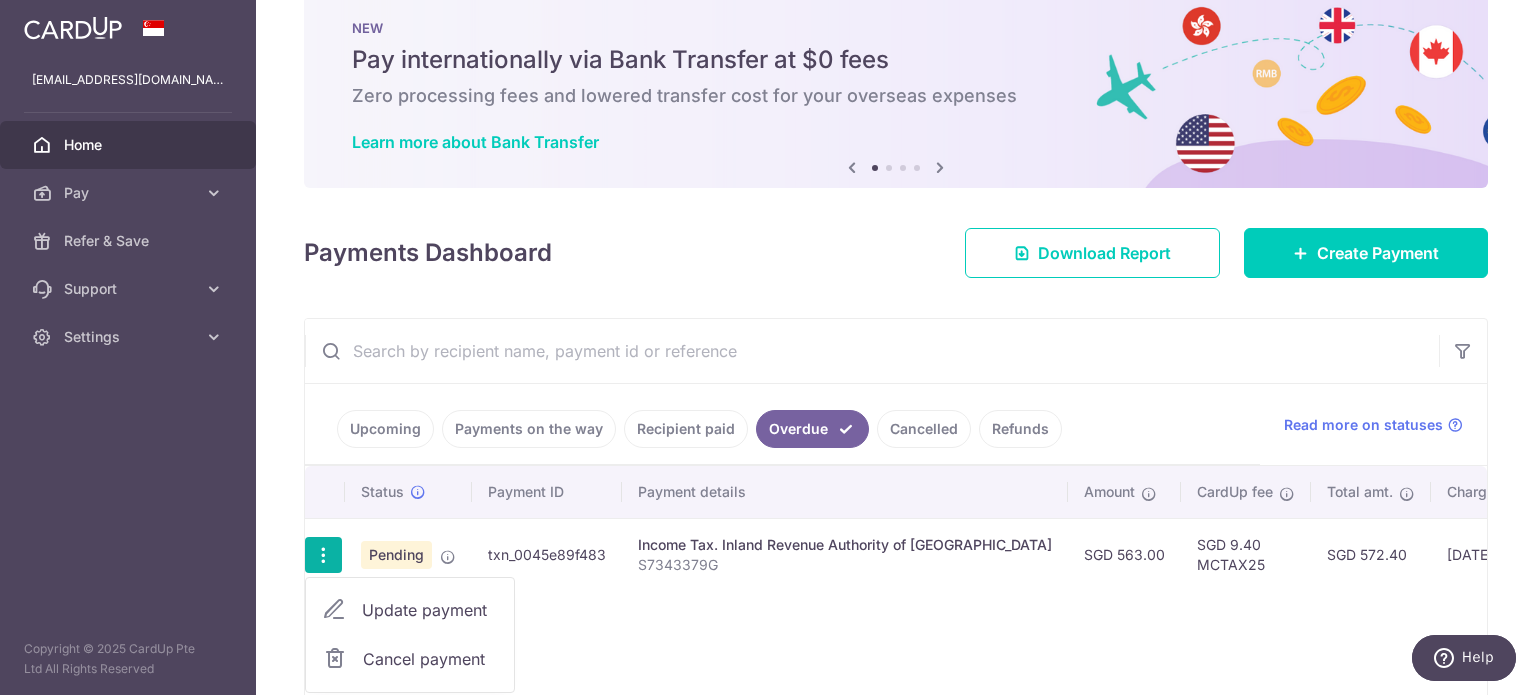 click on "Cancel payment" at bounding box center (430, 659) 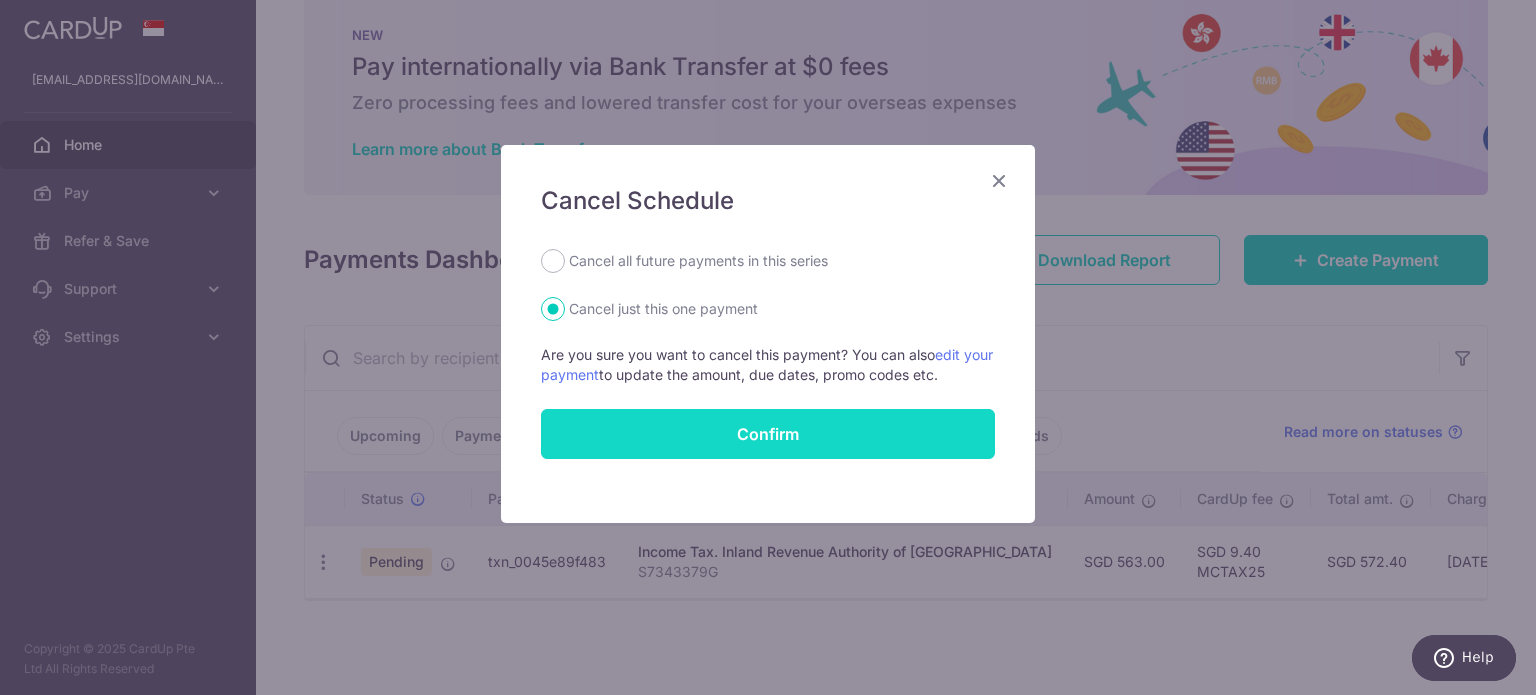 click on "Confirm" at bounding box center [768, 434] 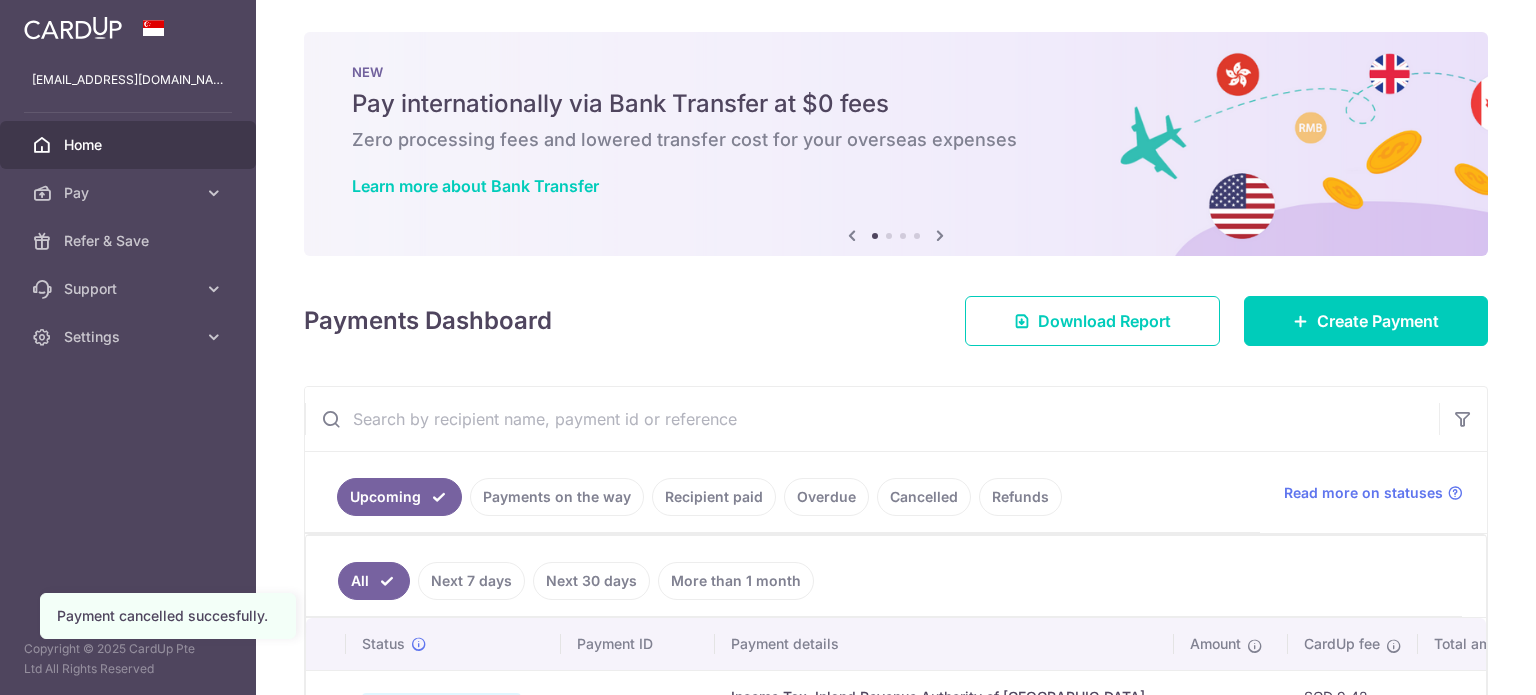 scroll, scrollTop: 0, scrollLeft: 0, axis: both 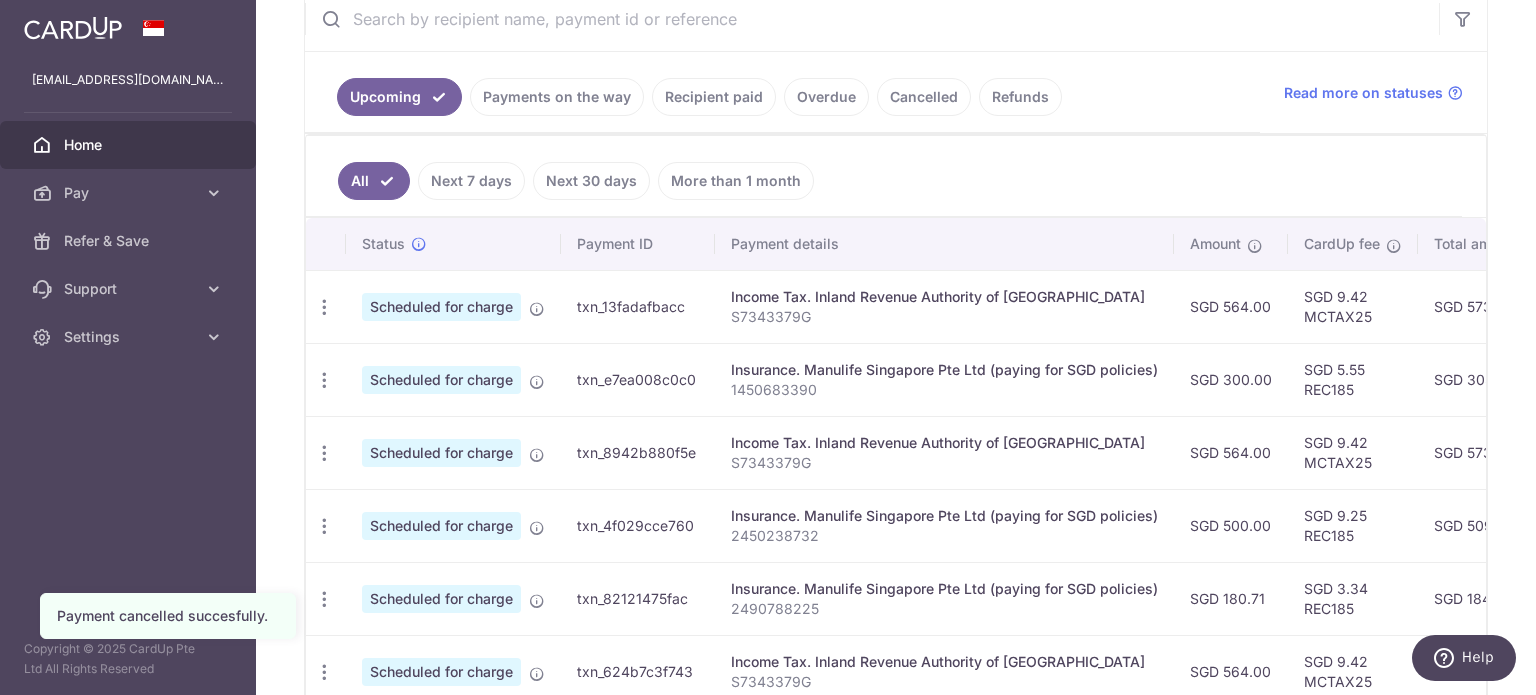 click on "Recipient paid" at bounding box center (714, 97) 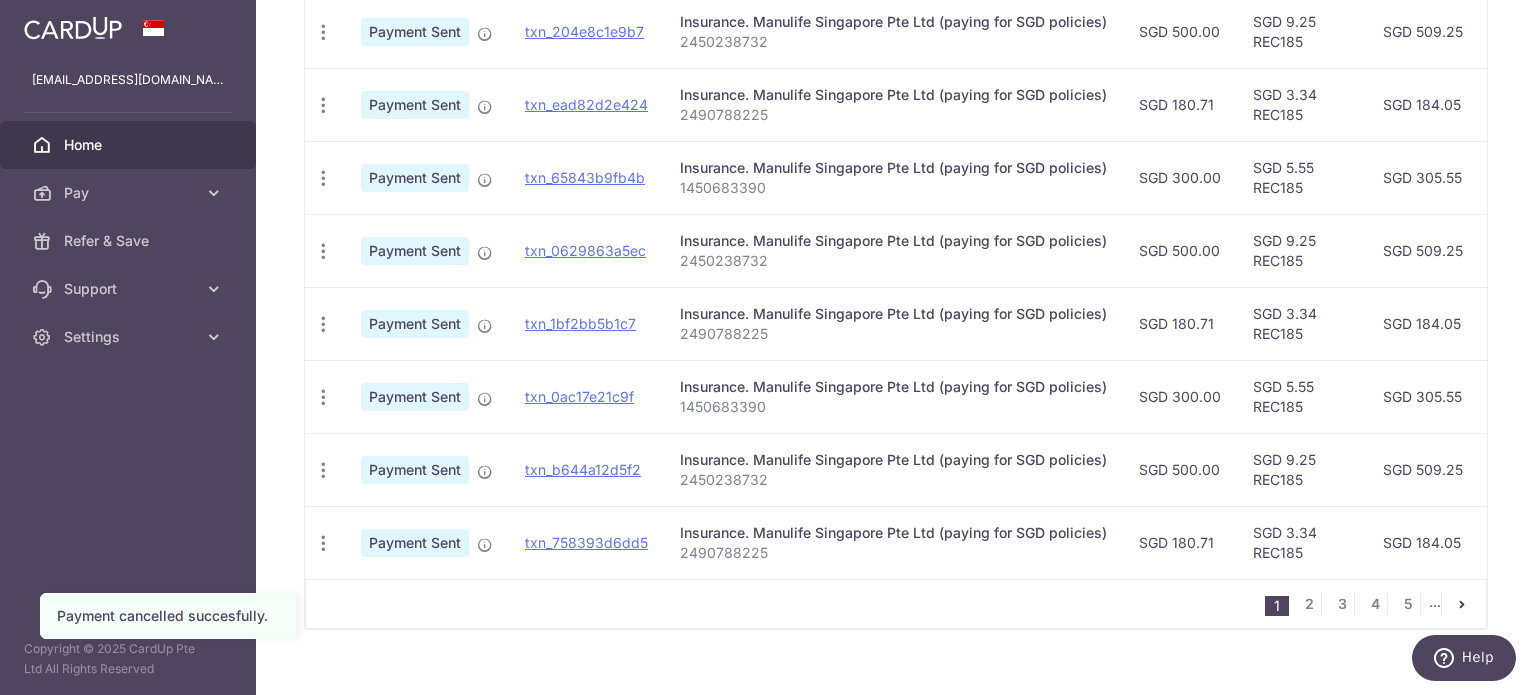 scroll, scrollTop: 772, scrollLeft: 0, axis: vertical 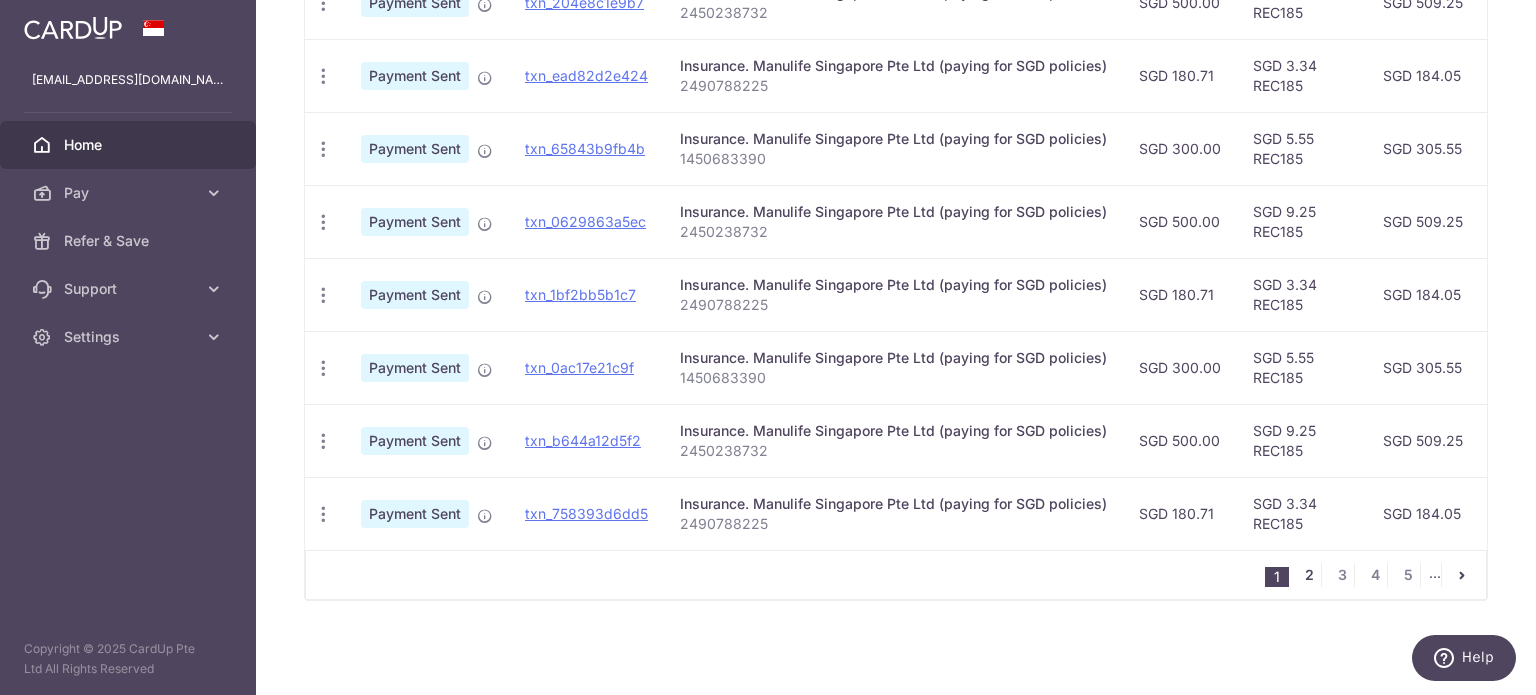 click on "2" at bounding box center [1309, 575] 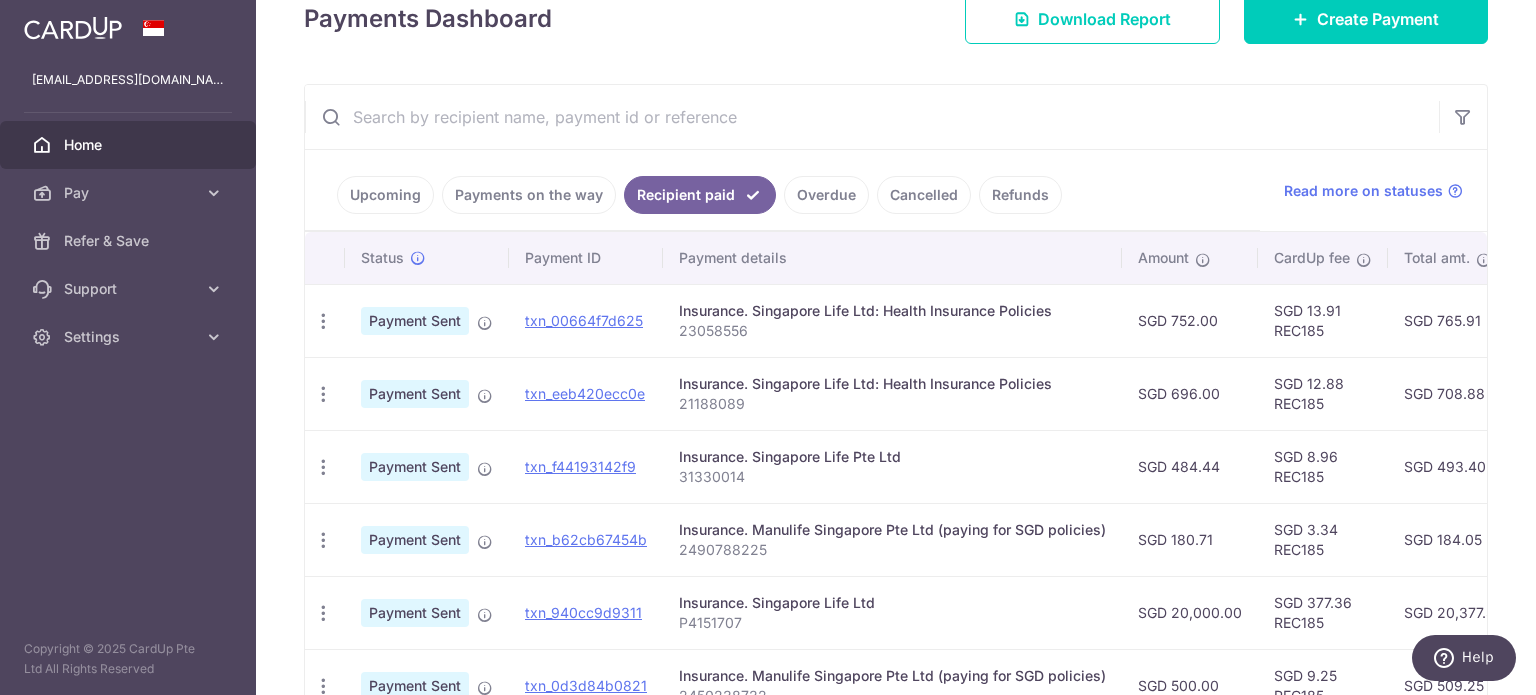 scroll, scrollTop: 305, scrollLeft: 0, axis: vertical 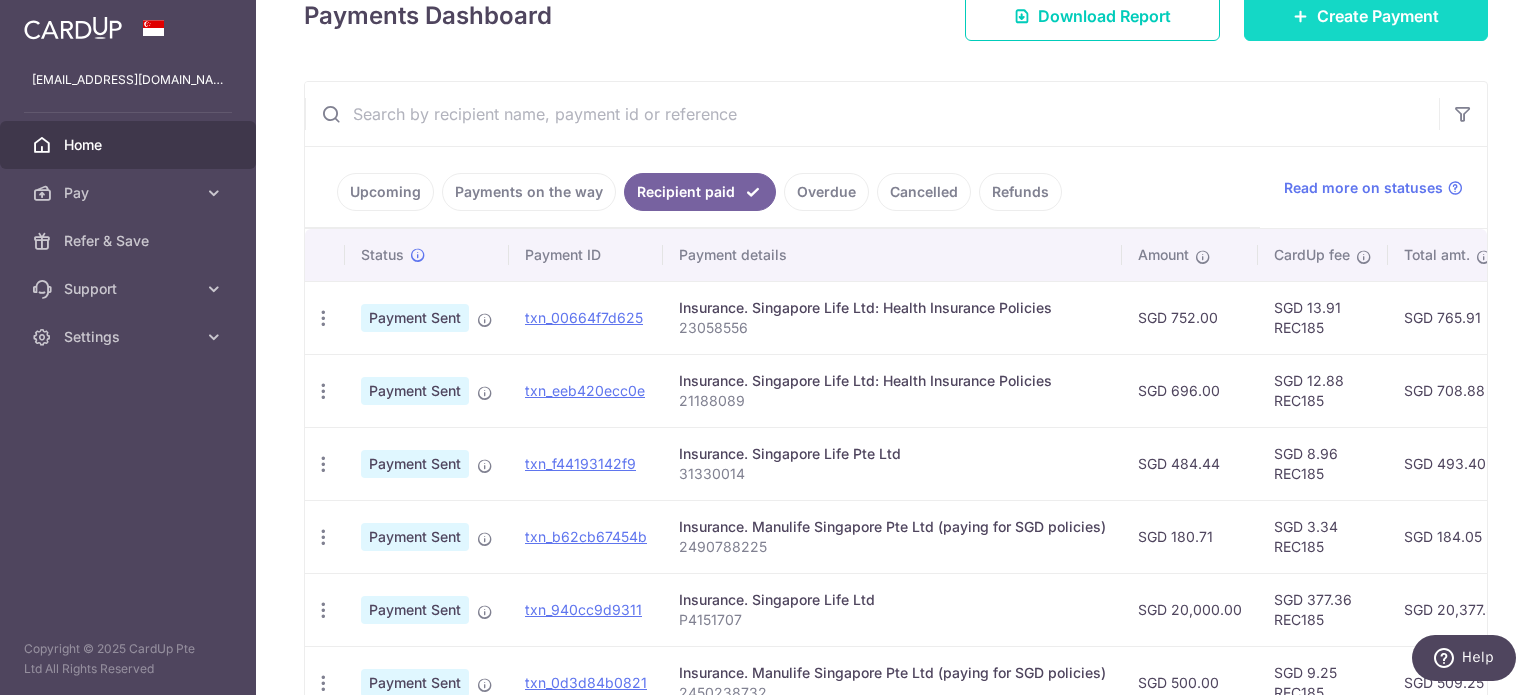 click on "Create Payment" at bounding box center (1366, 16) 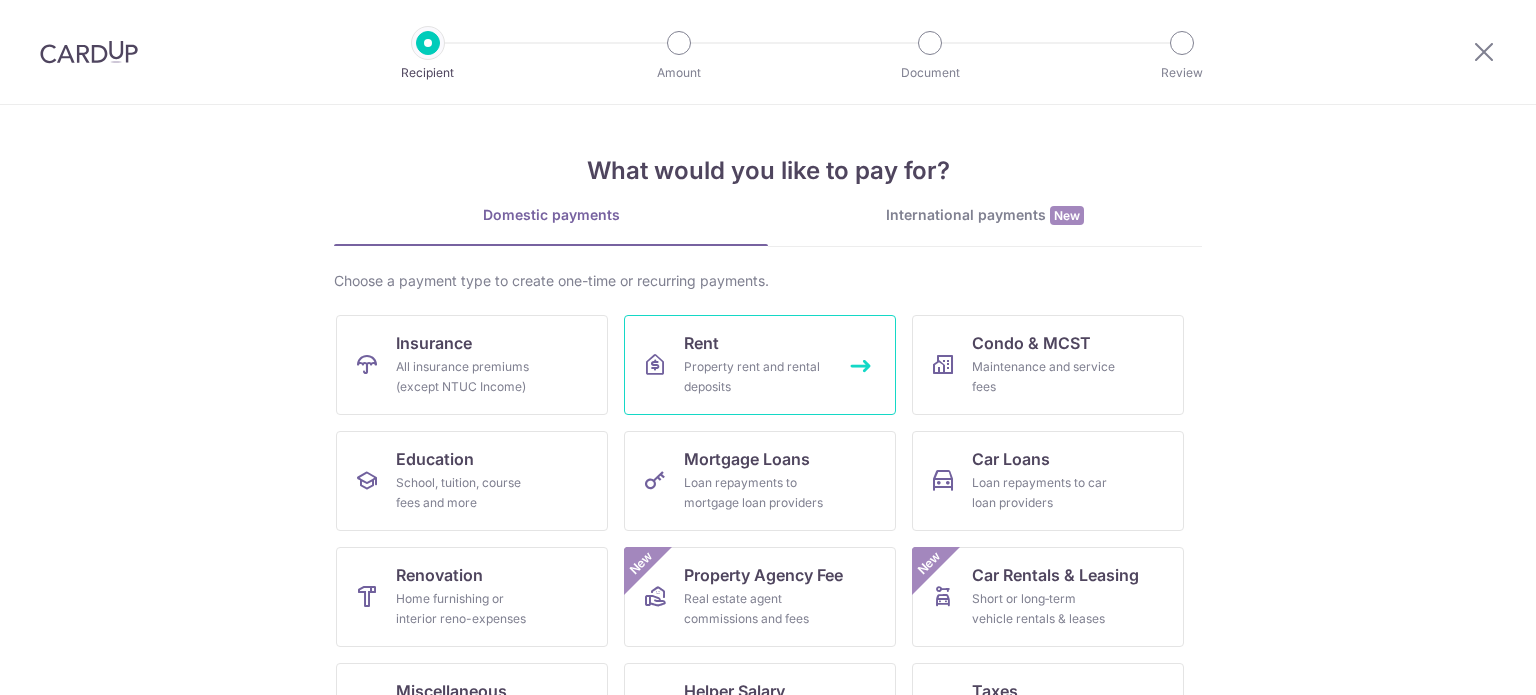 scroll, scrollTop: 0, scrollLeft: 0, axis: both 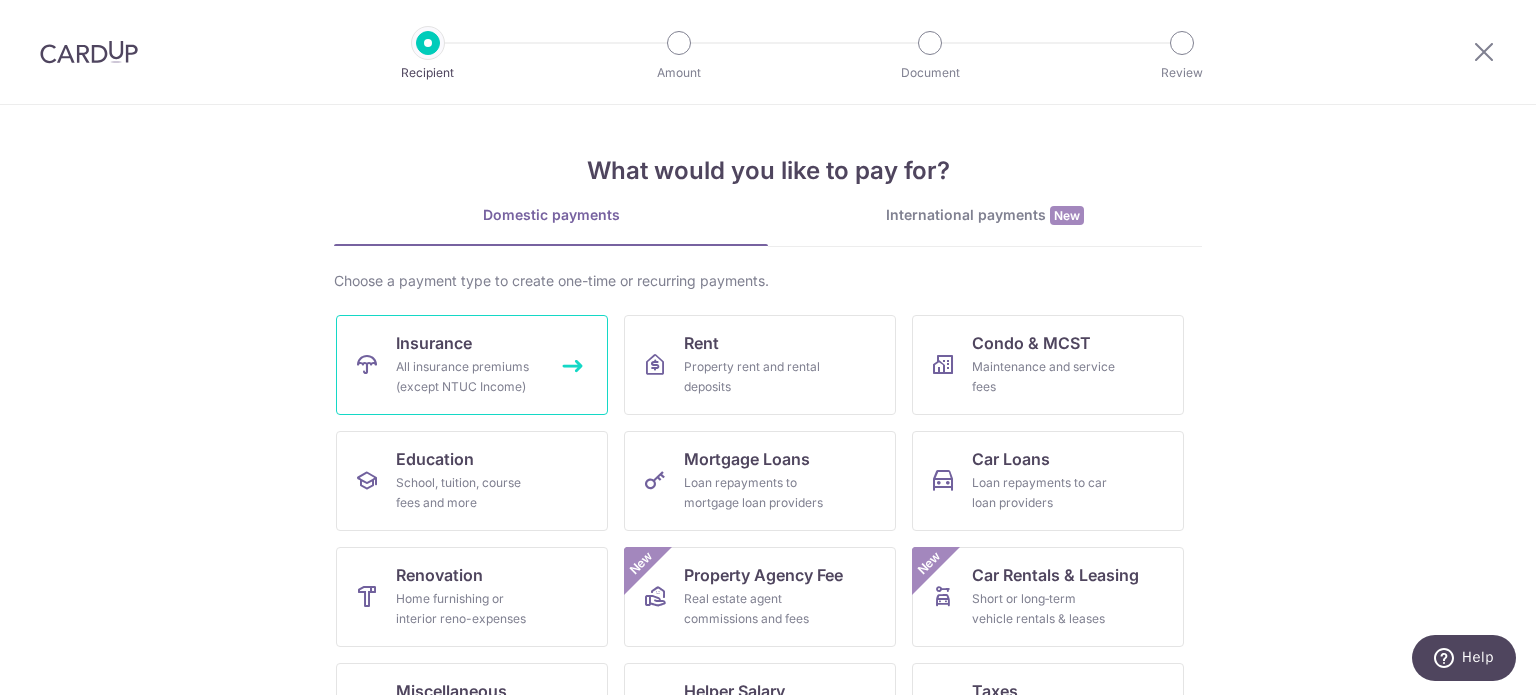 click on "Insurance" at bounding box center [434, 343] 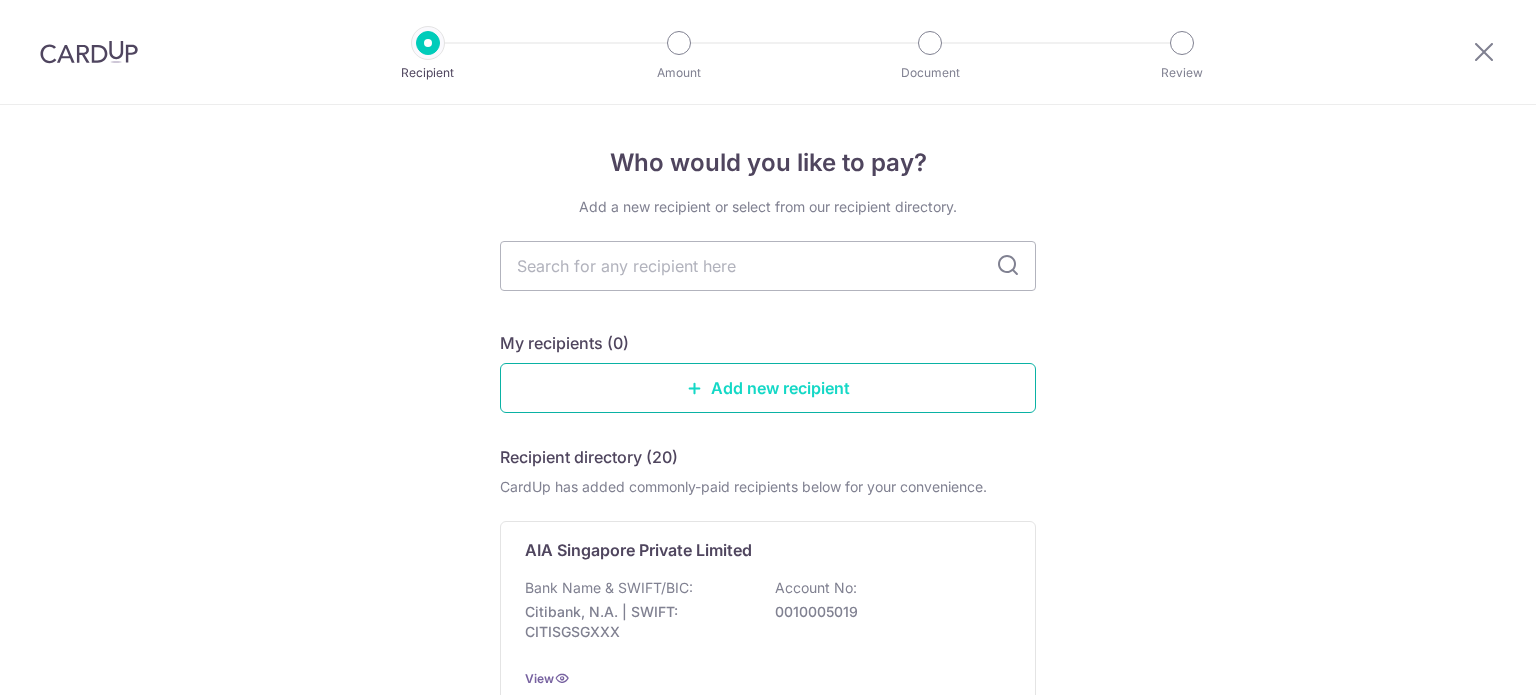 scroll, scrollTop: 0, scrollLeft: 0, axis: both 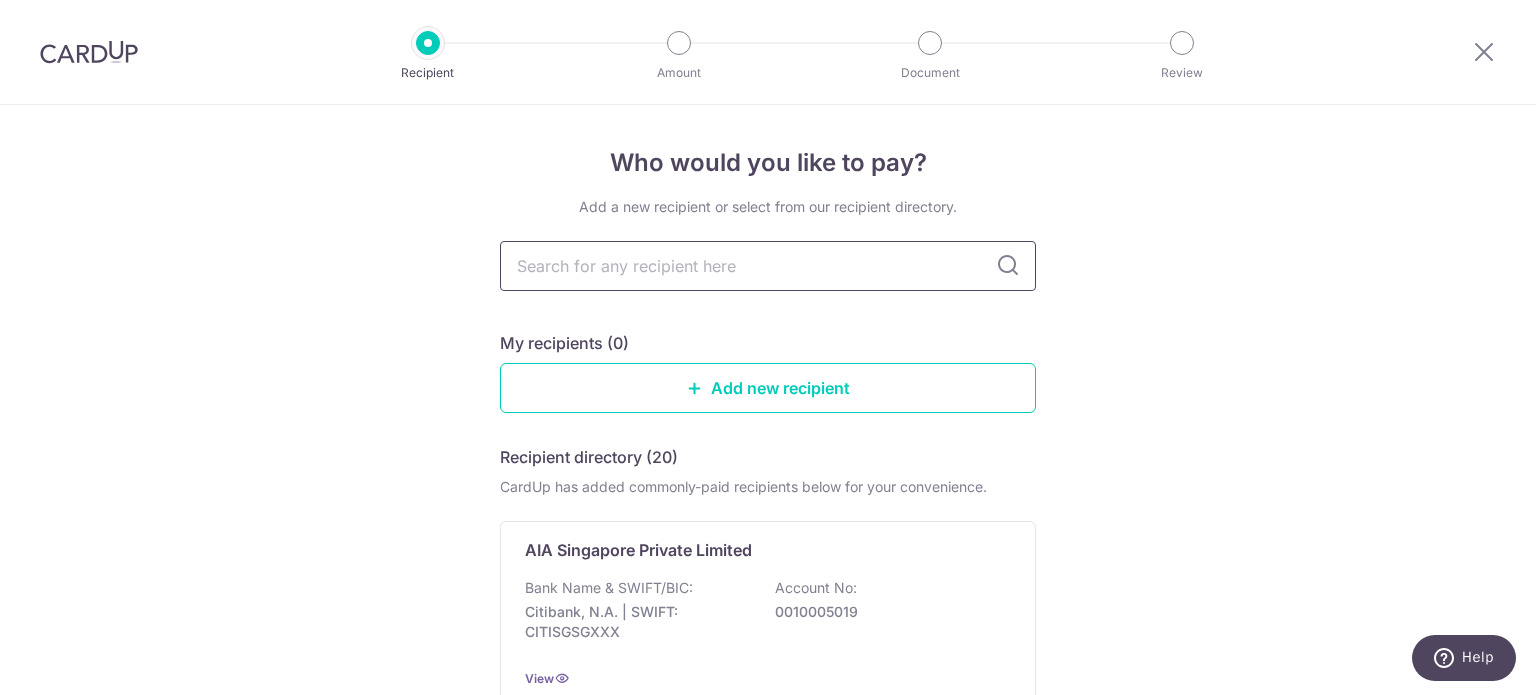 click at bounding box center [768, 266] 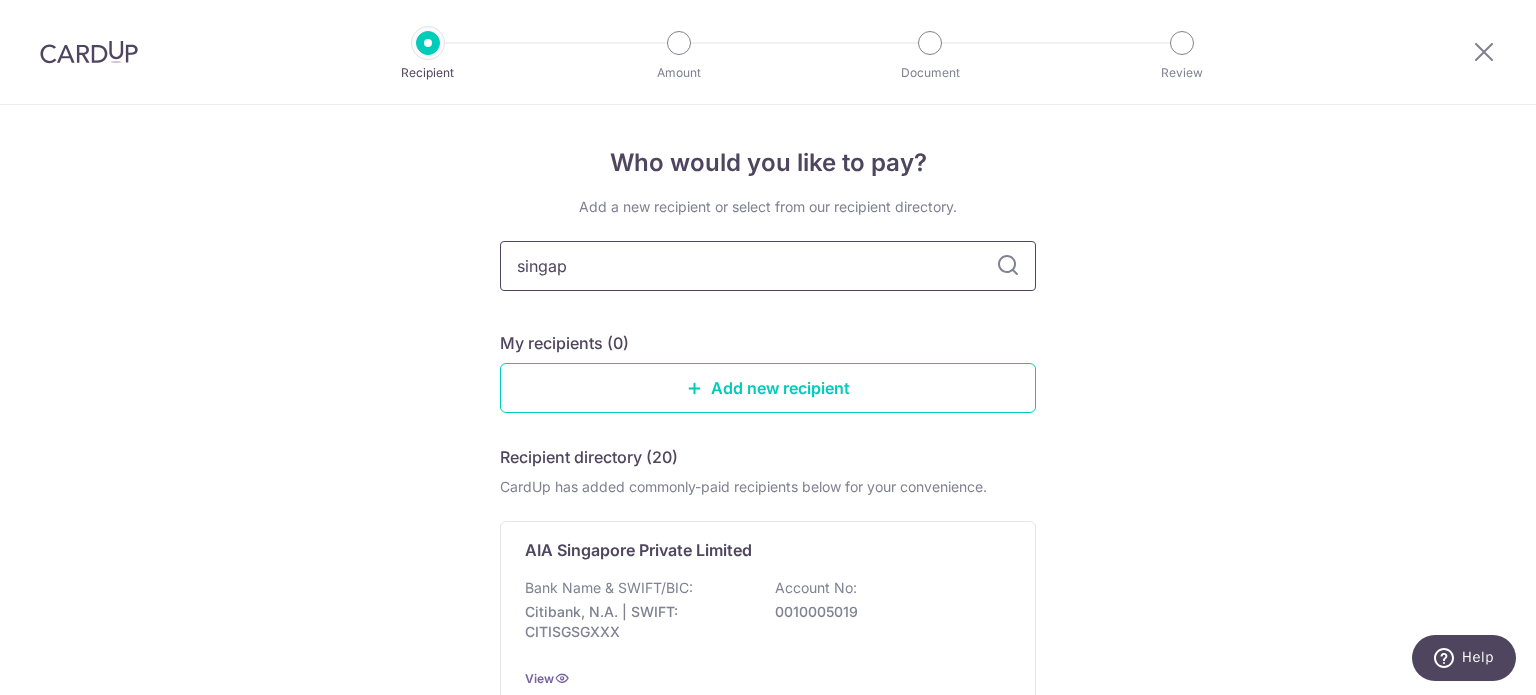 type on "singapo" 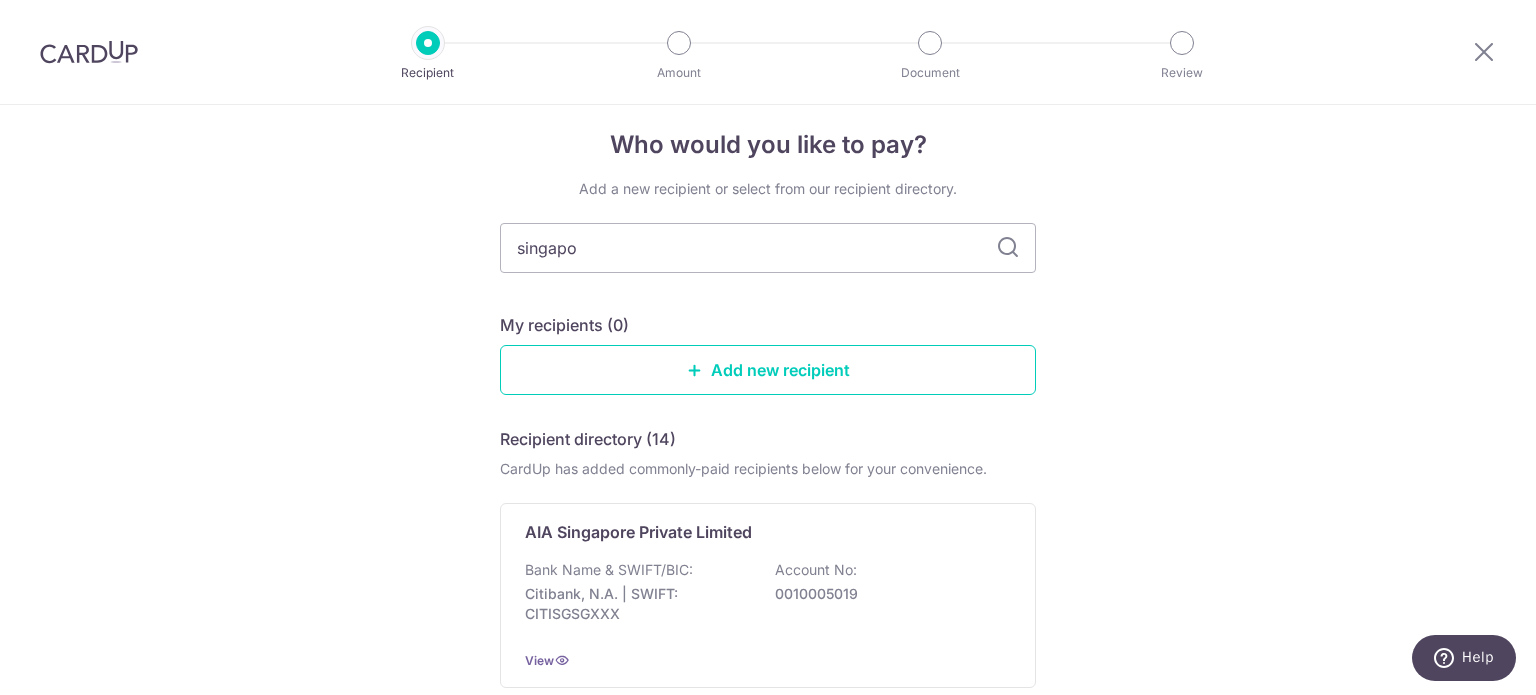 scroll, scrollTop: 0, scrollLeft: 0, axis: both 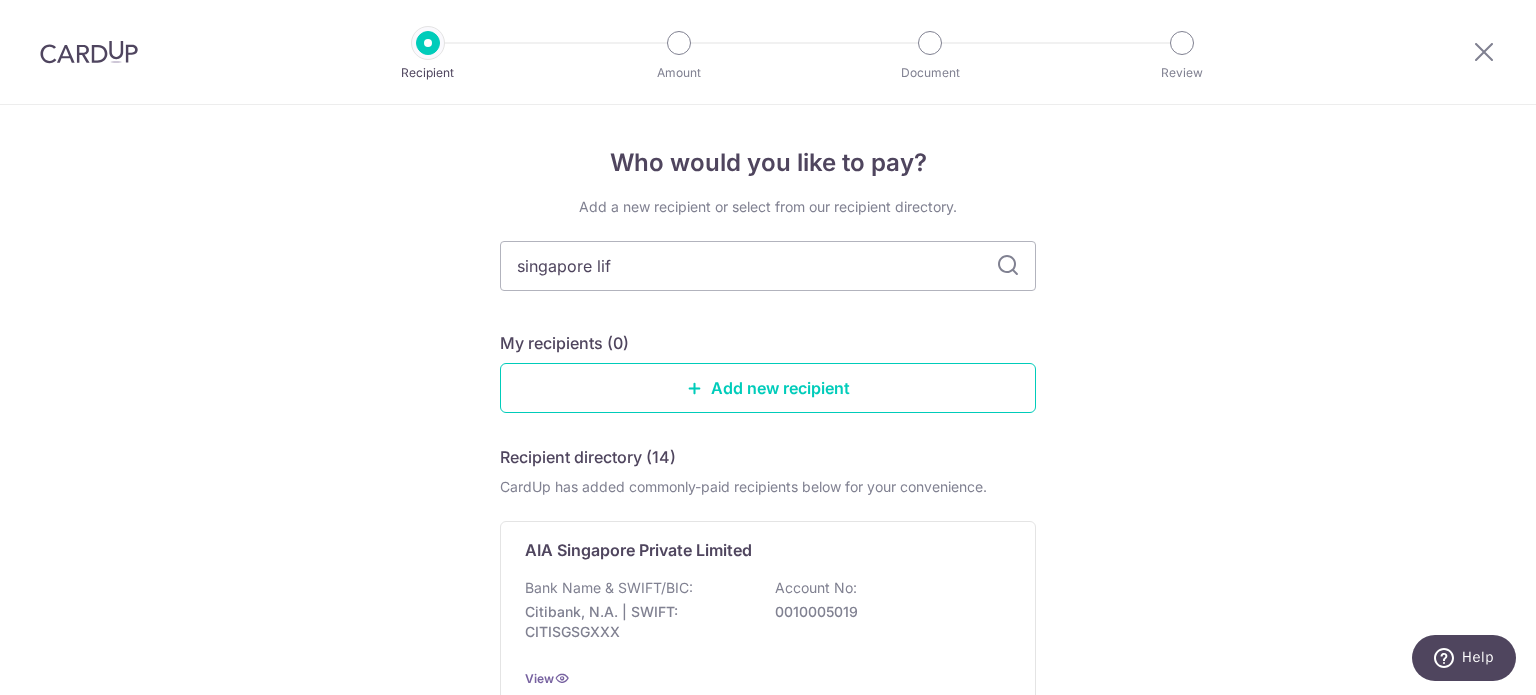 type on "singapore life" 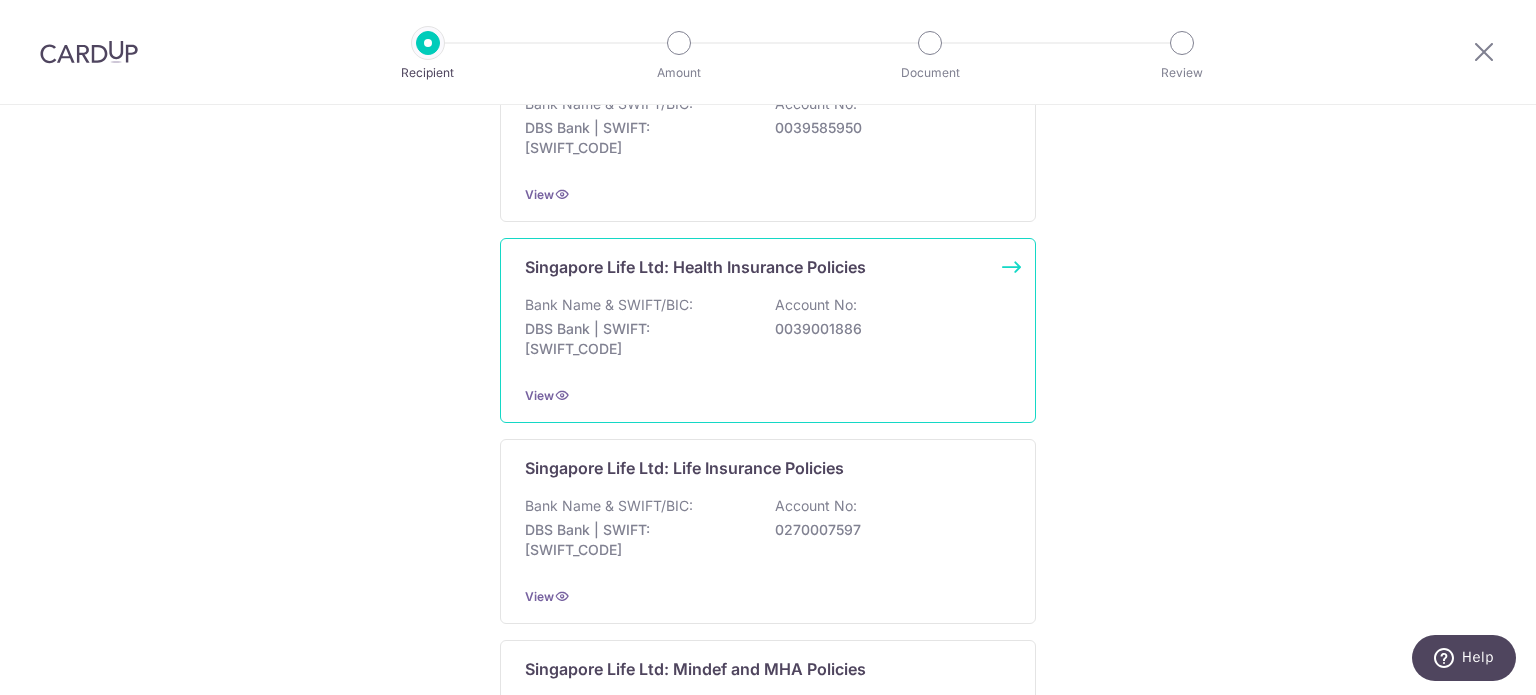 scroll, scrollTop: 385, scrollLeft: 0, axis: vertical 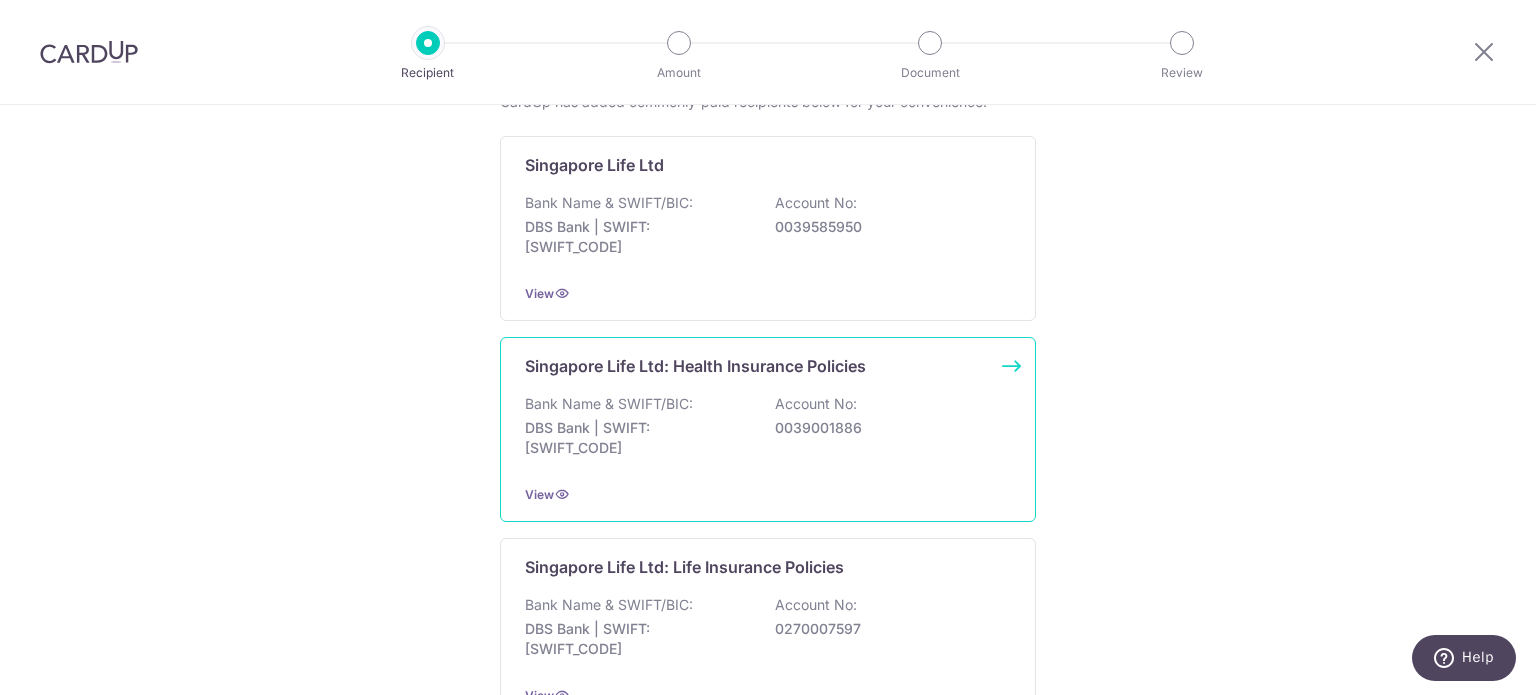 click on "Singapore Life Ltd: Health Insurance Policies" at bounding box center (695, 366) 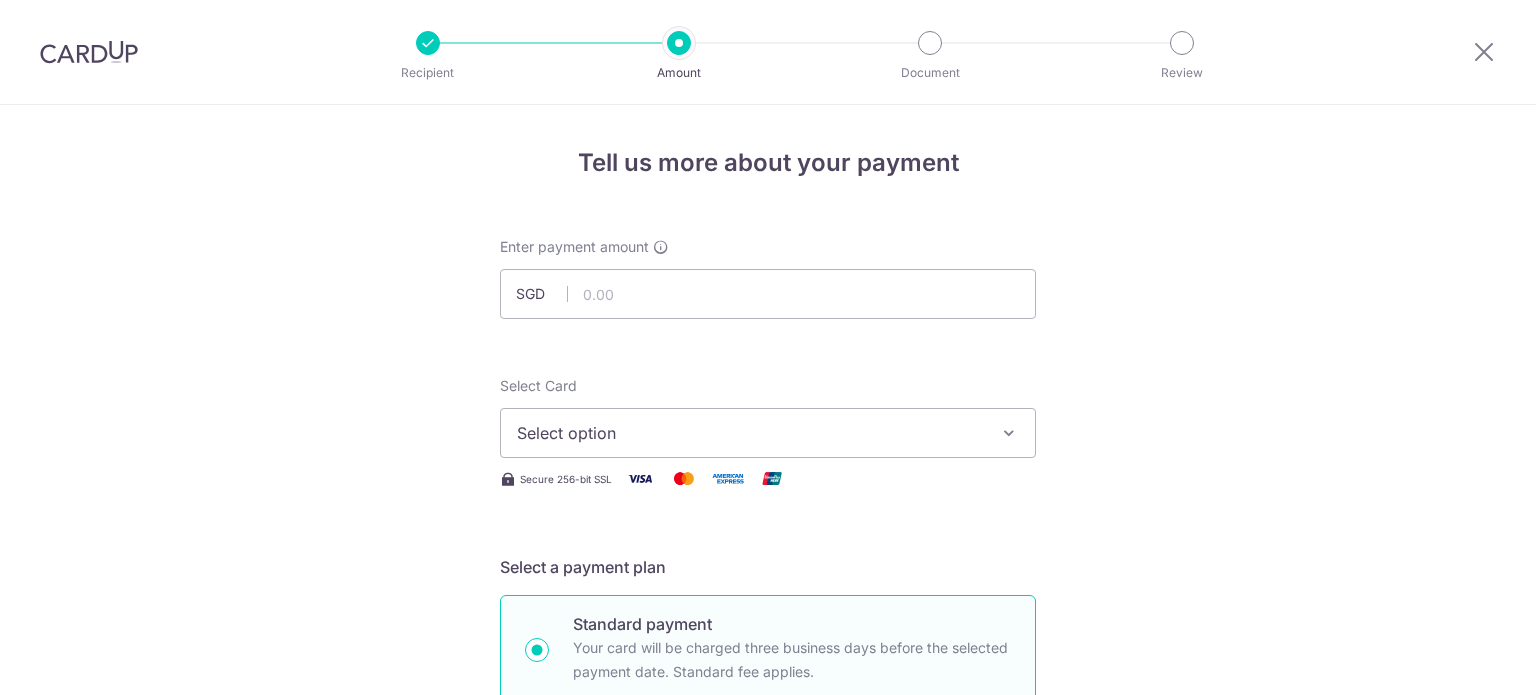 scroll, scrollTop: 0, scrollLeft: 0, axis: both 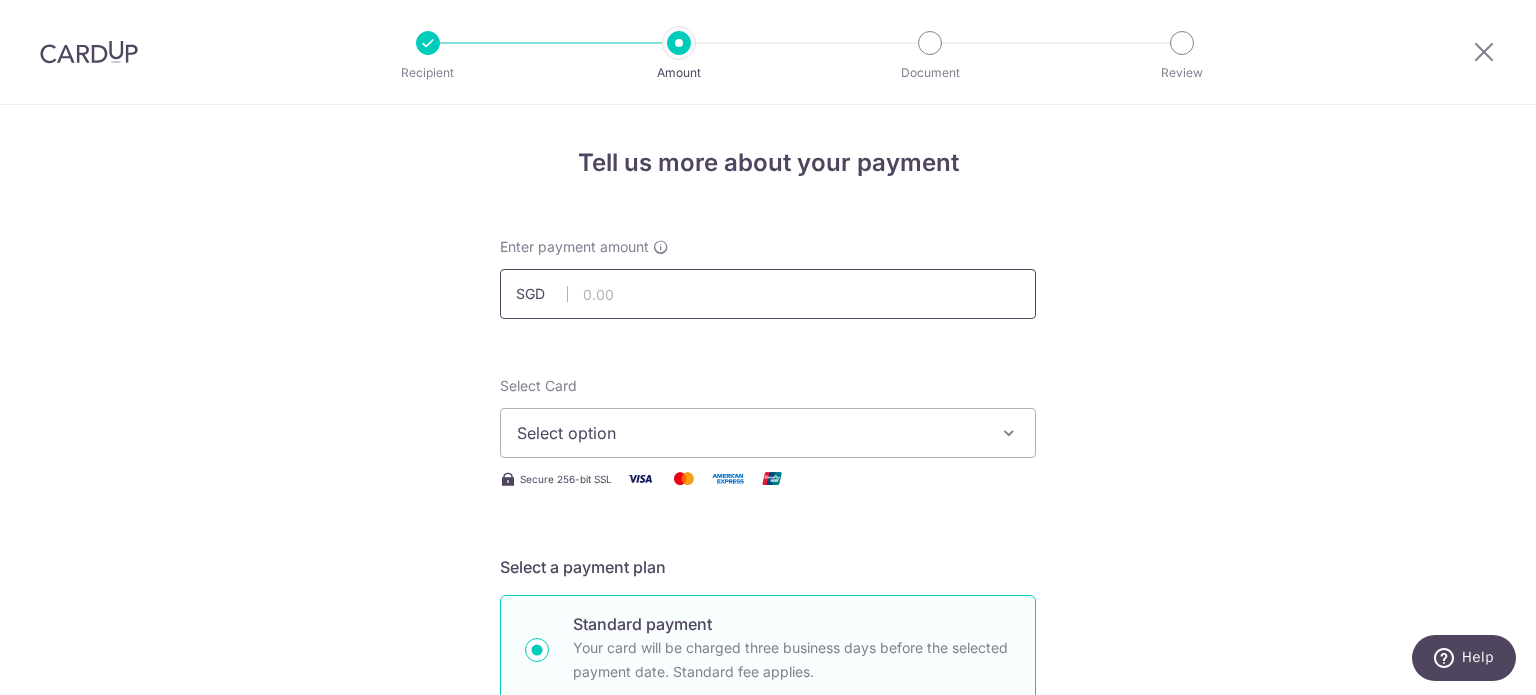 click at bounding box center [768, 294] 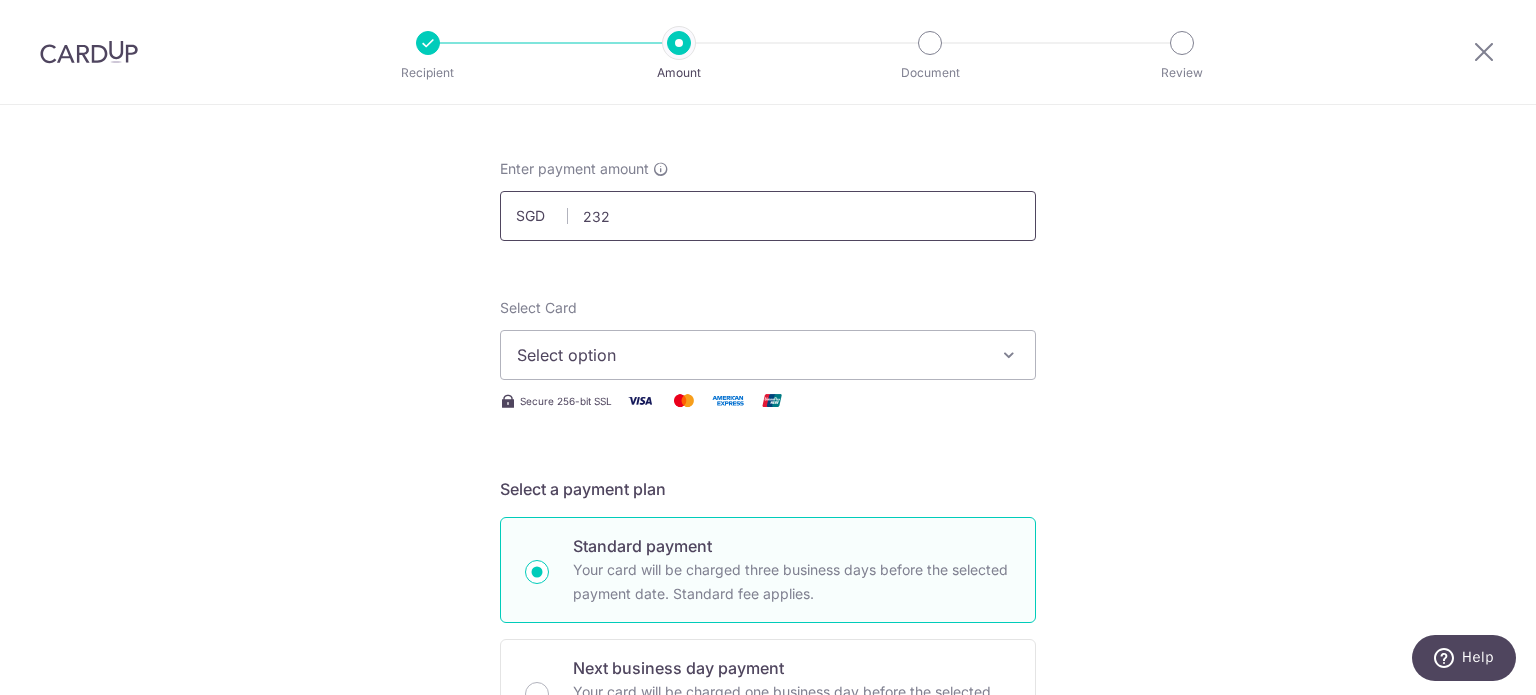 scroll, scrollTop: 200, scrollLeft: 0, axis: vertical 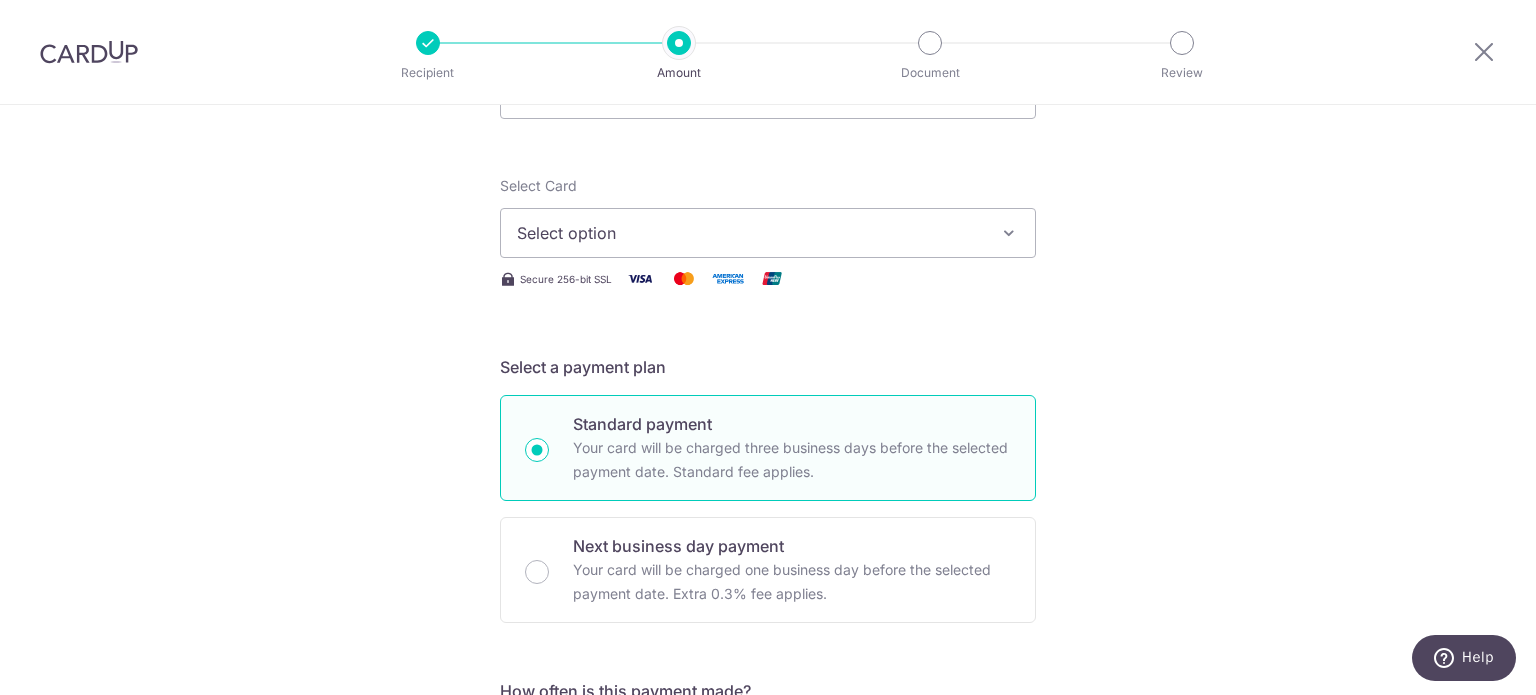 type on "232.00" 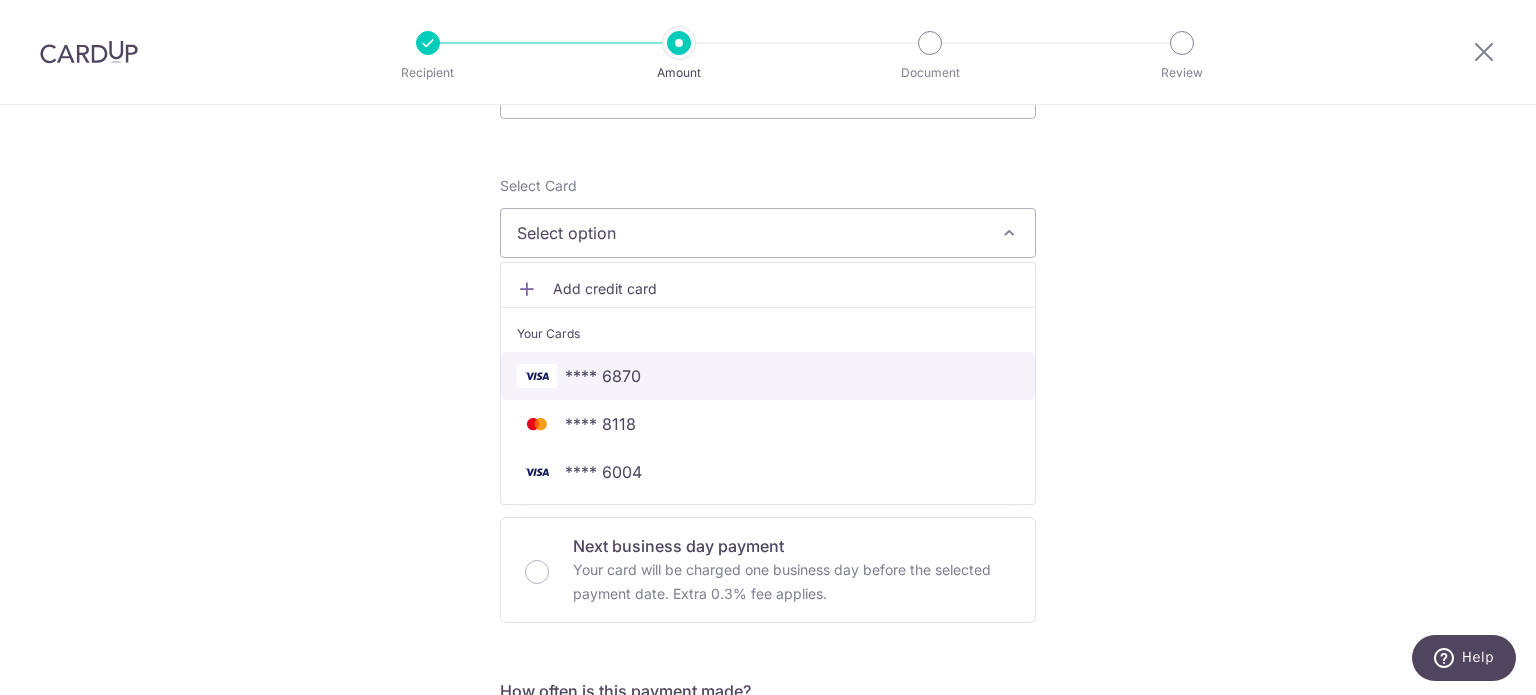 click on "**** 6870" at bounding box center [603, 376] 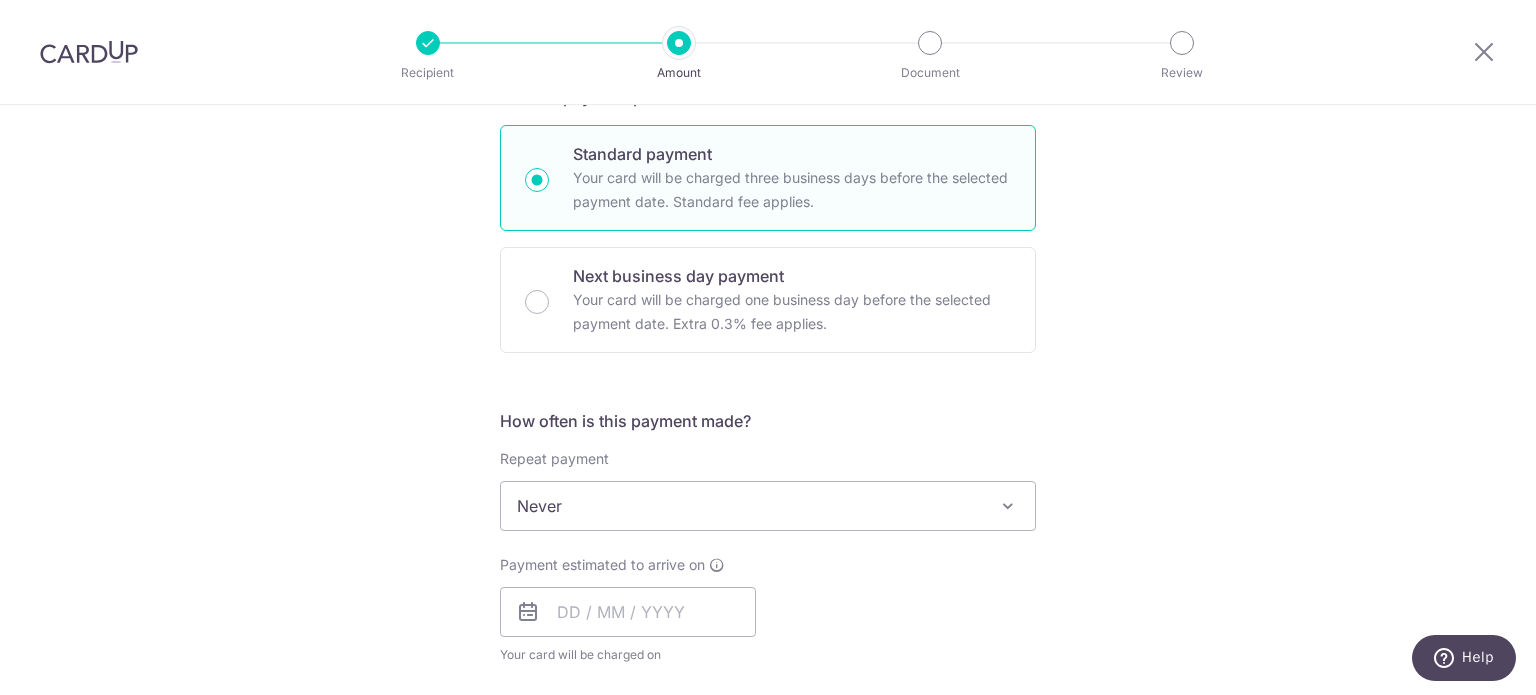 scroll, scrollTop: 500, scrollLeft: 0, axis: vertical 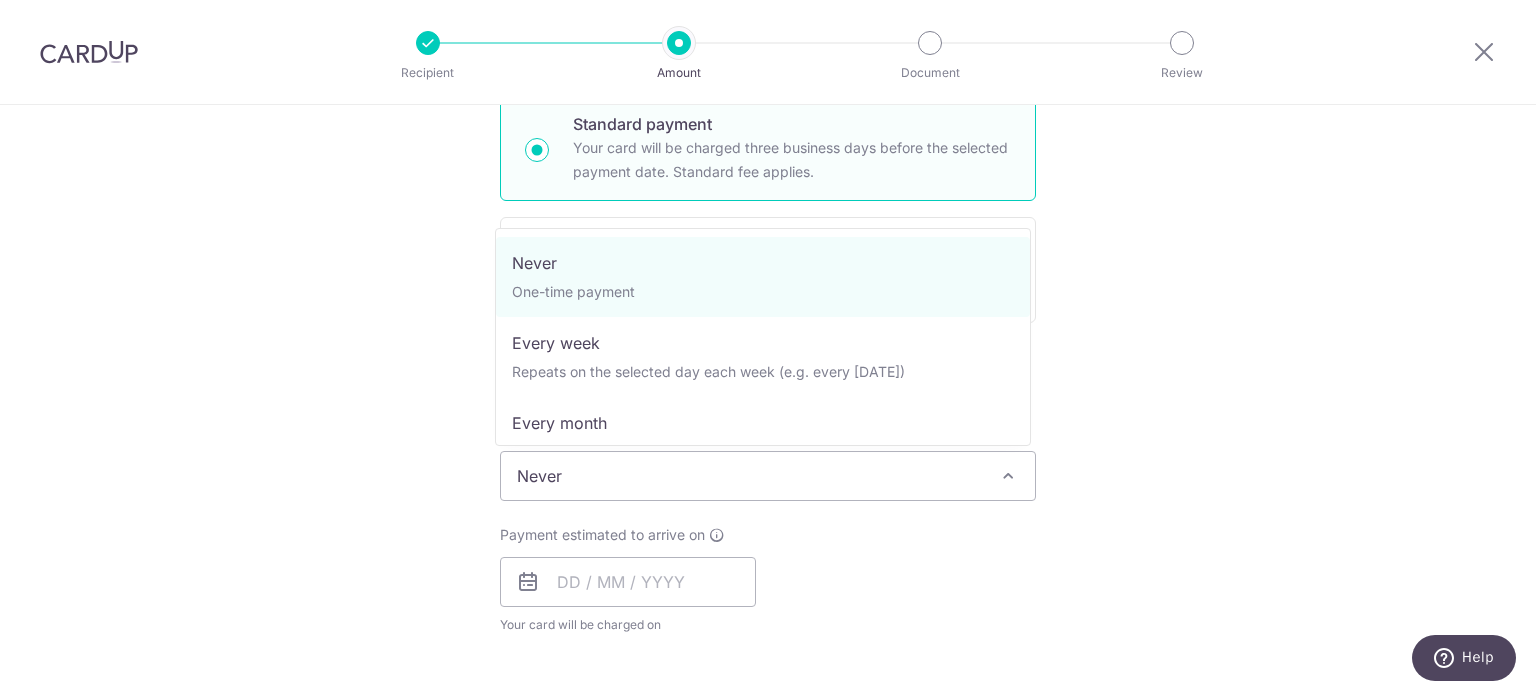 click on "Never" at bounding box center (768, 476) 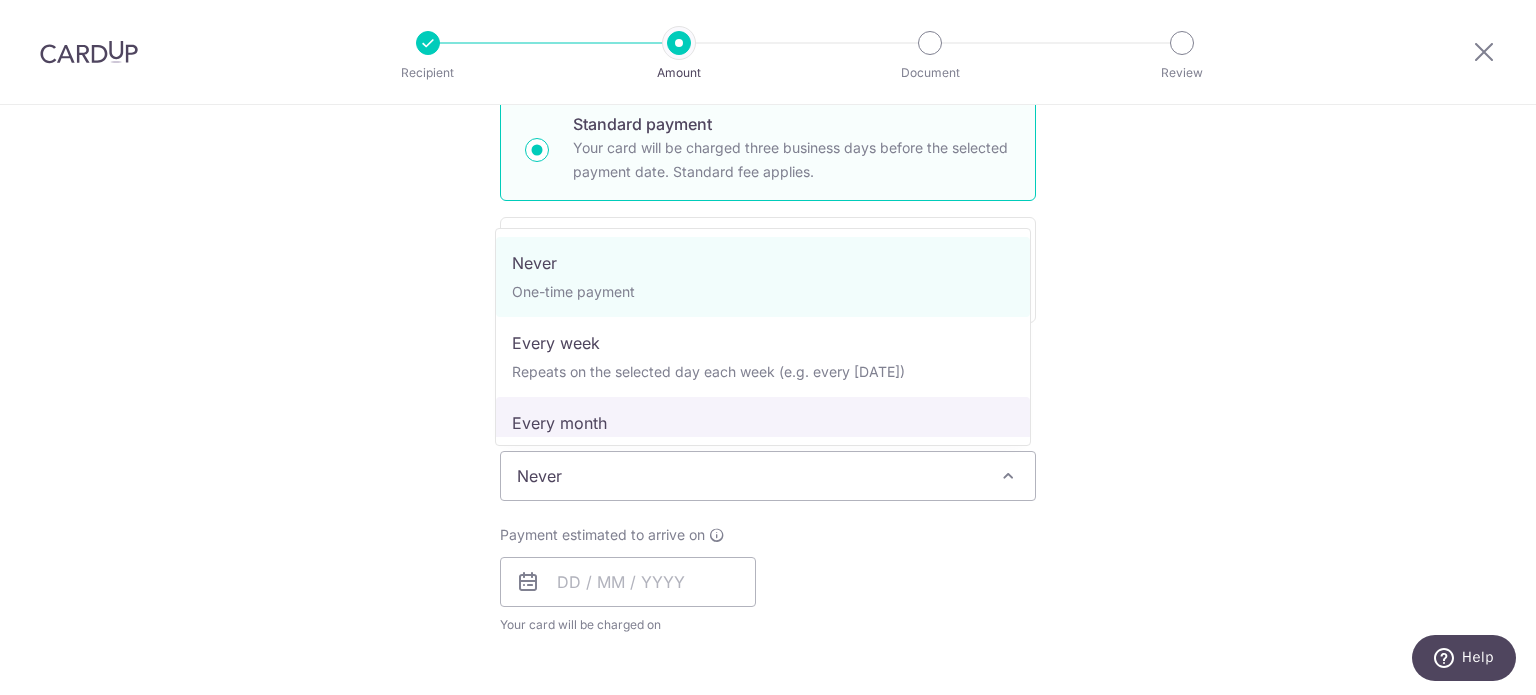 select on "3" 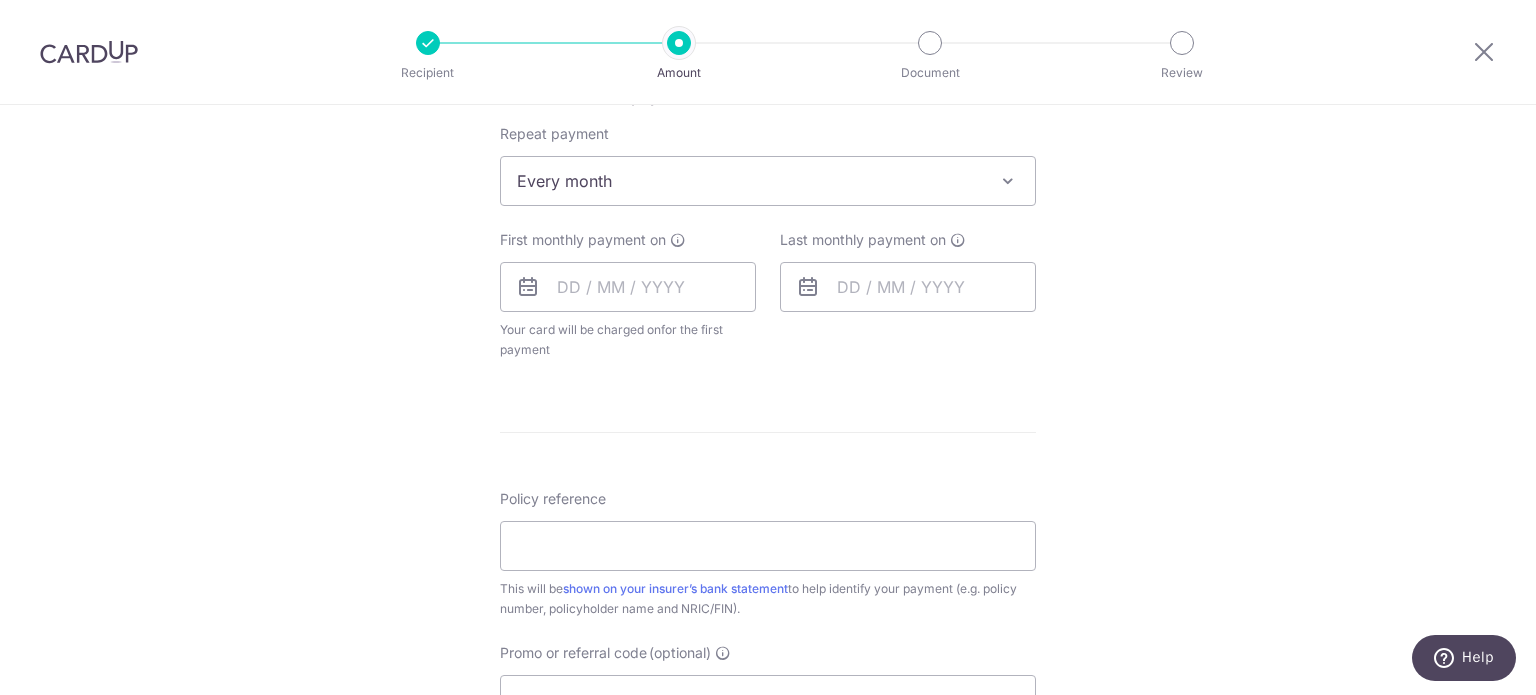scroll, scrollTop: 800, scrollLeft: 0, axis: vertical 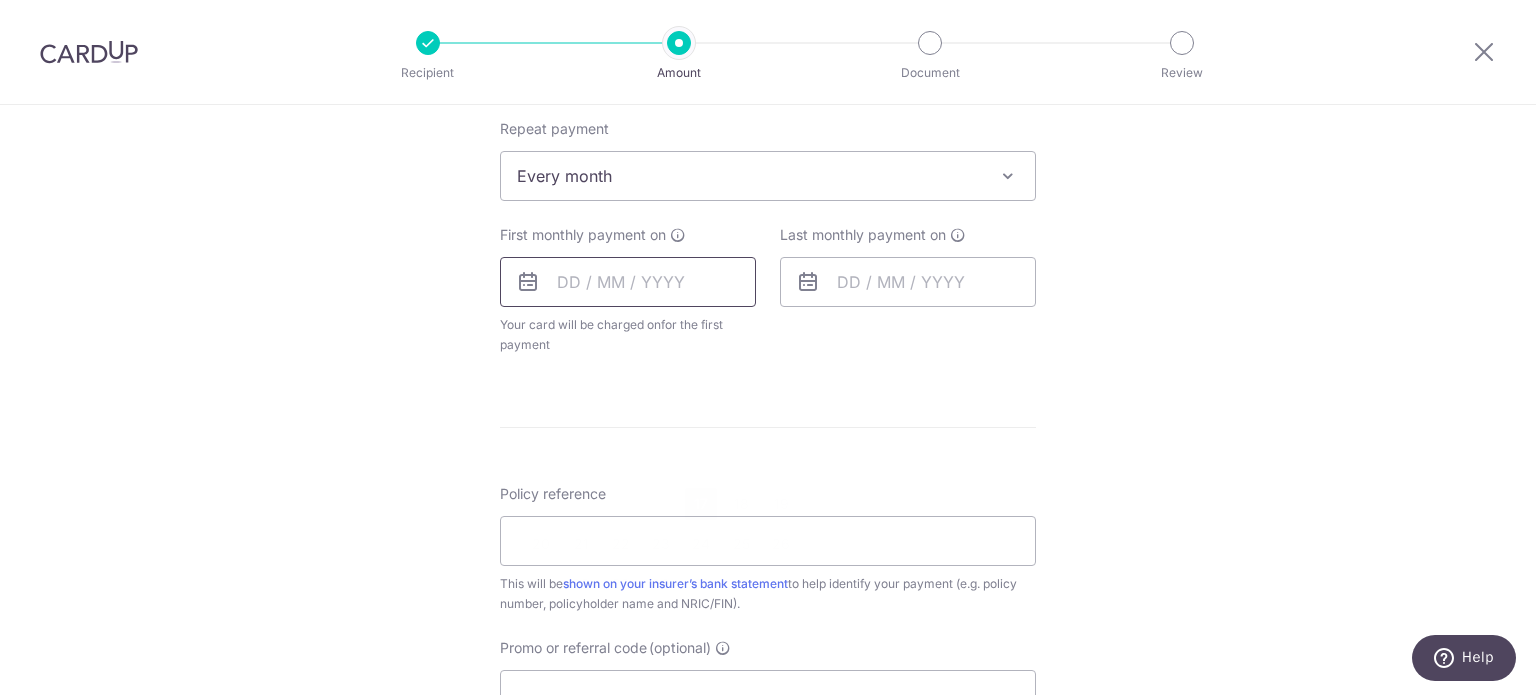 click at bounding box center (628, 282) 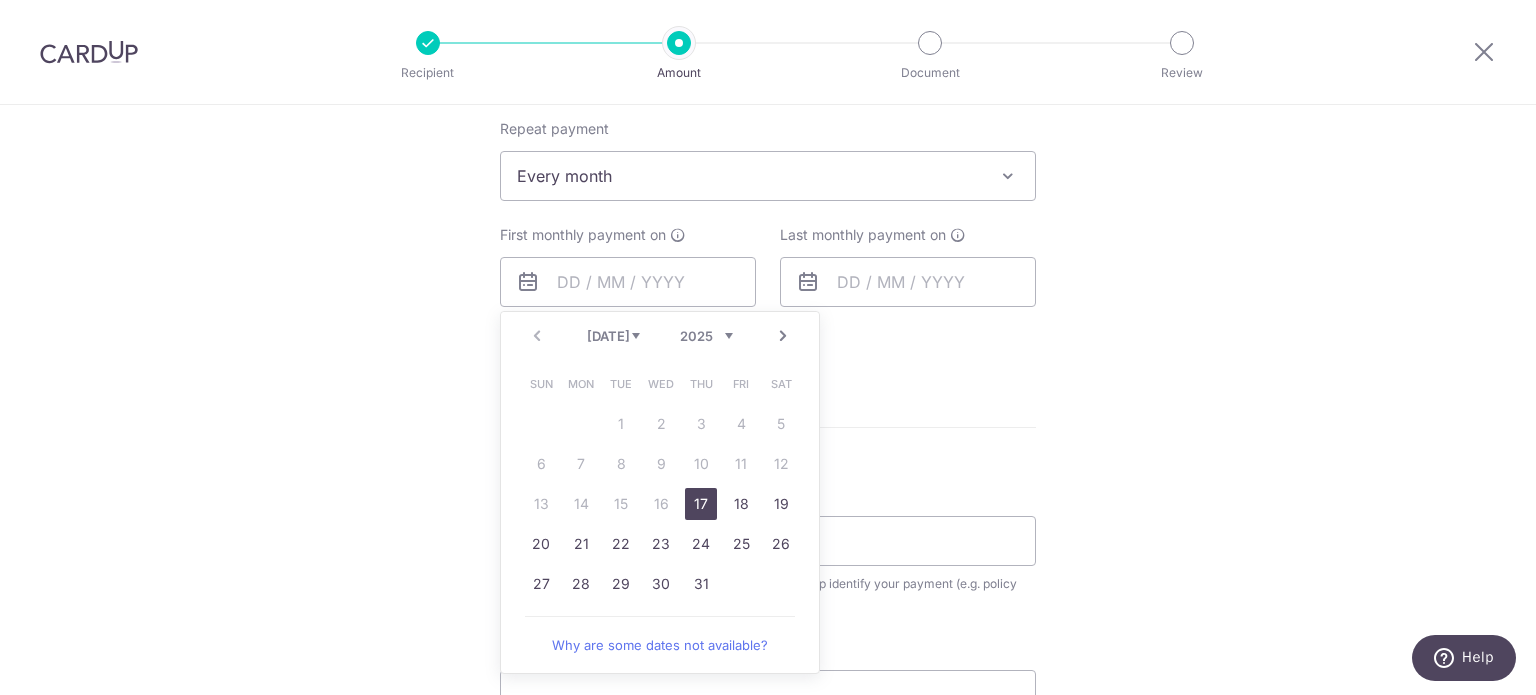 click on "17" at bounding box center [701, 504] 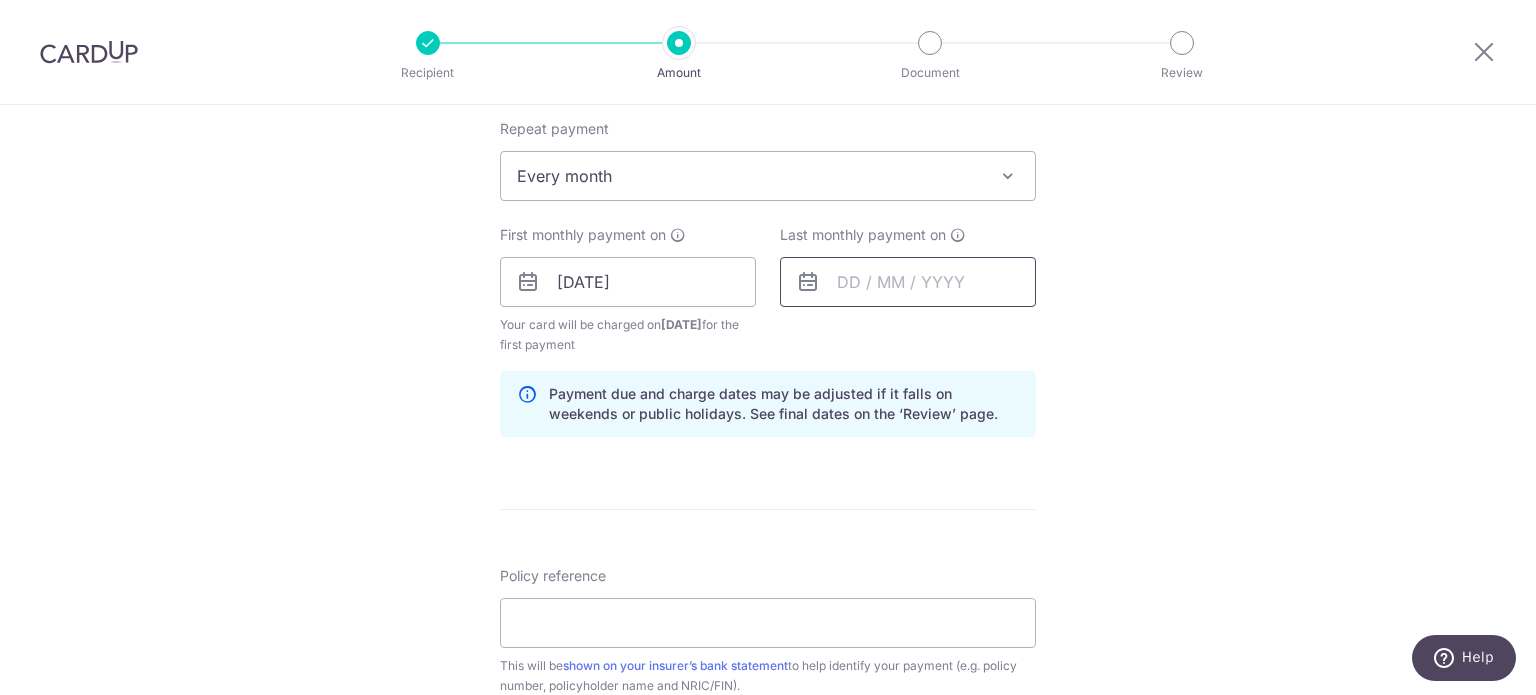 click at bounding box center [908, 282] 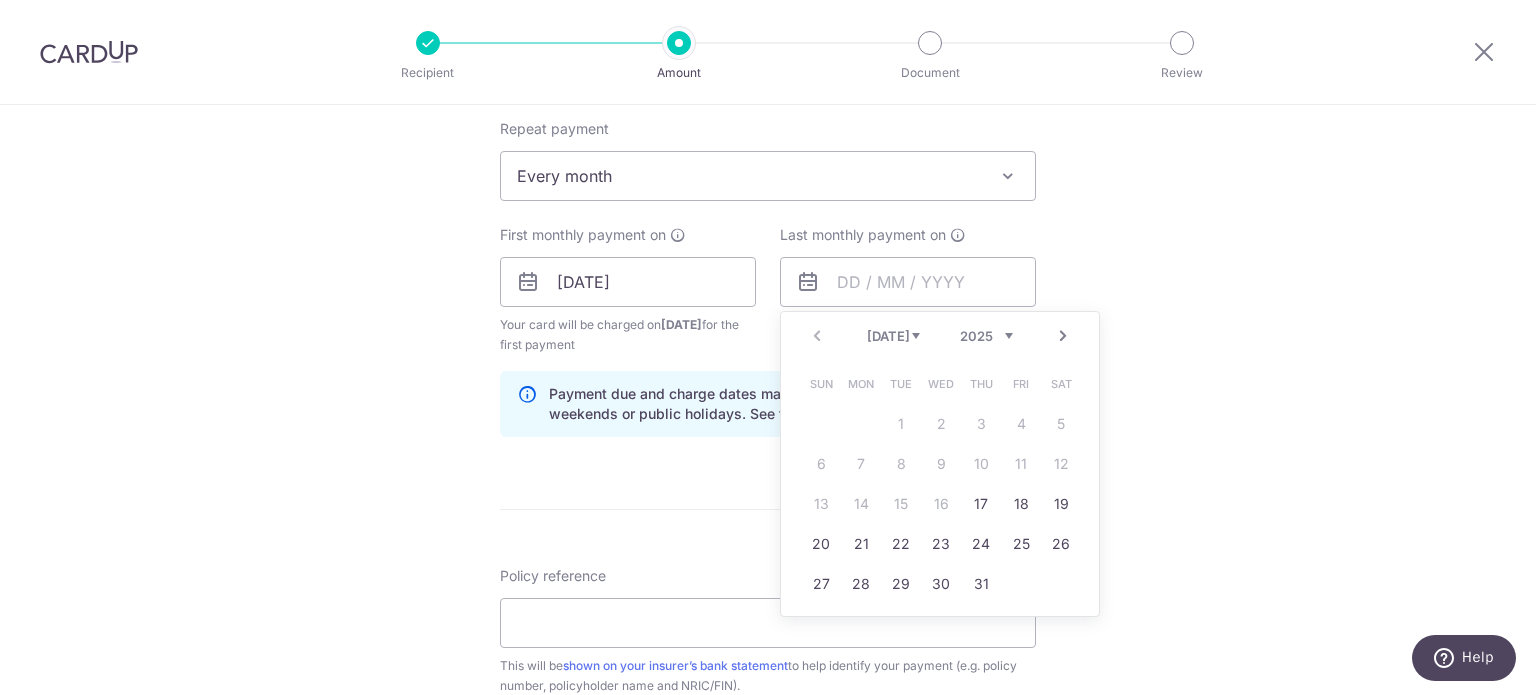 click on "Jul Aug Sep Oct Nov Dec" at bounding box center (893, 336) 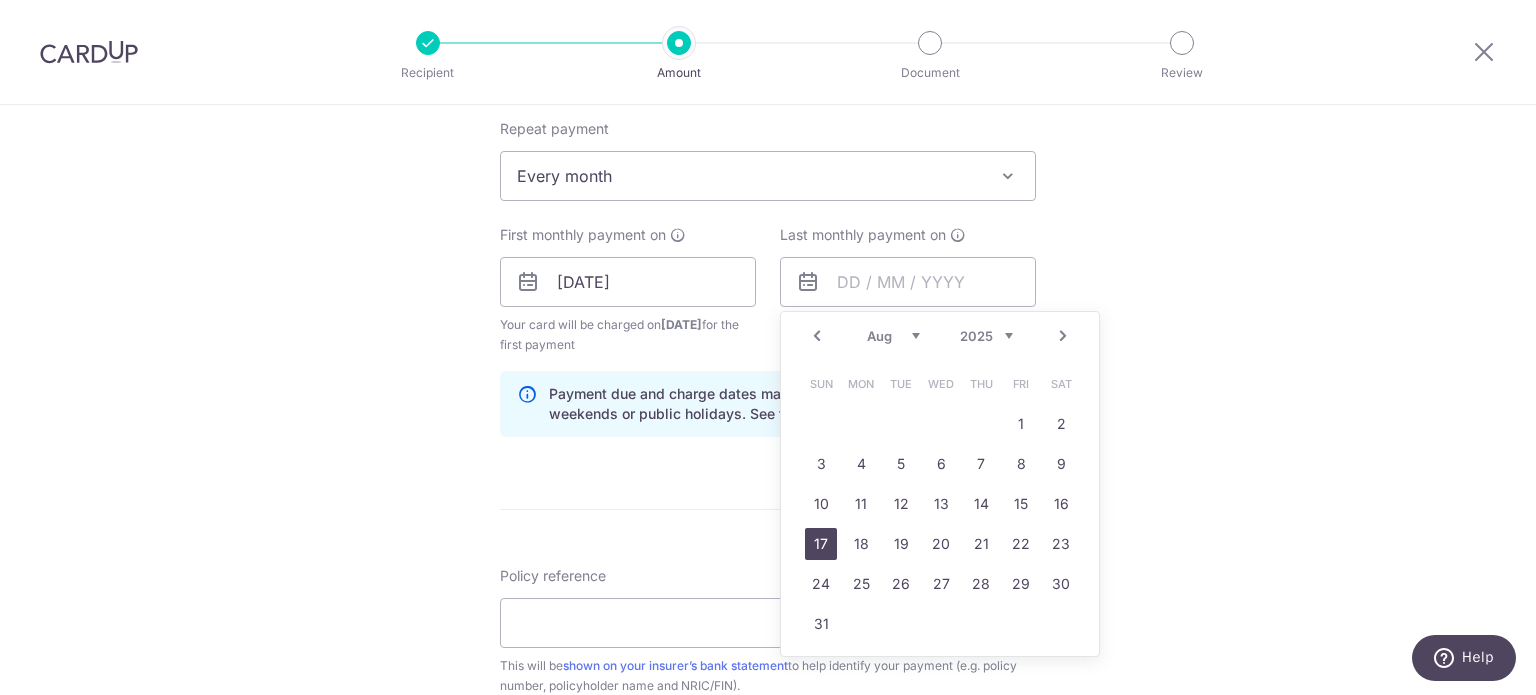 click on "17" at bounding box center (821, 544) 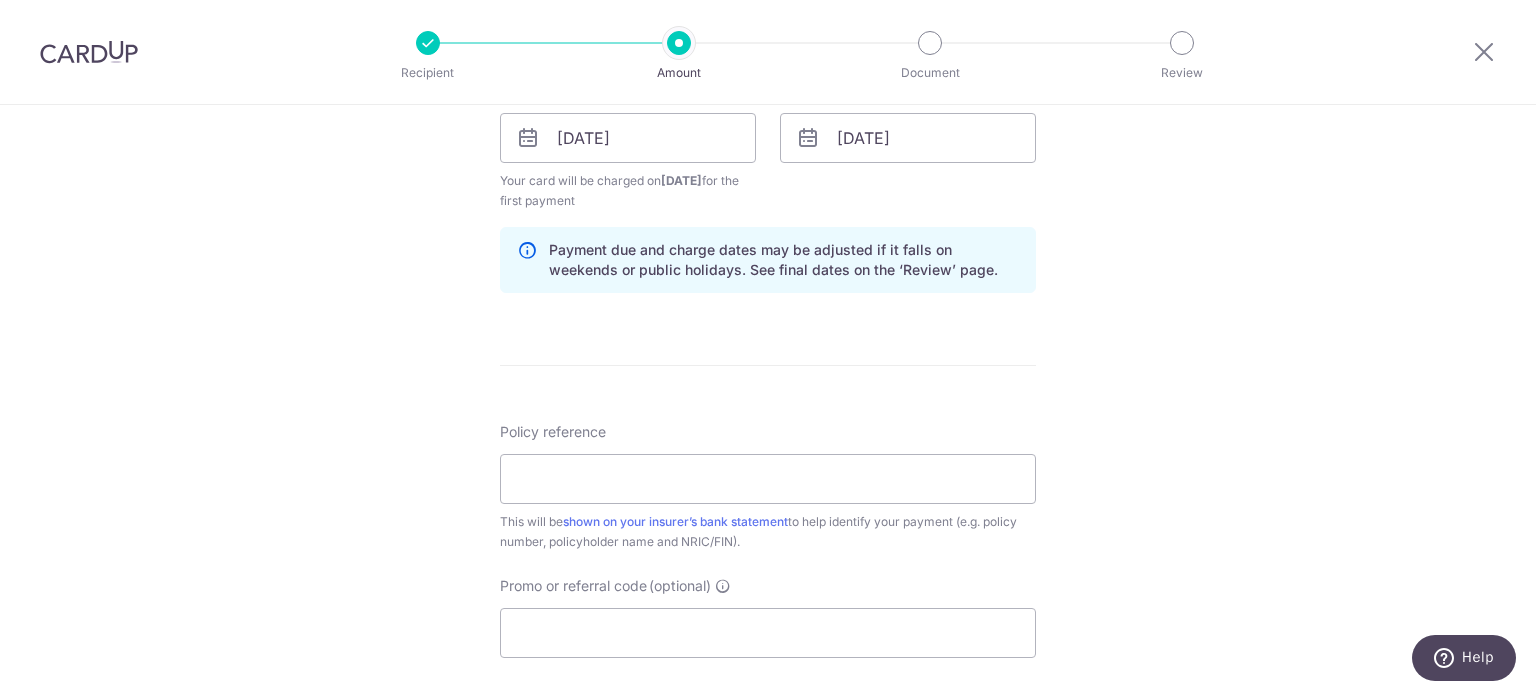 scroll, scrollTop: 1100, scrollLeft: 0, axis: vertical 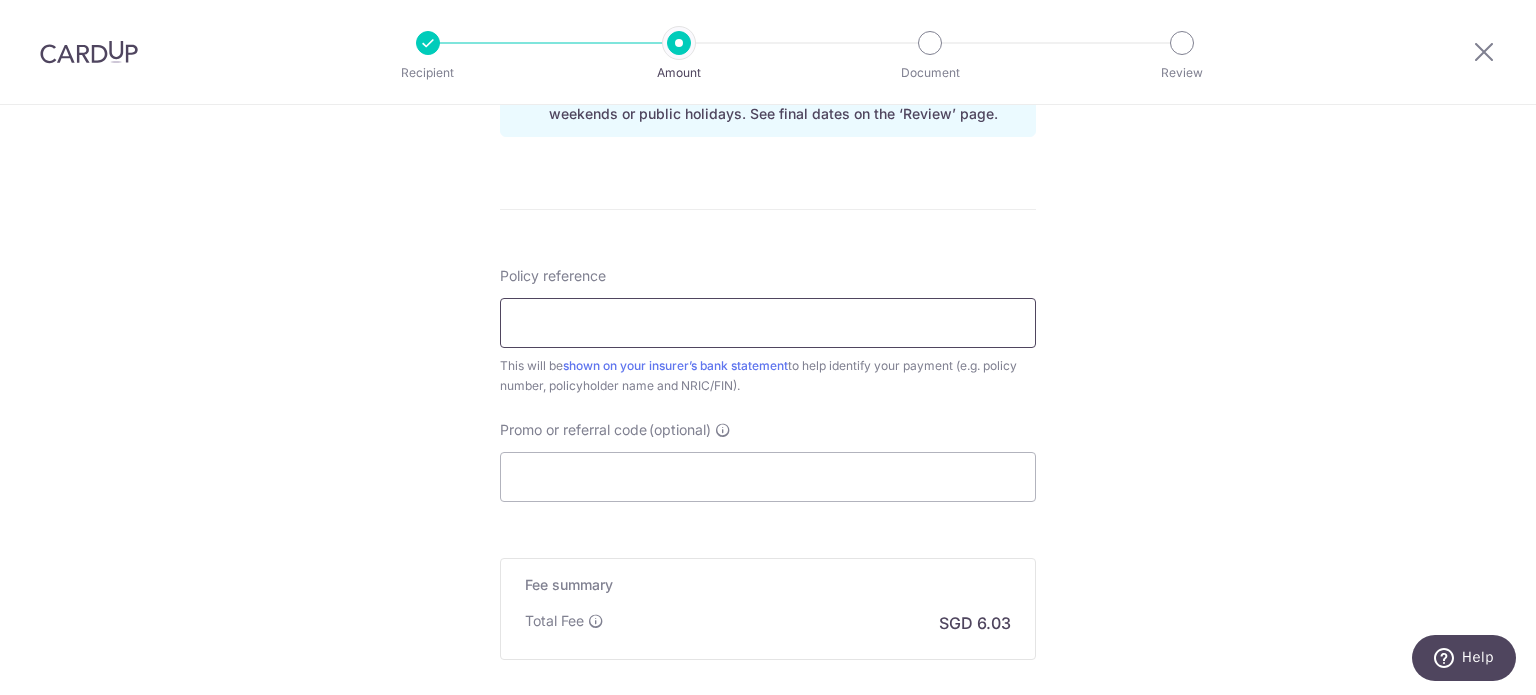 click on "Policy reference" at bounding box center (768, 323) 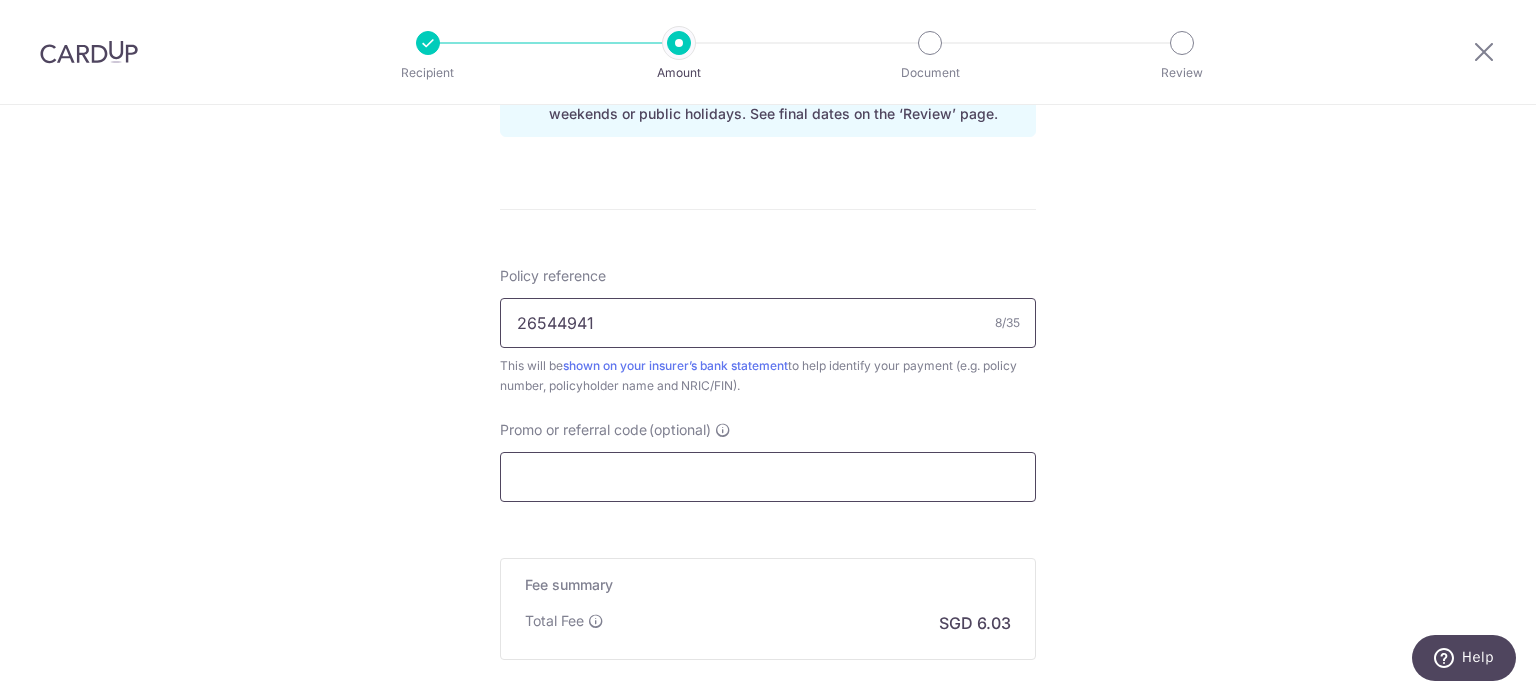 type on "26544941" 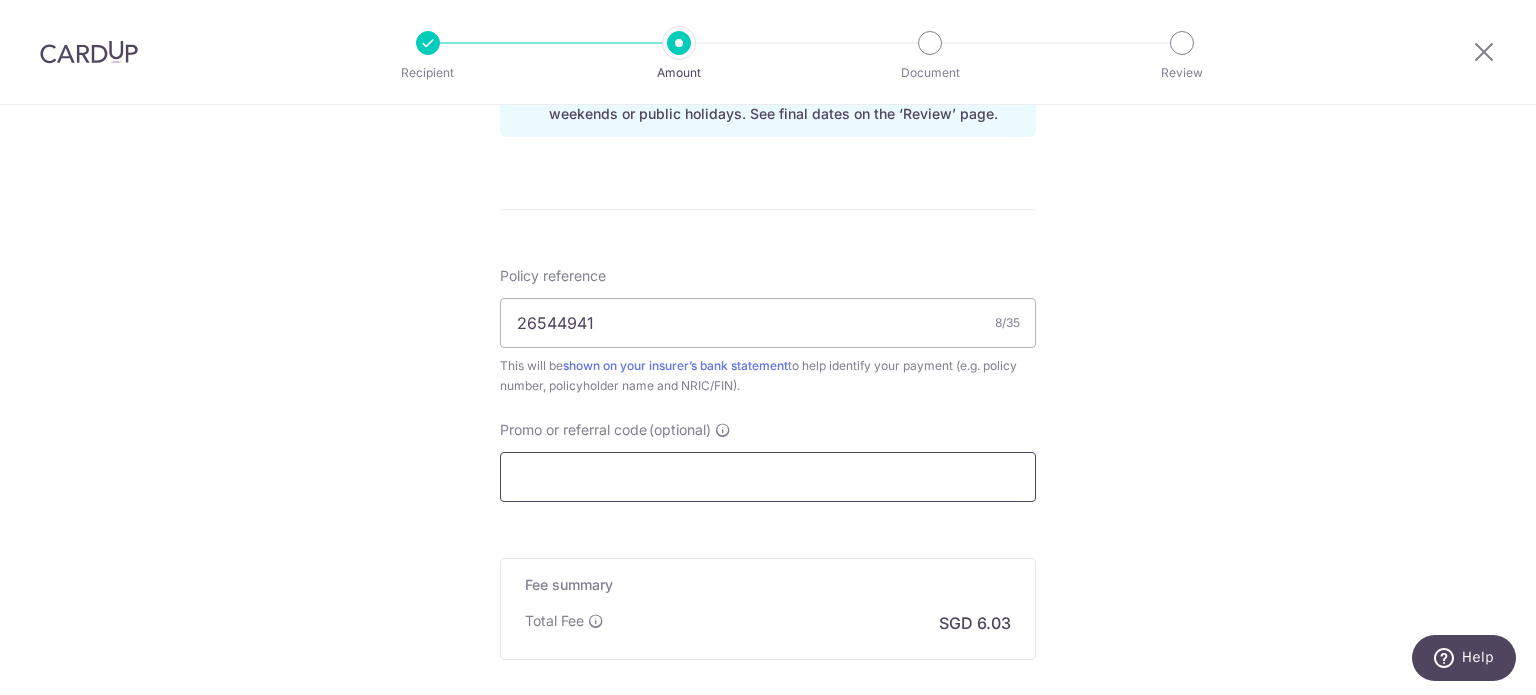 click on "Promo or referral code
(optional)" at bounding box center [768, 477] 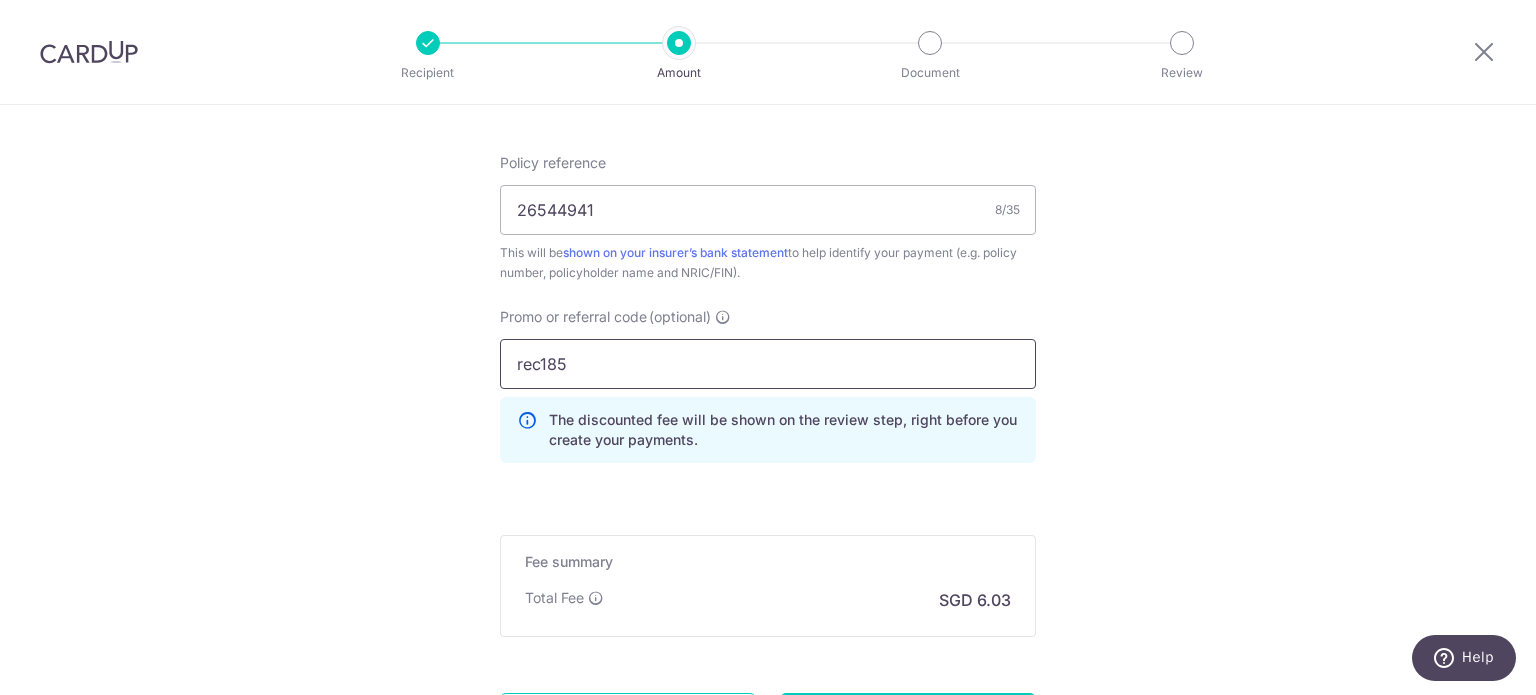 scroll, scrollTop: 1300, scrollLeft: 0, axis: vertical 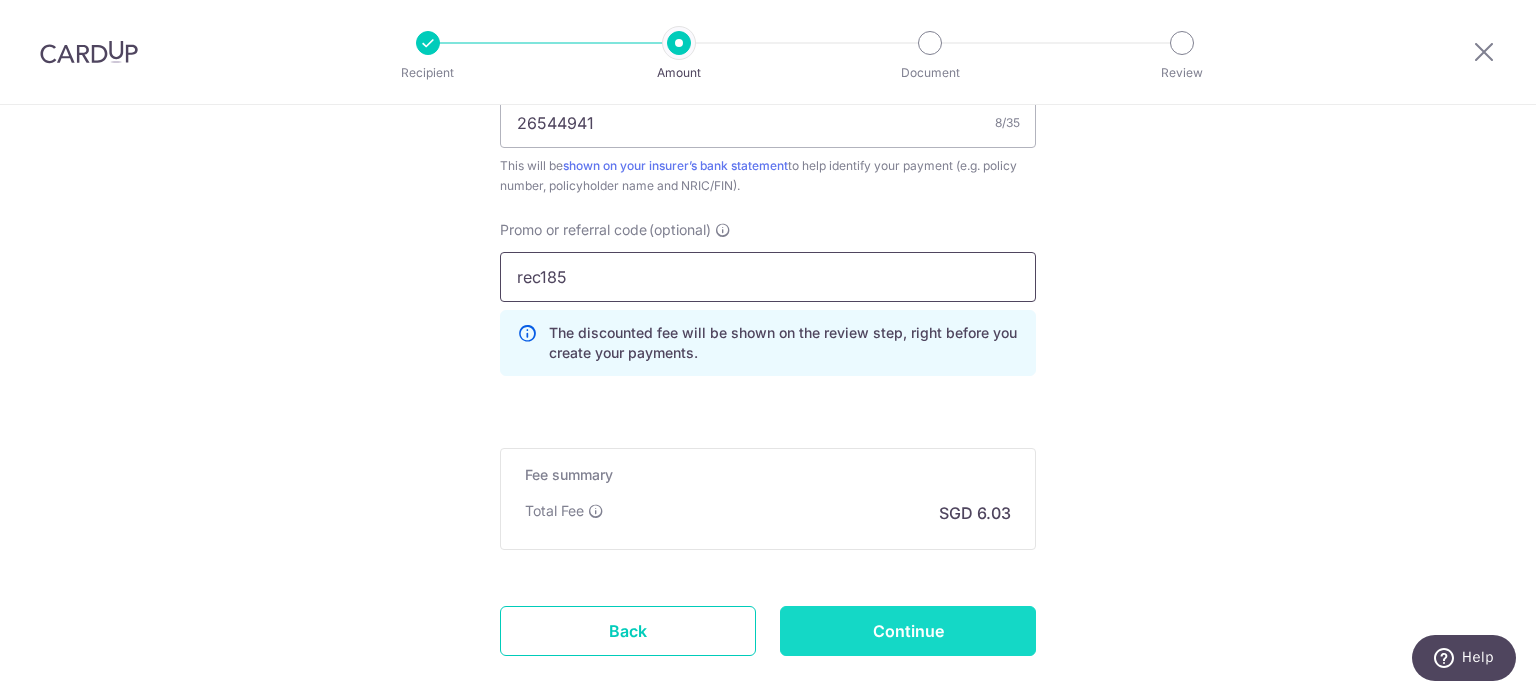 type on "rec185" 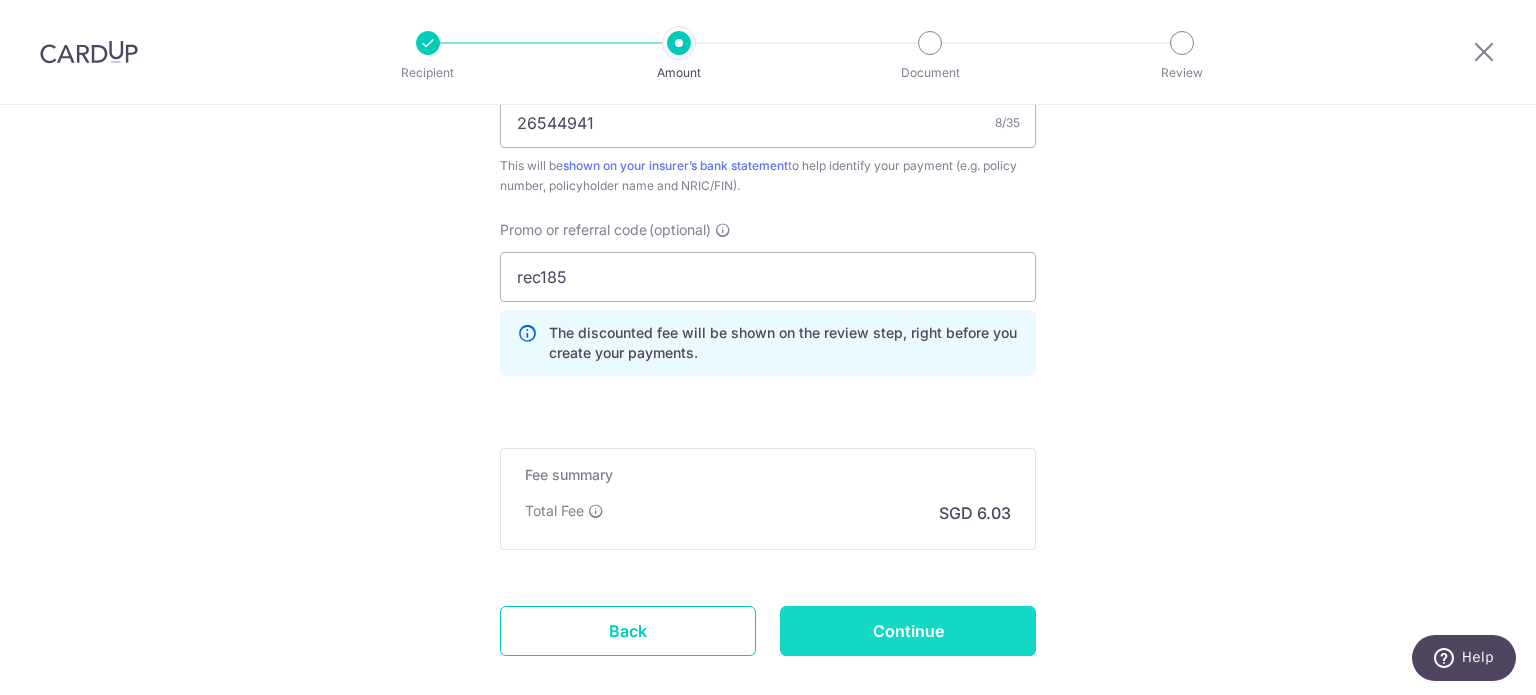 click on "Continue" at bounding box center [908, 631] 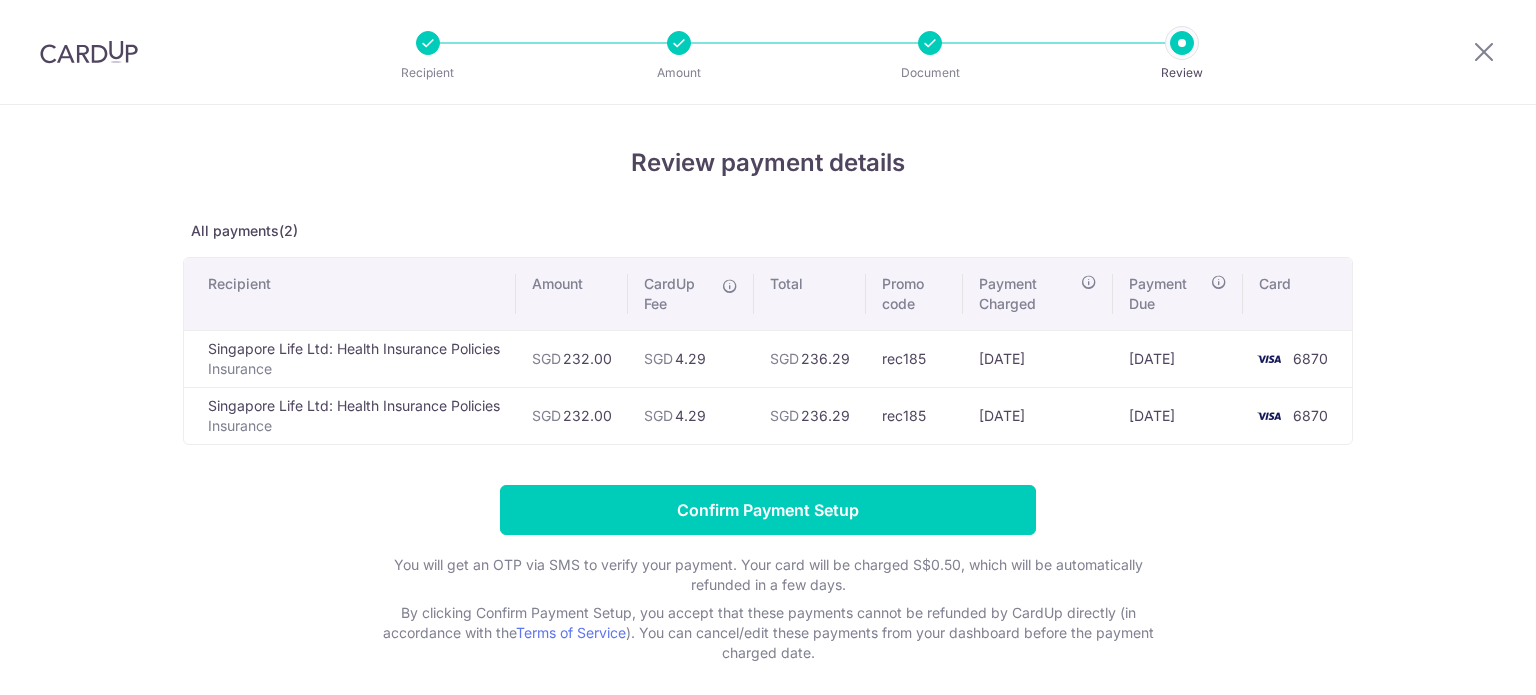 scroll, scrollTop: 0, scrollLeft: 0, axis: both 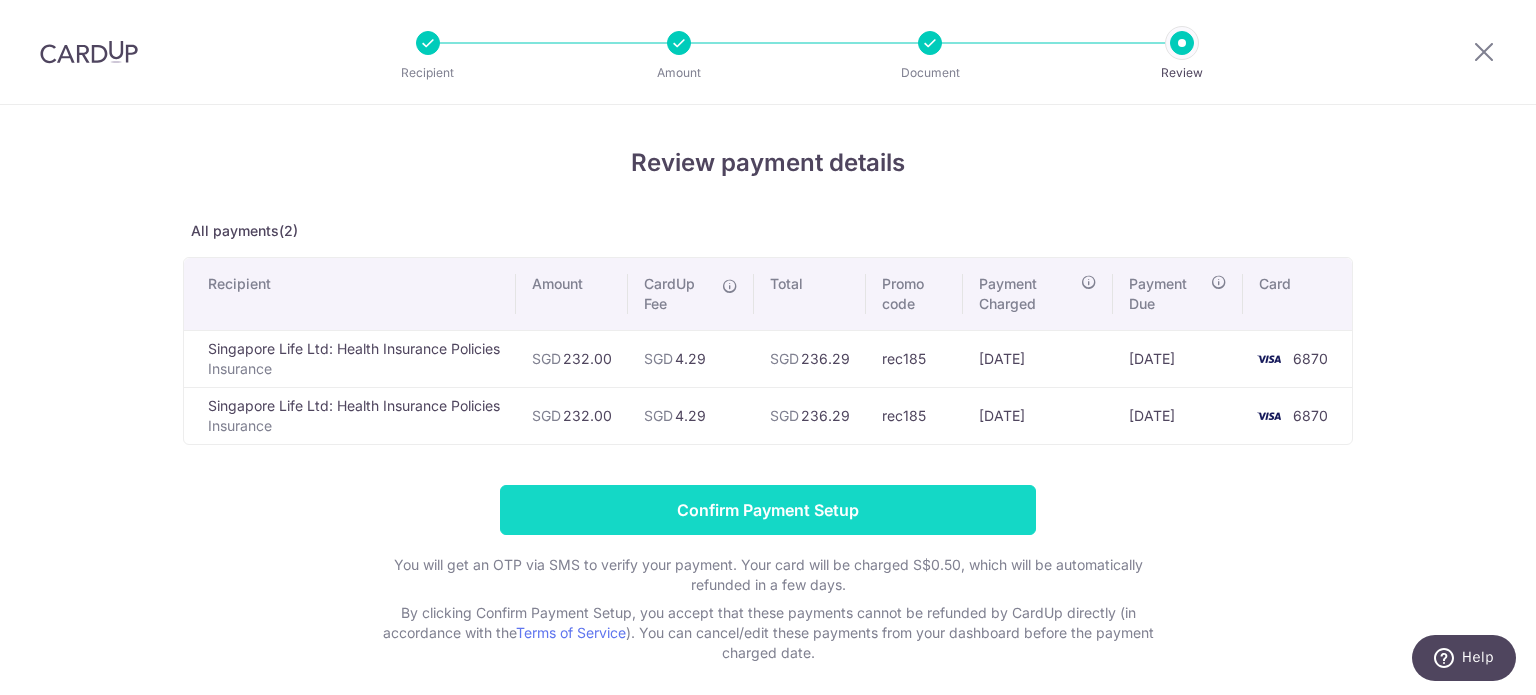 click on "Confirm Payment Setup" at bounding box center [768, 510] 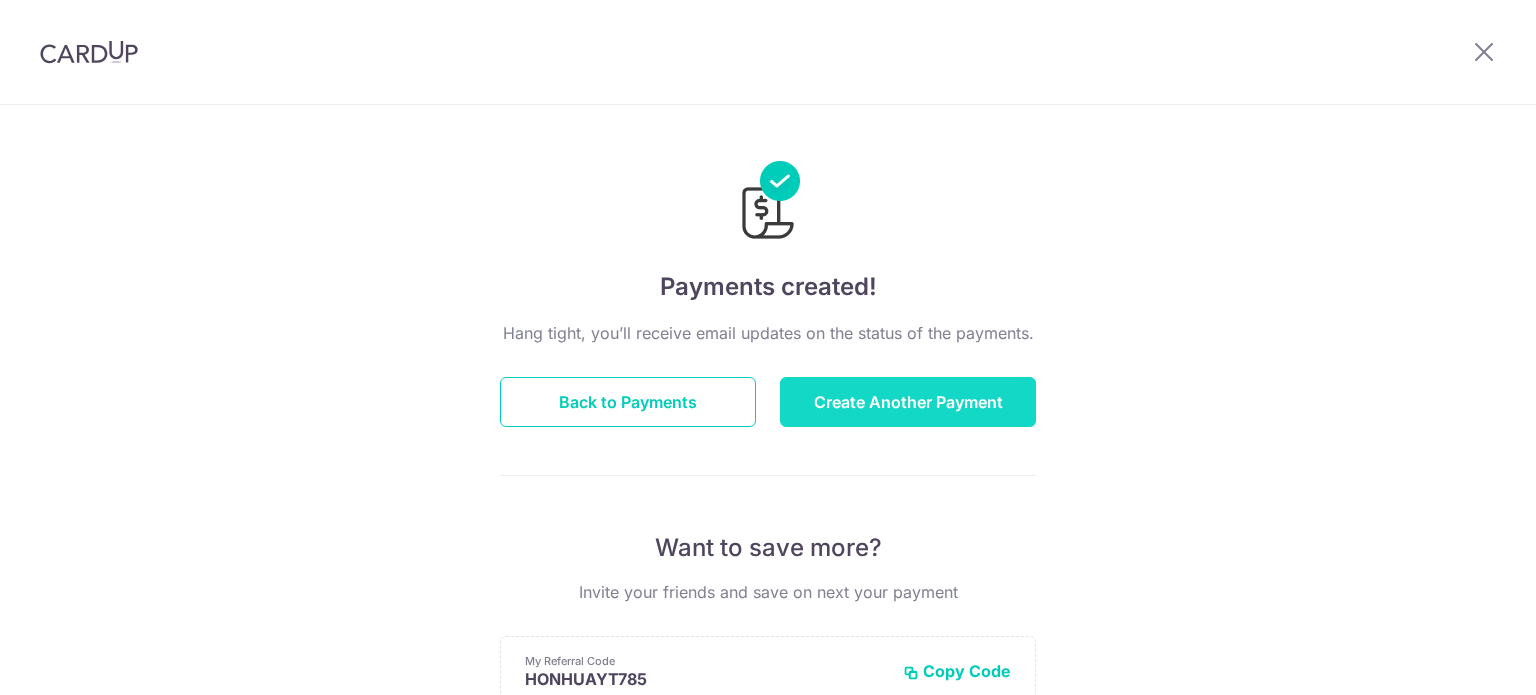 scroll, scrollTop: 0, scrollLeft: 0, axis: both 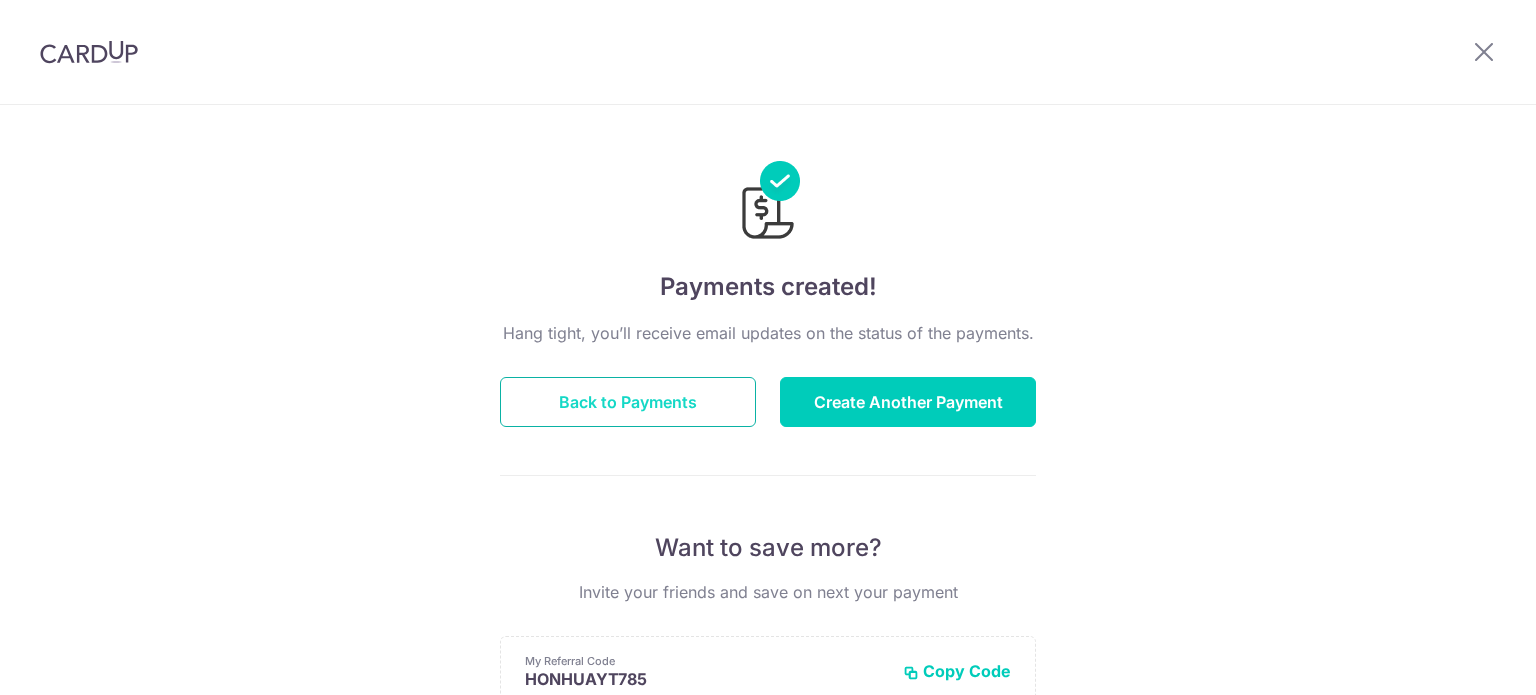 click on "Back to Payments" at bounding box center [628, 402] 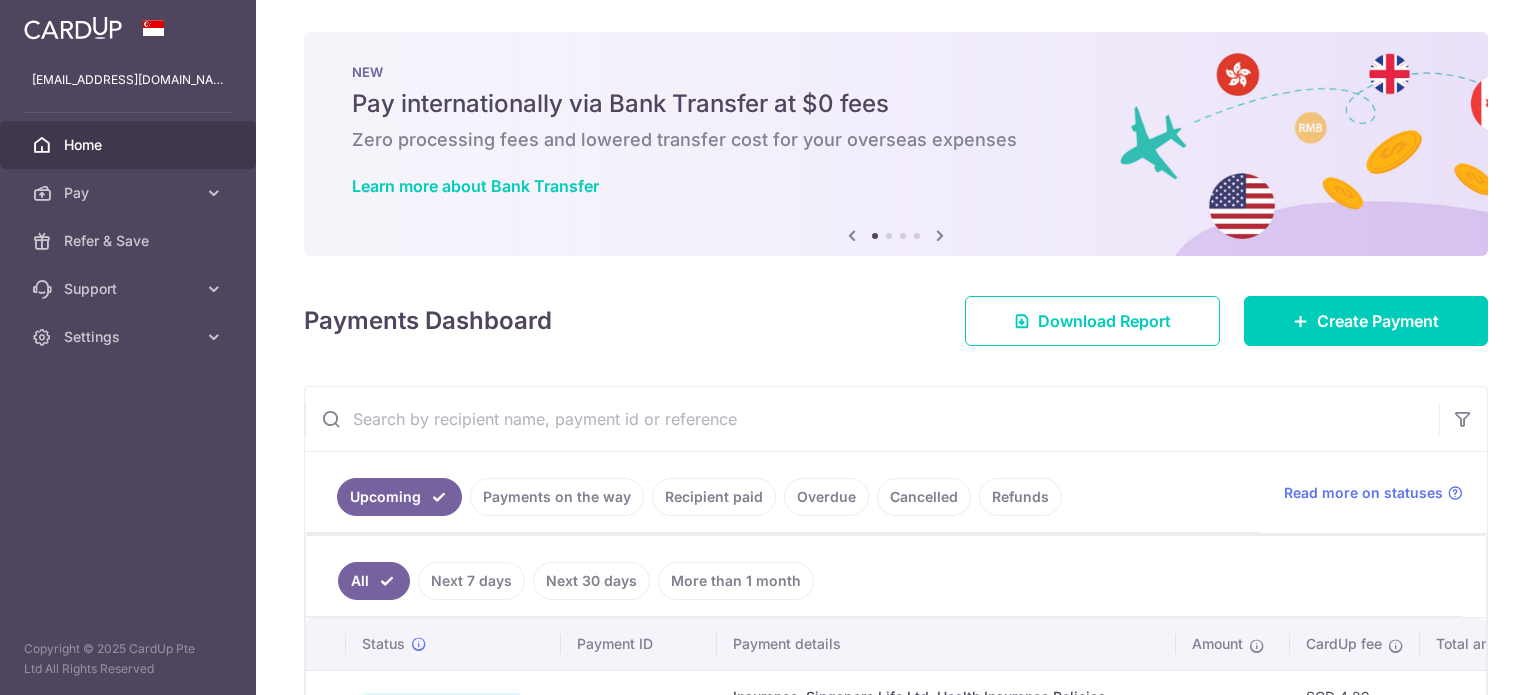 scroll, scrollTop: 0, scrollLeft: 0, axis: both 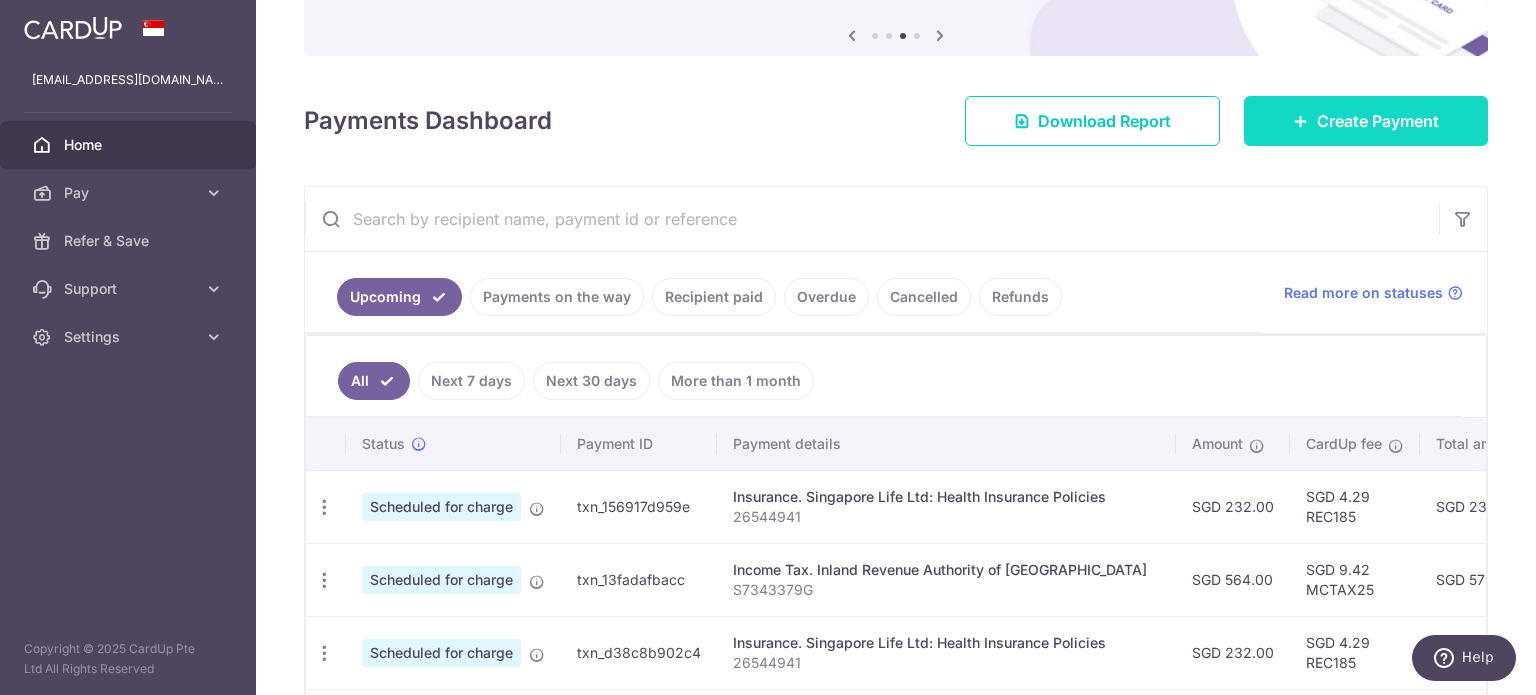 click on "Create Payment" at bounding box center (1378, 121) 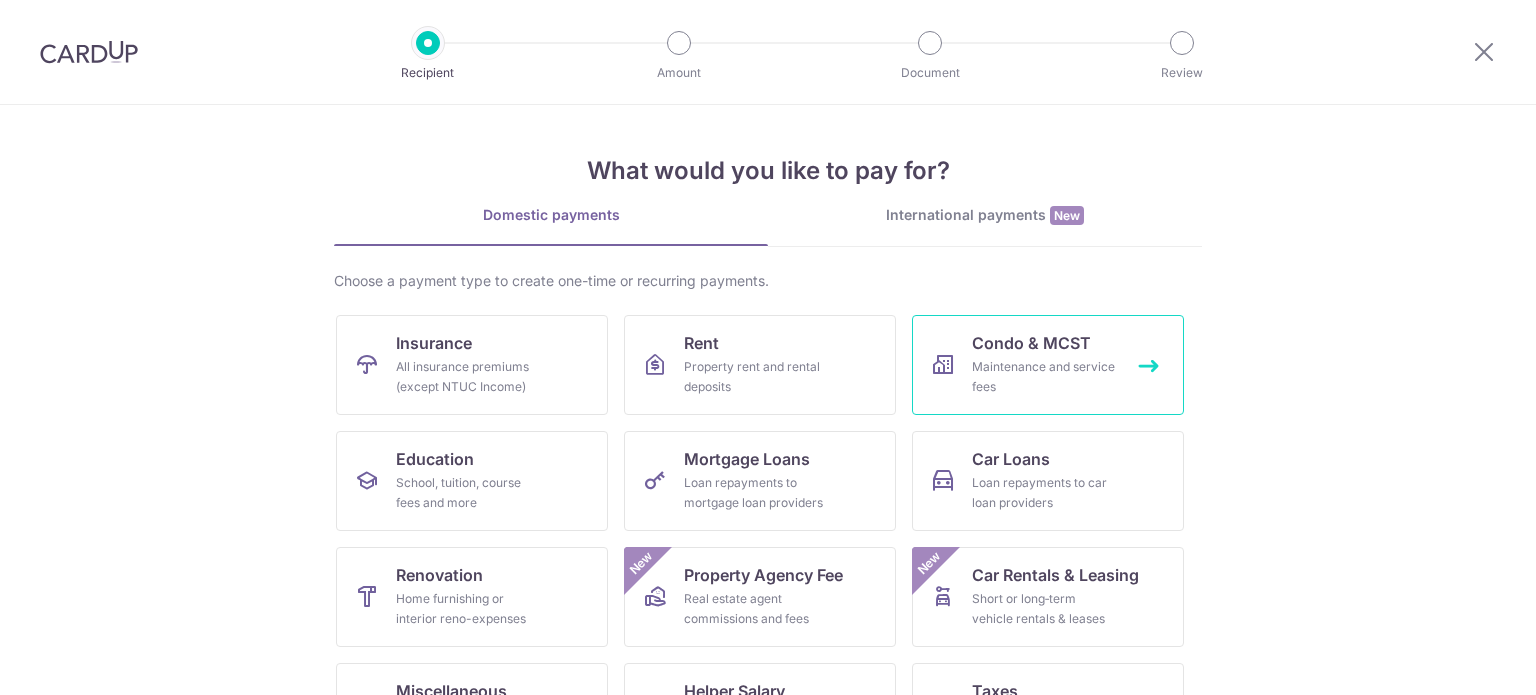scroll, scrollTop: 0, scrollLeft: 0, axis: both 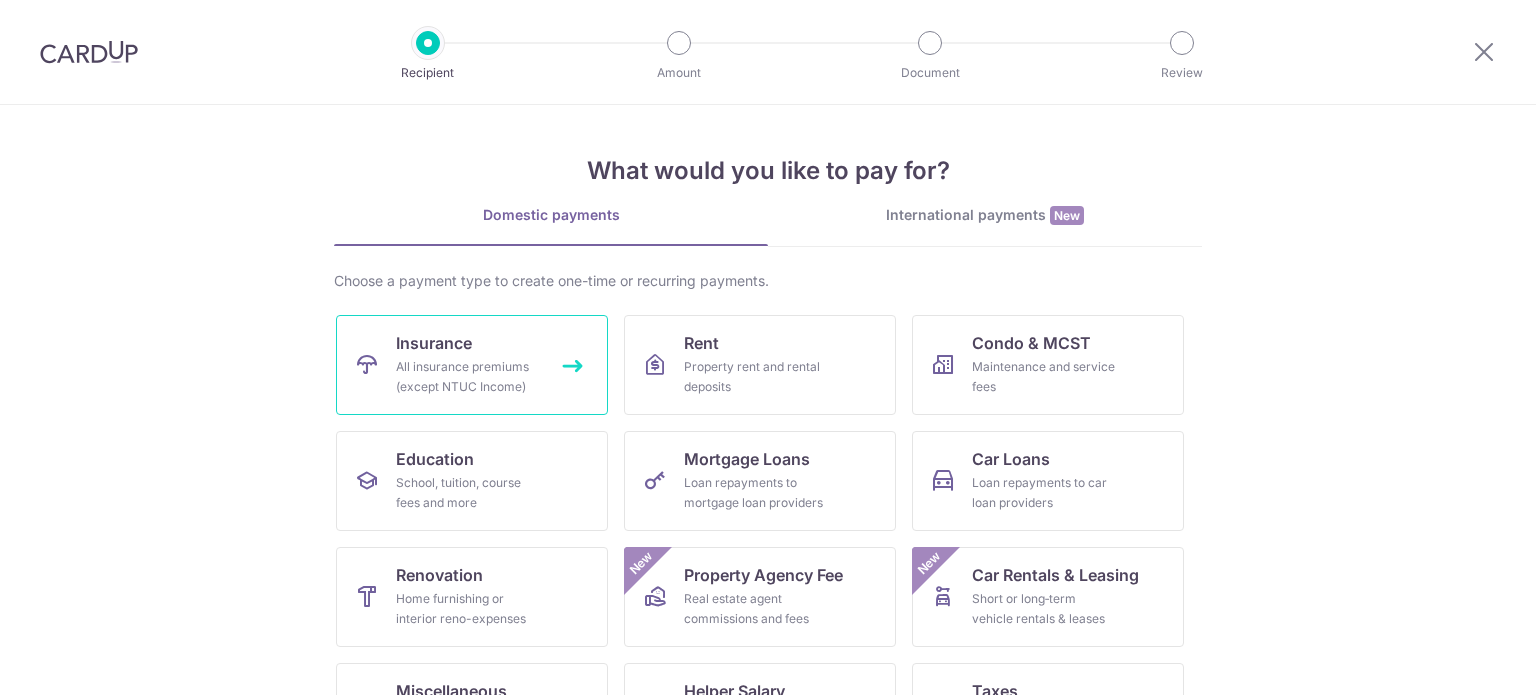 click on "Insurance All insurance premiums (except NTUC Income)" at bounding box center [472, 365] 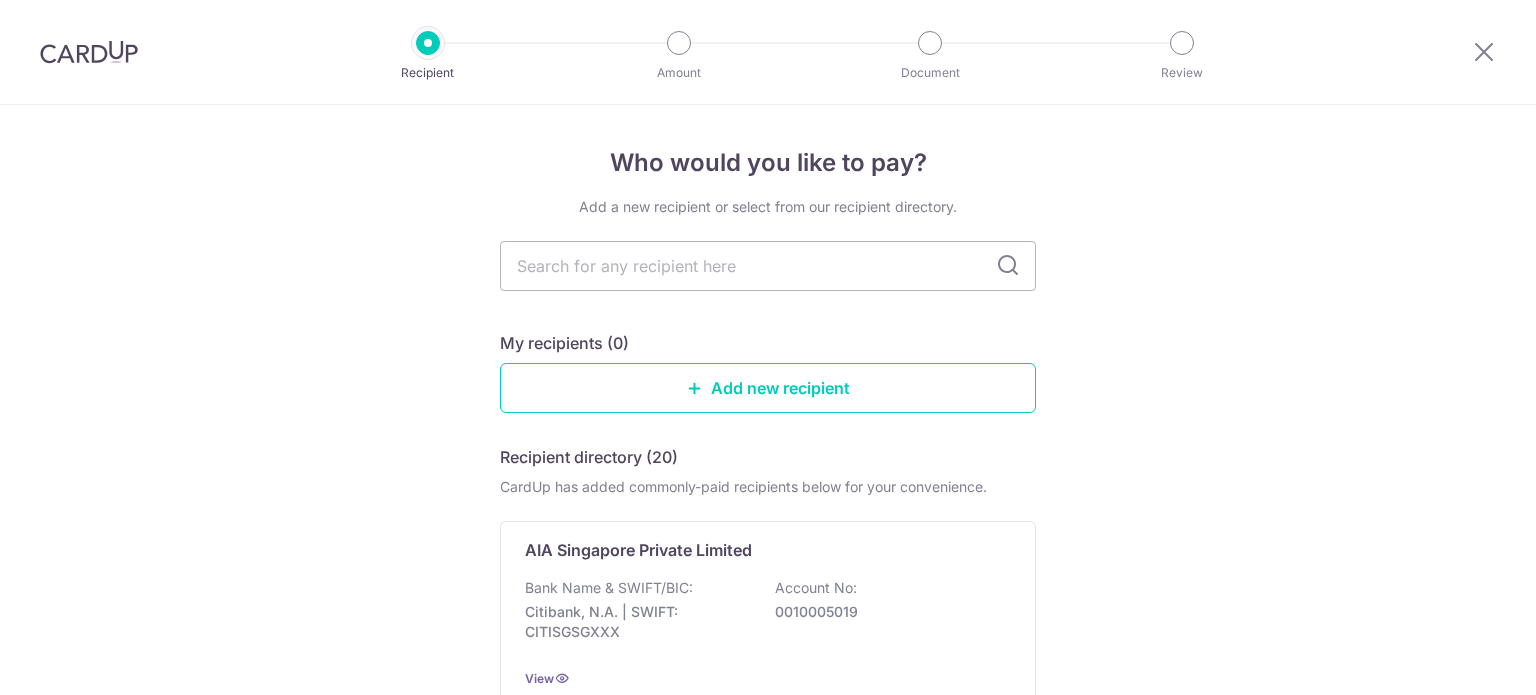 scroll, scrollTop: 0, scrollLeft: 0, axis: both 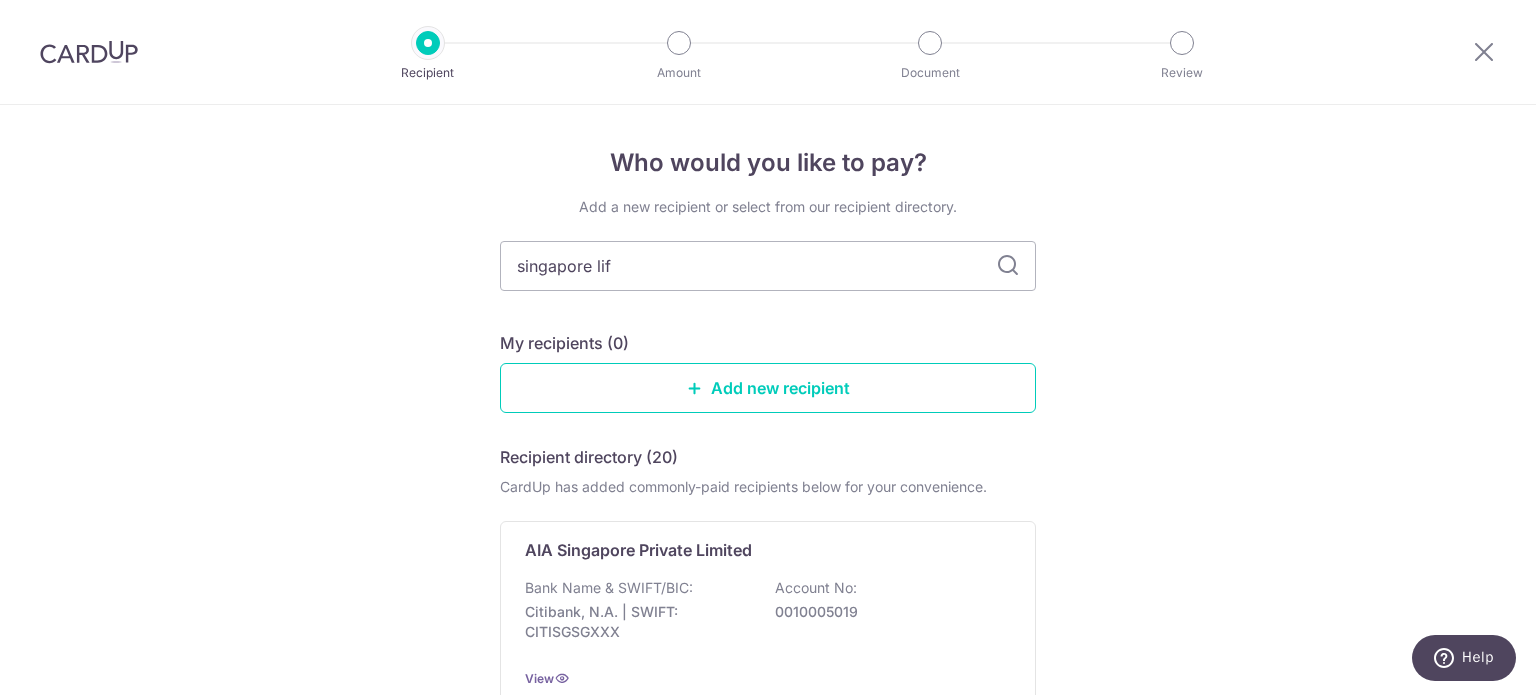 type on "singapore life" 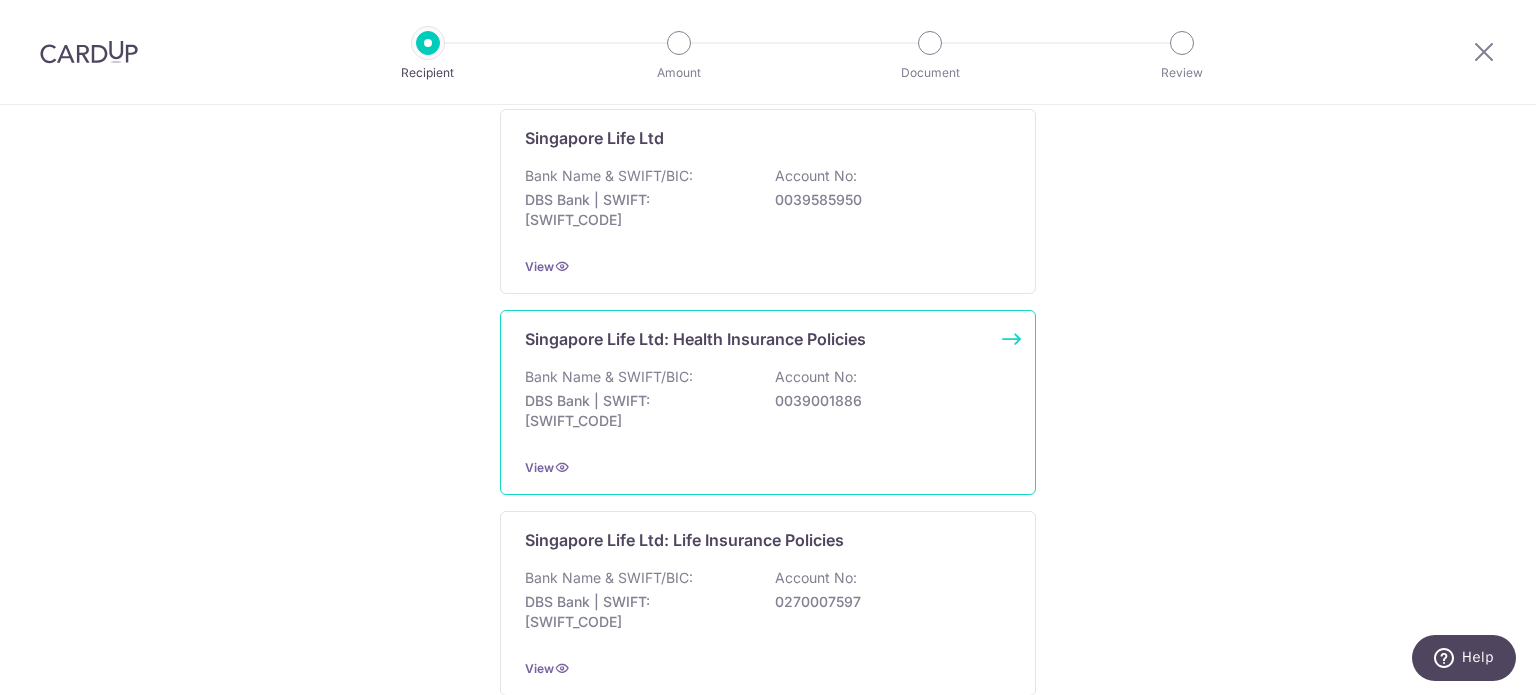 scroll, scrollTop: 399, scrollLeft: 0, axis: vertical 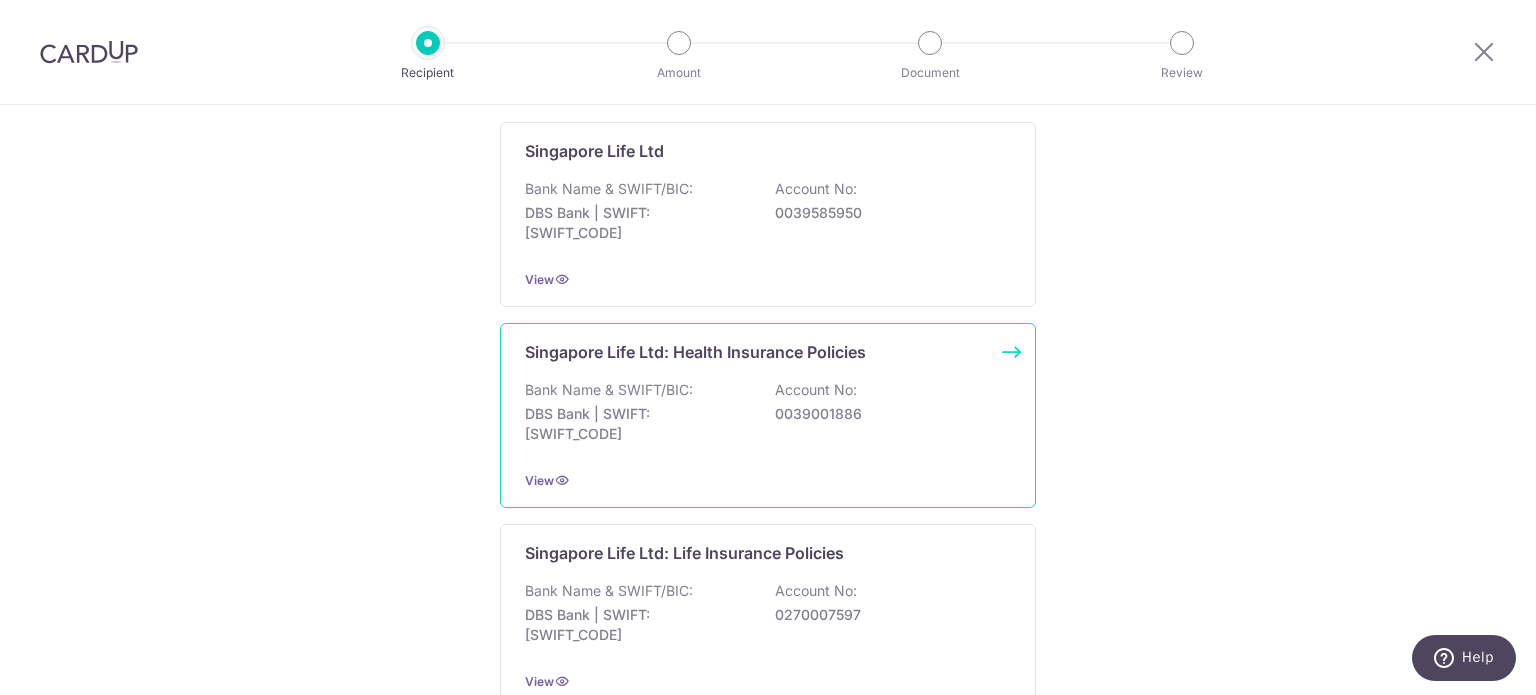 click on "Singapore Life Ltd: Health Insurance Policies" at bounding box center (695, 352) 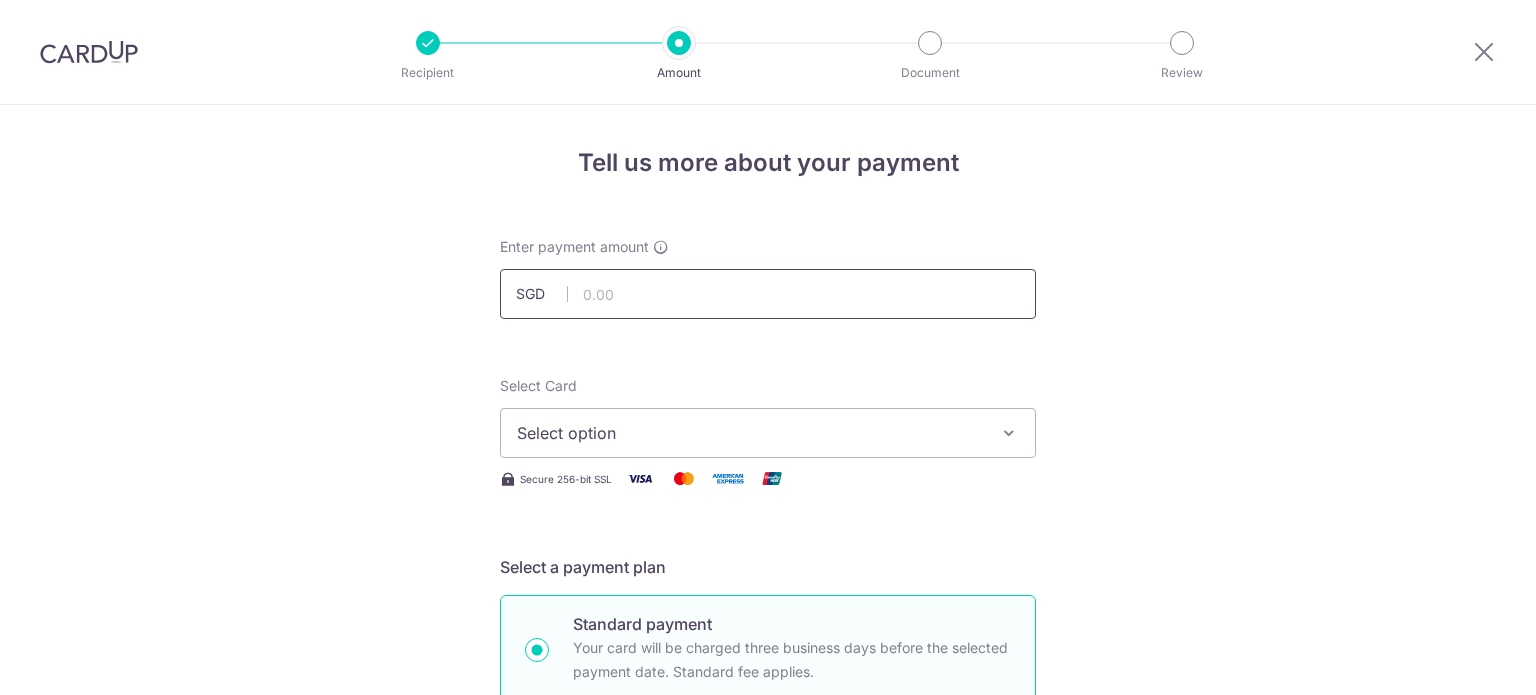 scroll, scrollTop: 0, scrollLeft: 0, axis: both 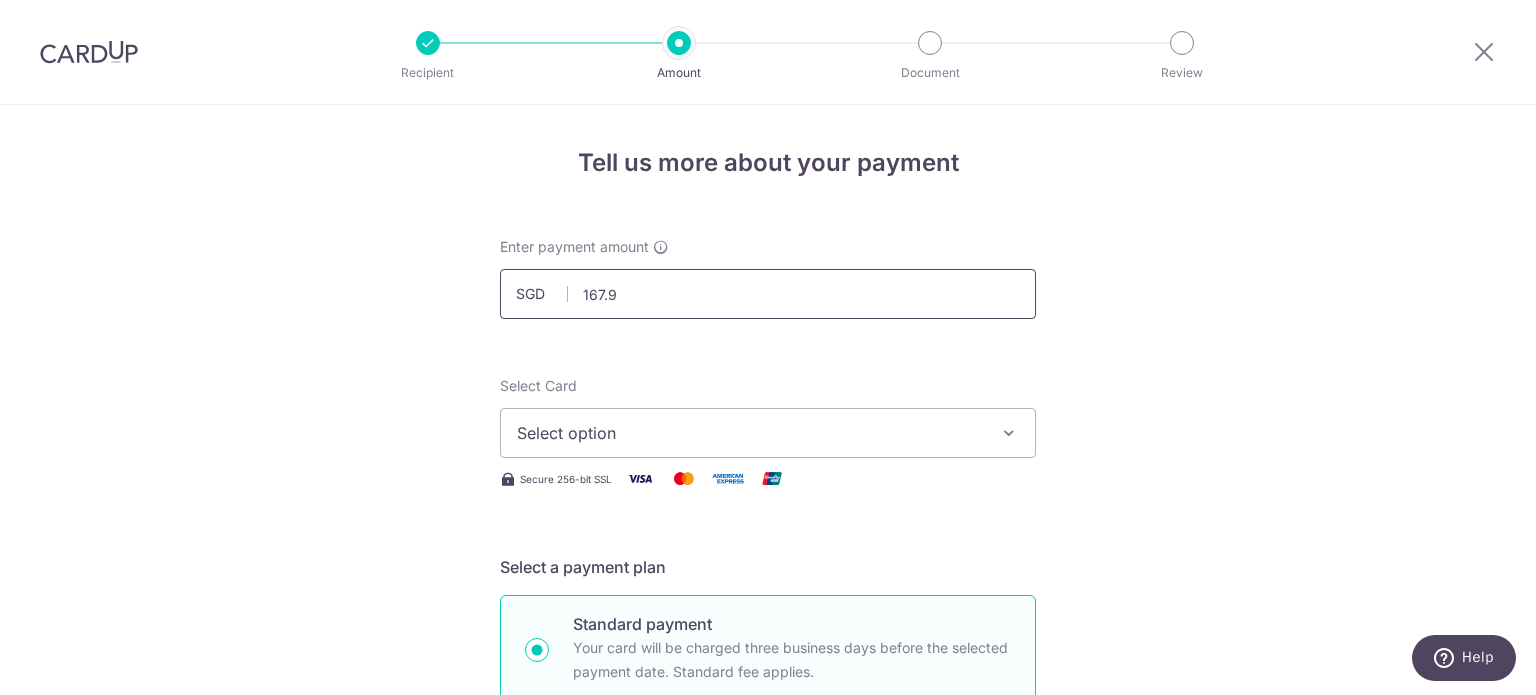 type on "167.96" 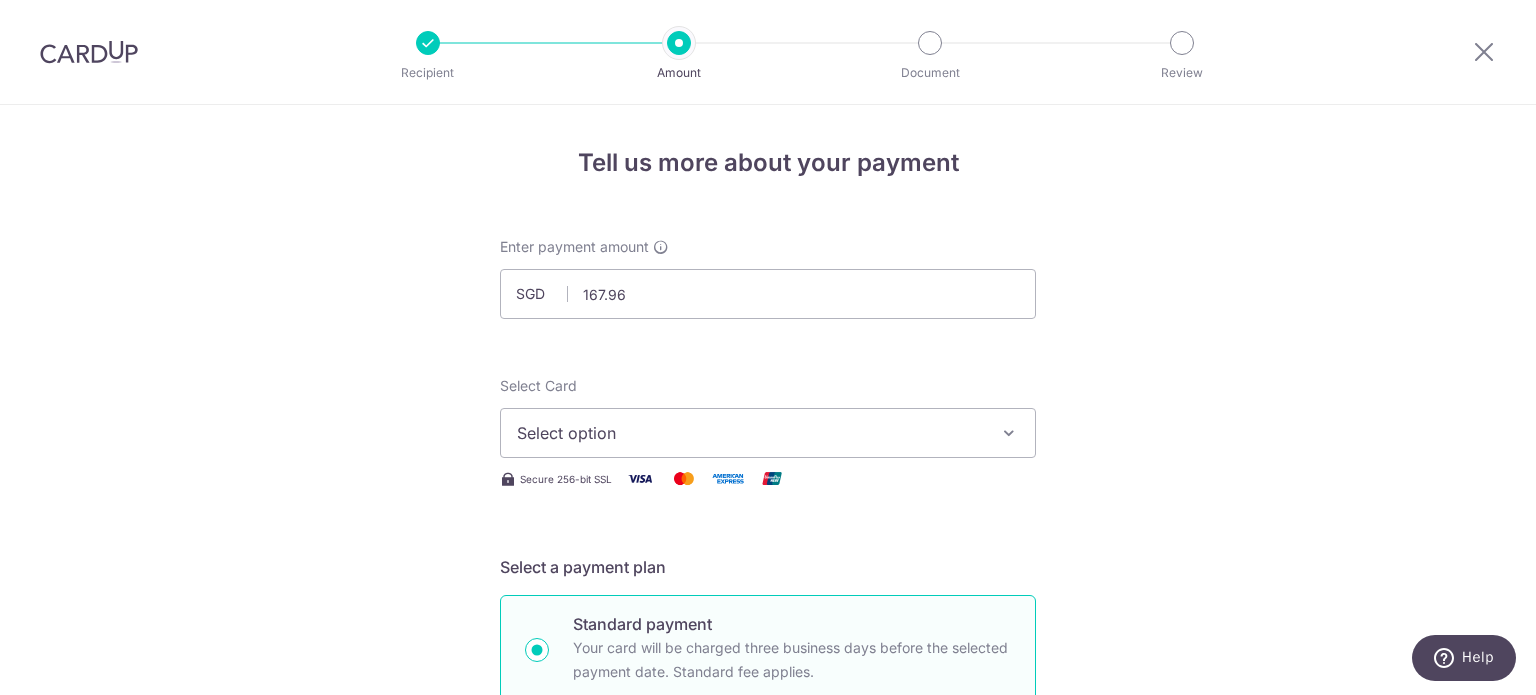 click on "Select option" at bounding box center (750, 433) 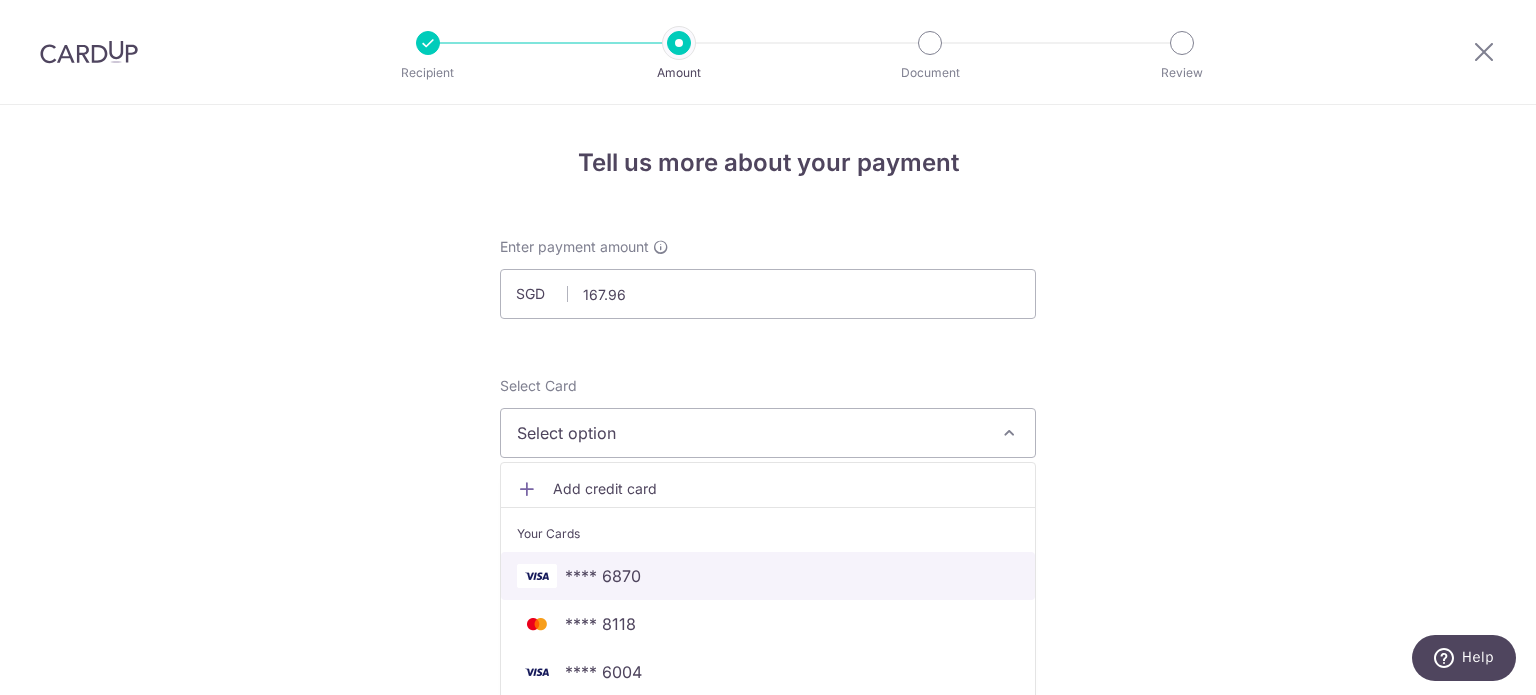 click on "**** 6870" at bounding box center [768, 576] 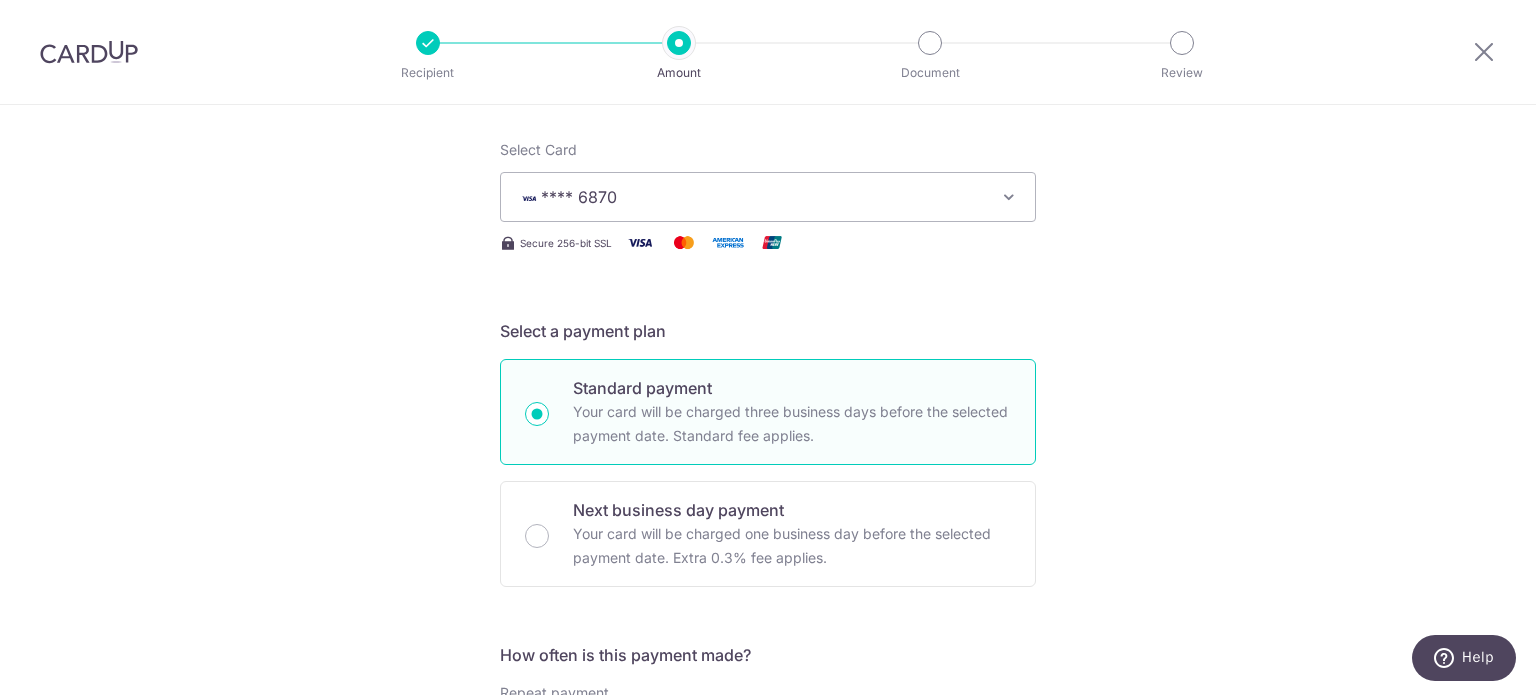 scroll, scrollTop: 400, scrollLeft: 0, axis: vertical 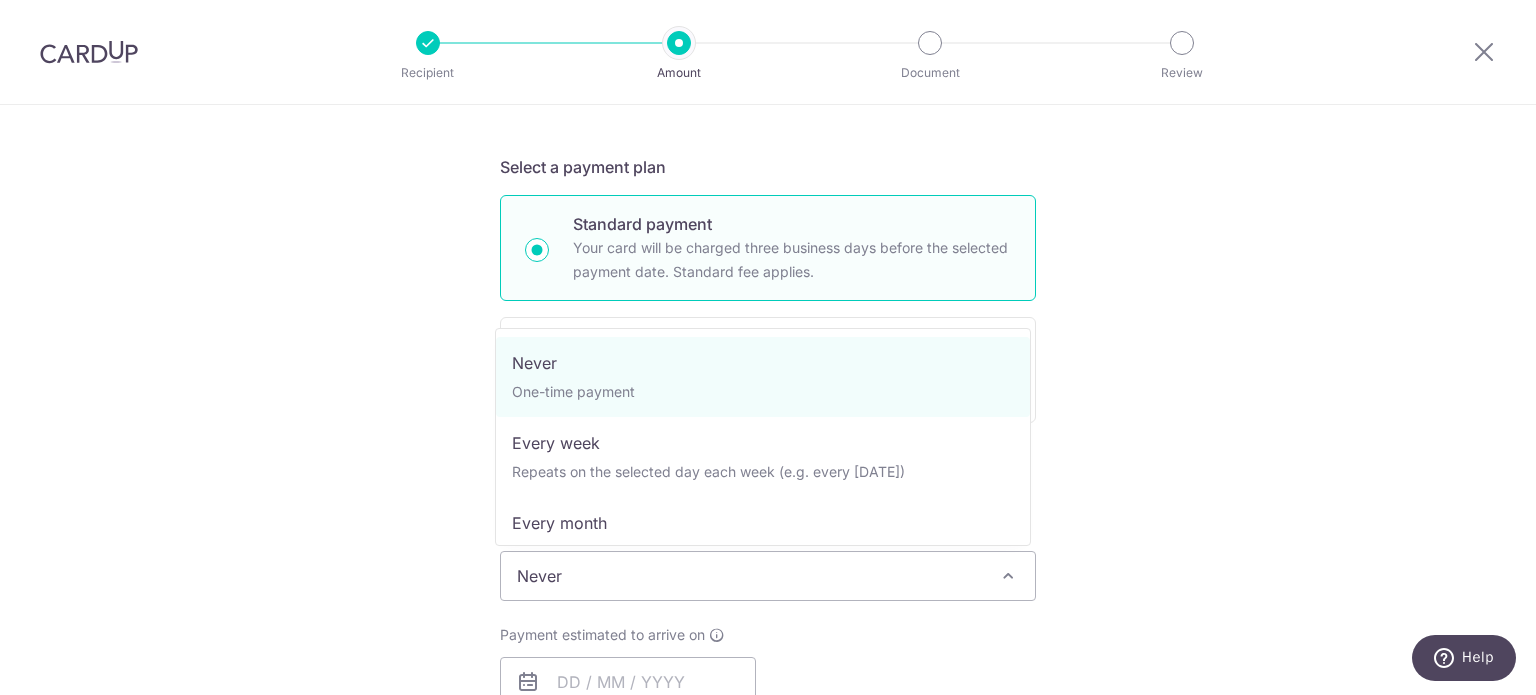 click on "Never" at bounding box center [768, 576] 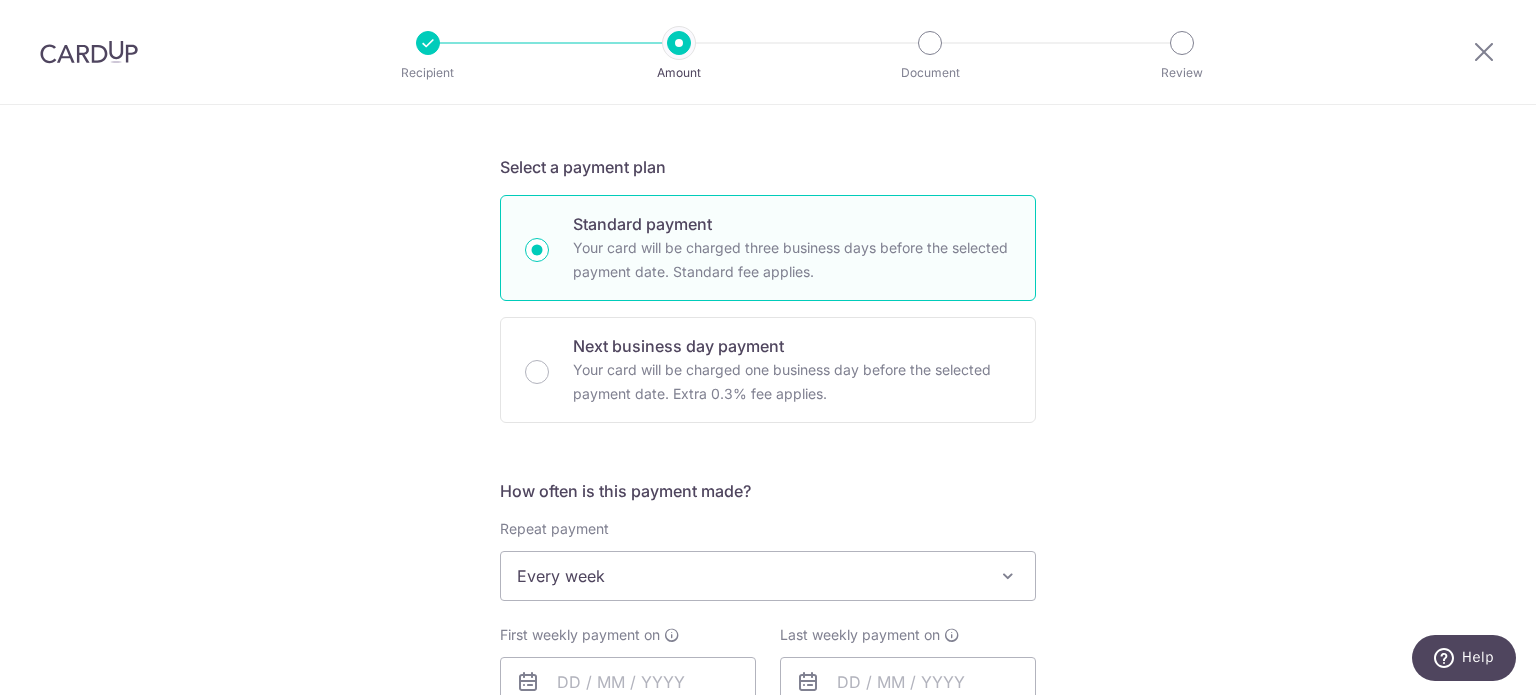 click on "Every week" at bounding box center (768, 576) 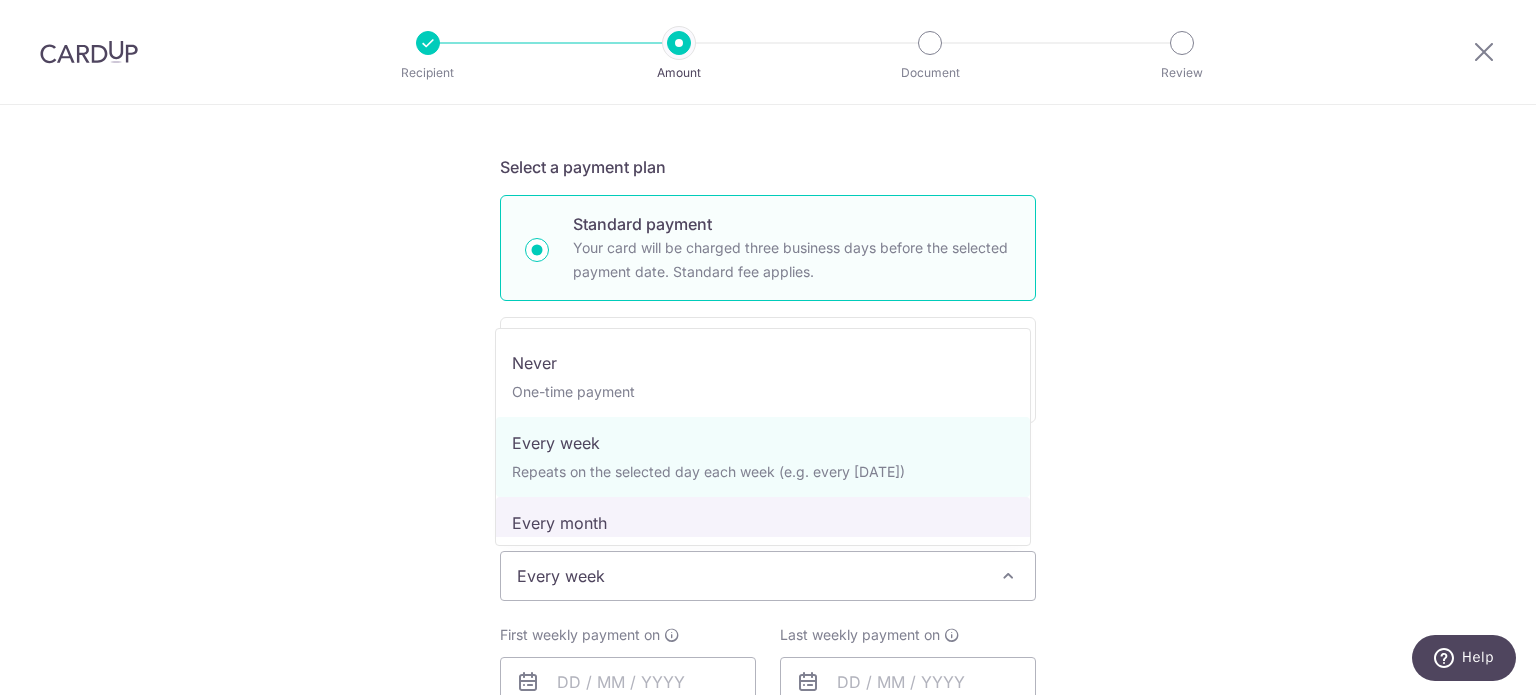 select on "3" 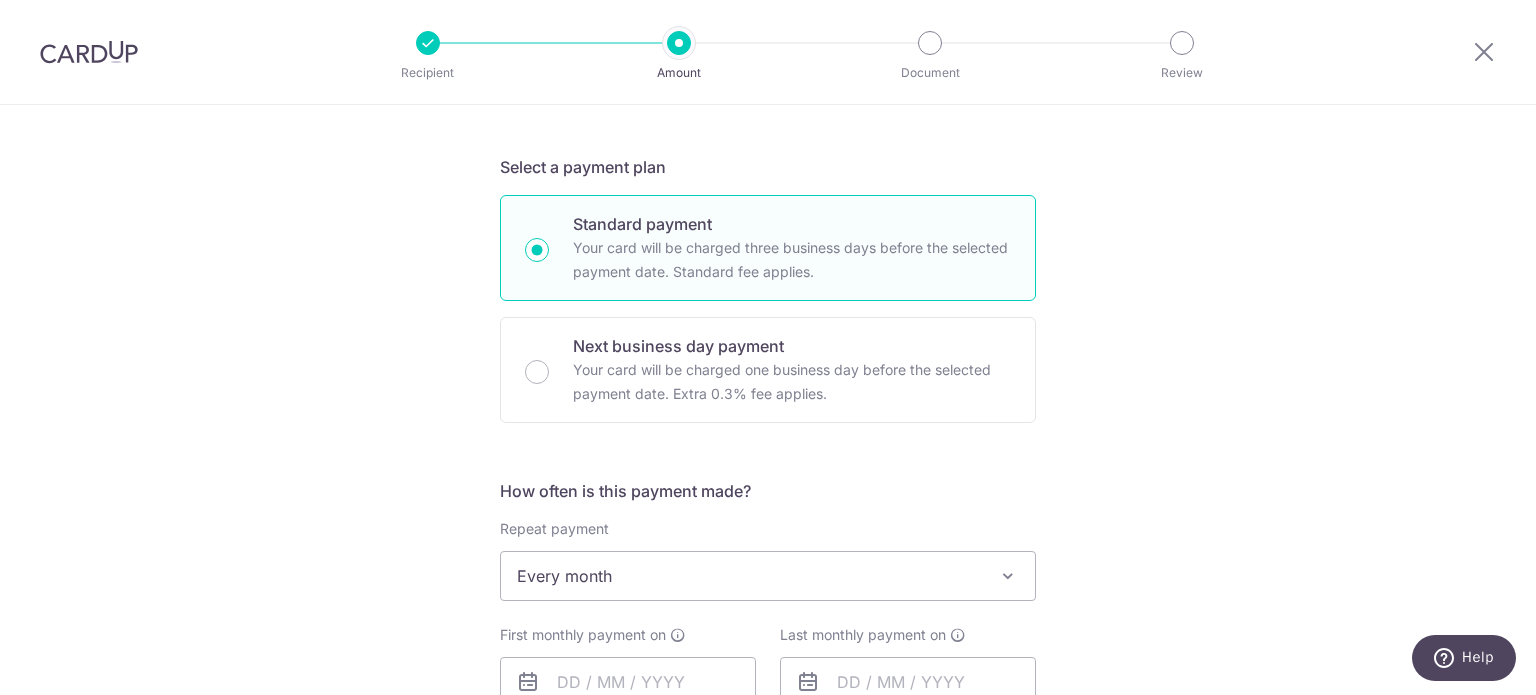 scroll, scrollTop: 700, scrollLeft: 0, axis: vertical 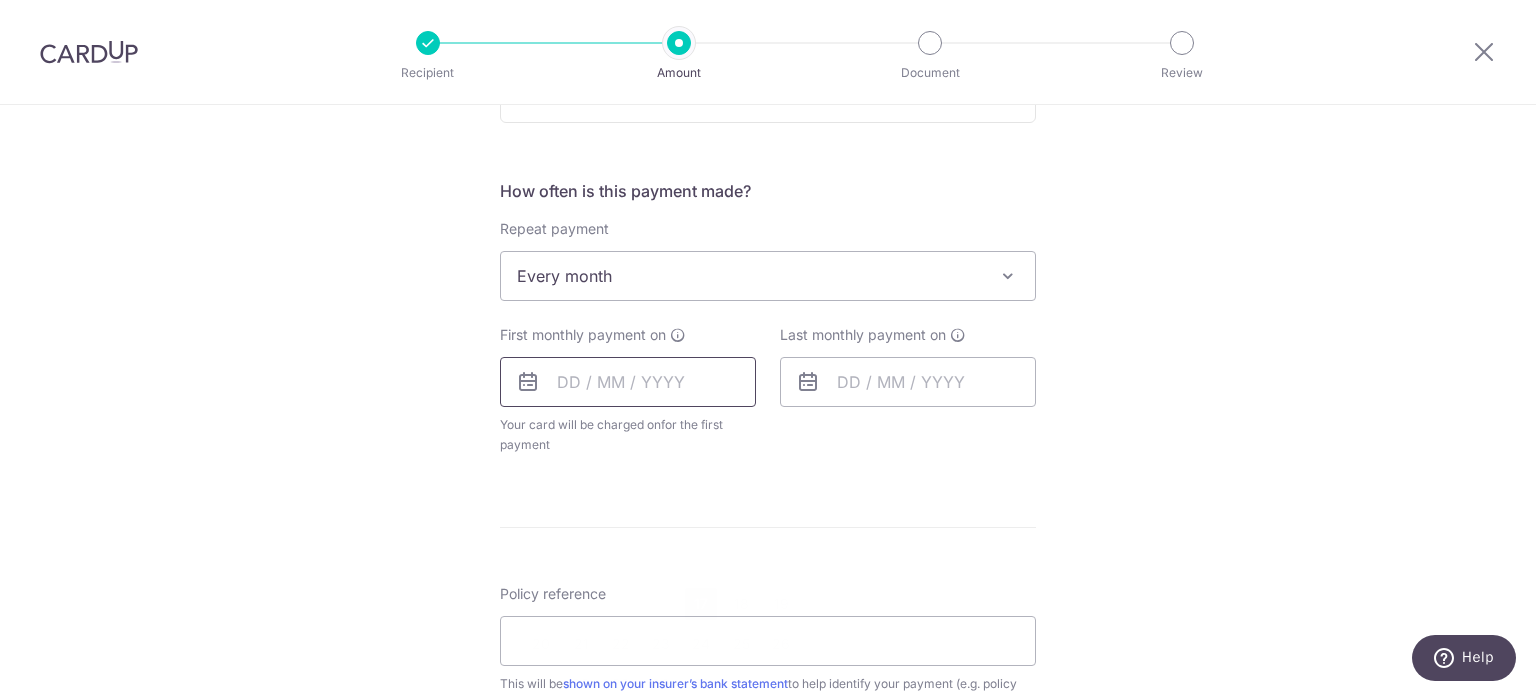 click at bounding box center [628, 382] 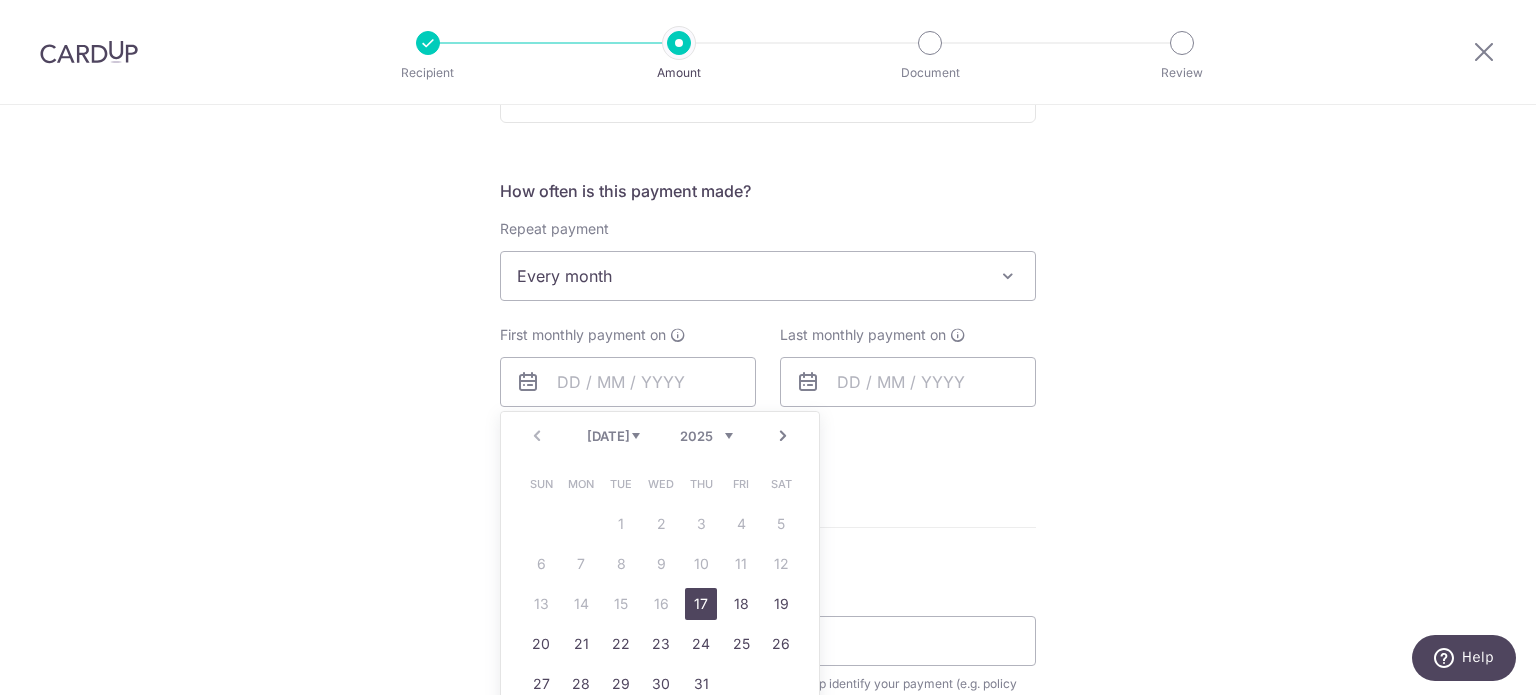 click on "17" at bounding box center (701, 604) 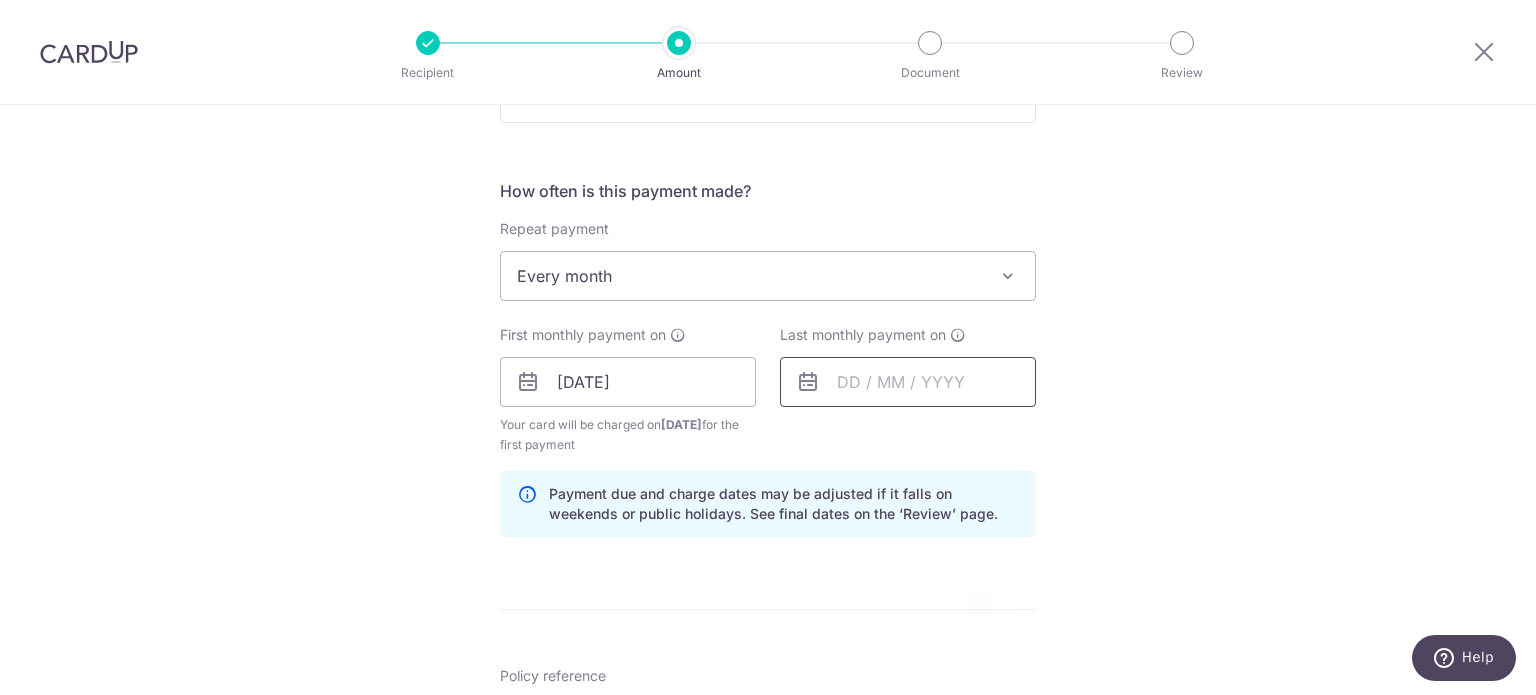 click at bounding box center (908, 382) 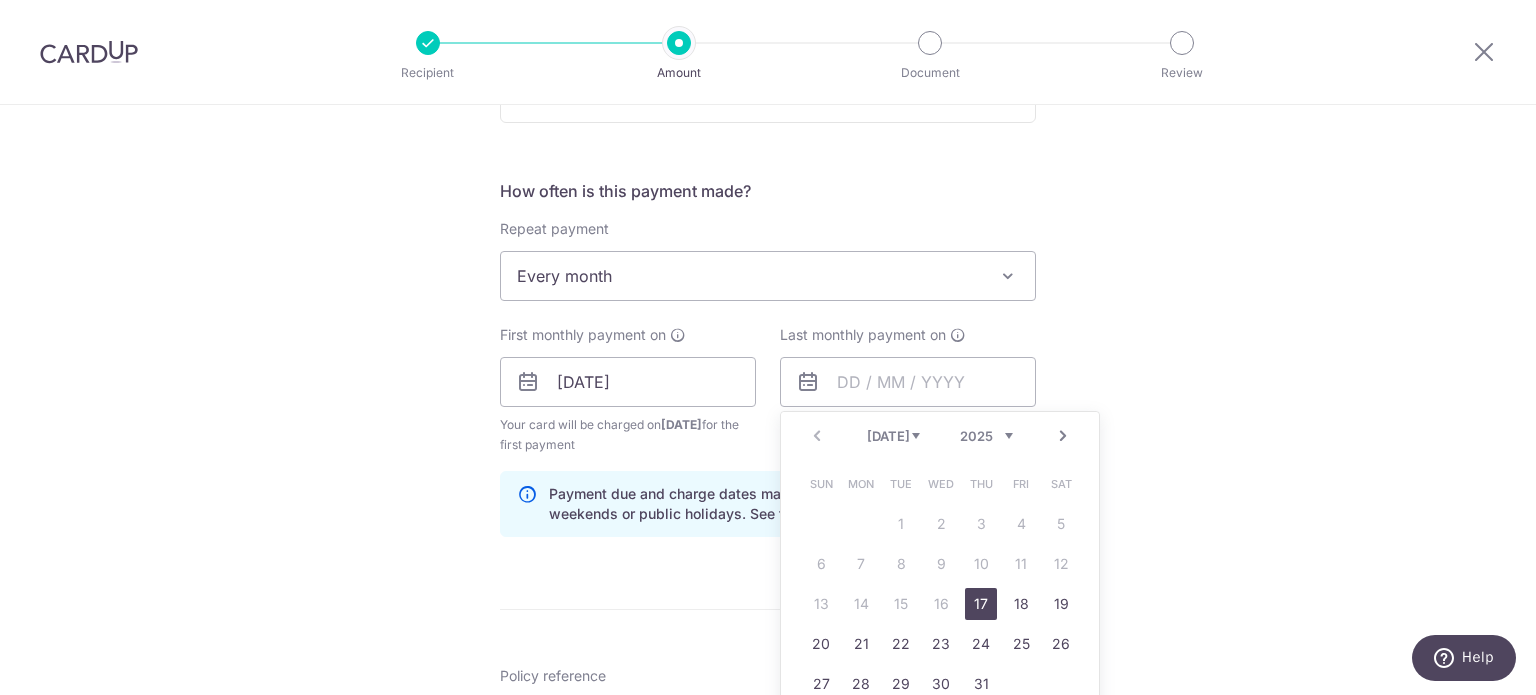 click on "Jul Aug Sep Oct Nov Dec" at bounding box center (893, 436) 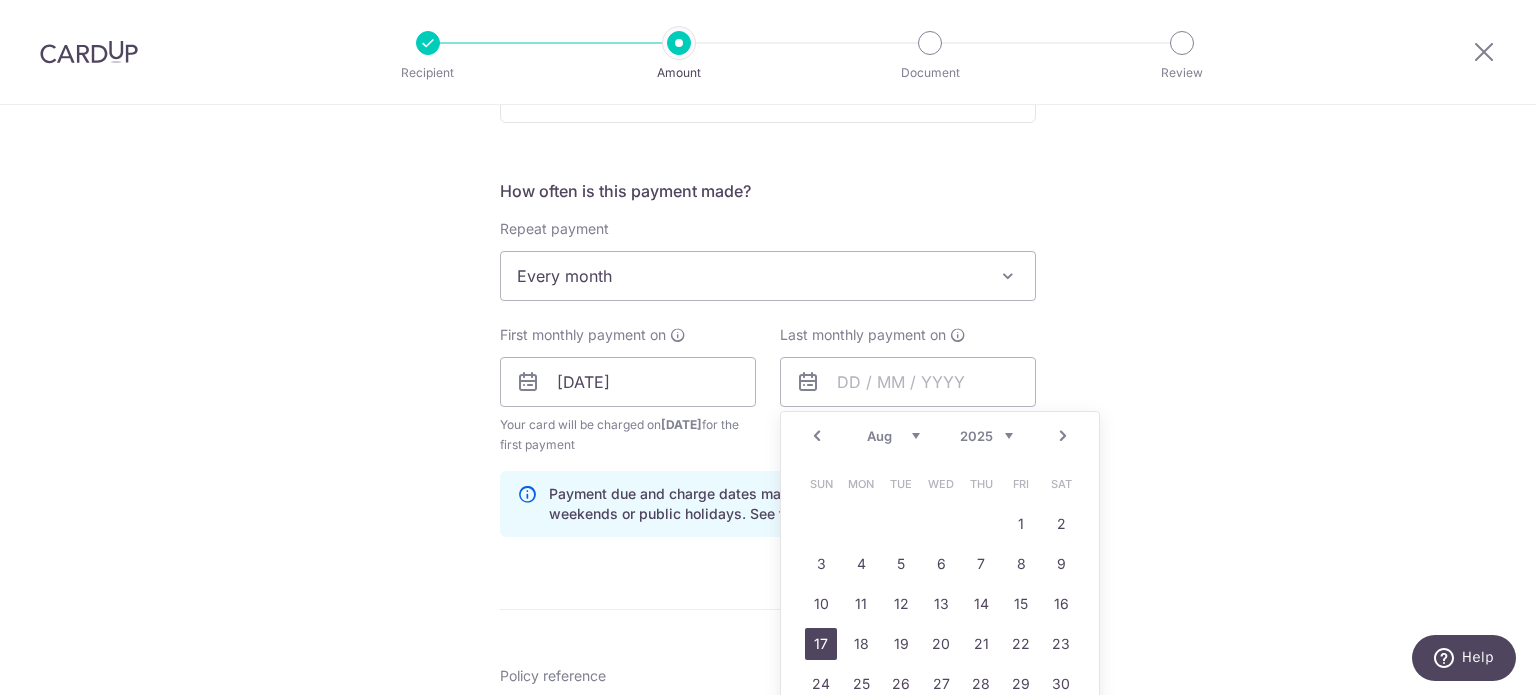 click on "17" at bounding box center (821, 644) 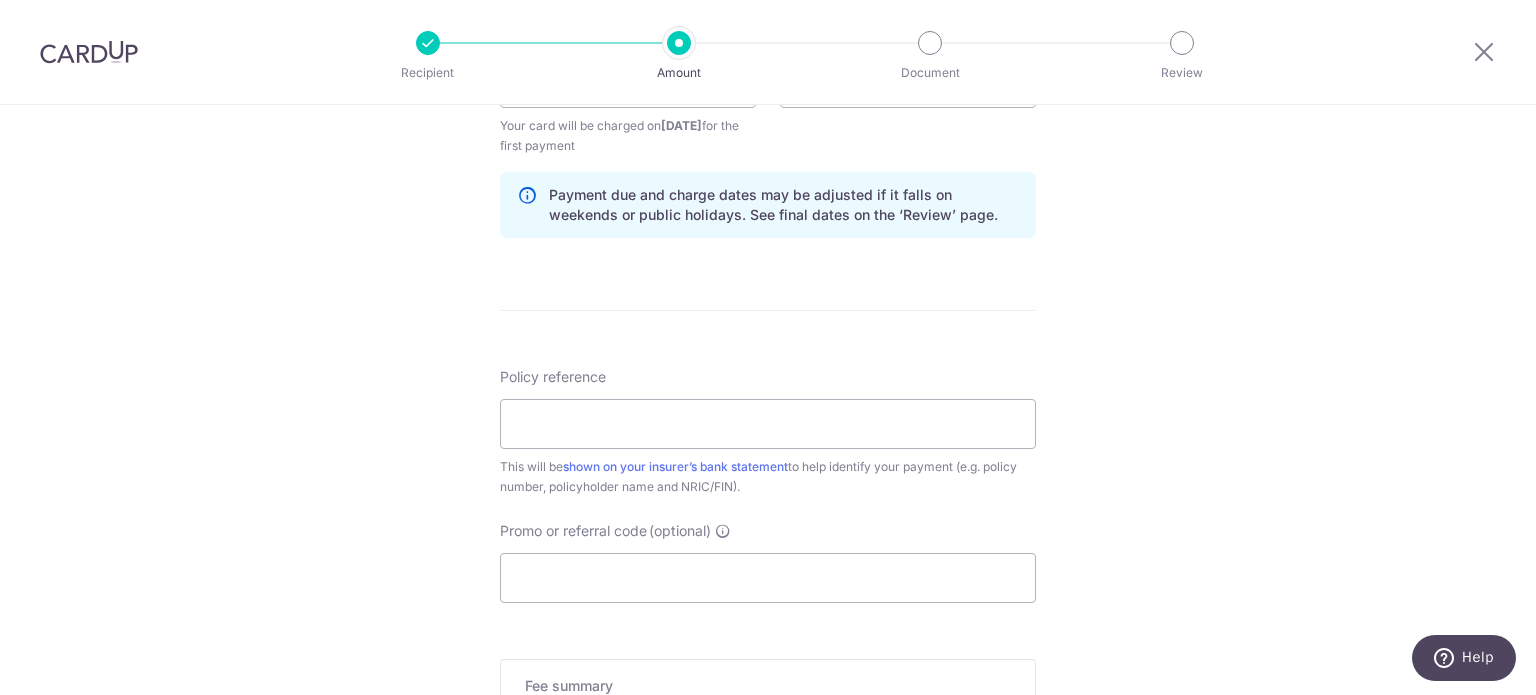 scroll, scrollTop: 1000, scrollLeft: 0, axis: vertical 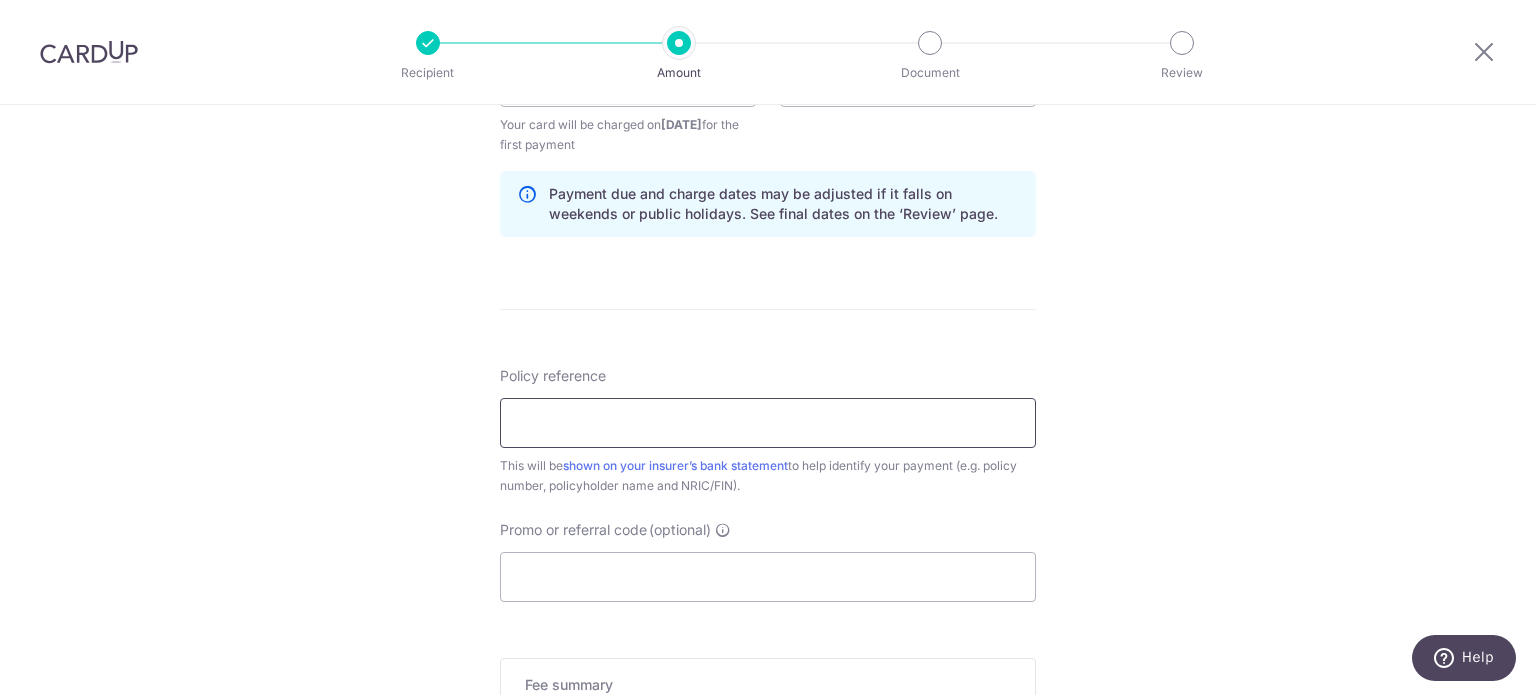 click on "Policy reference" at bounding box center [768, 423] 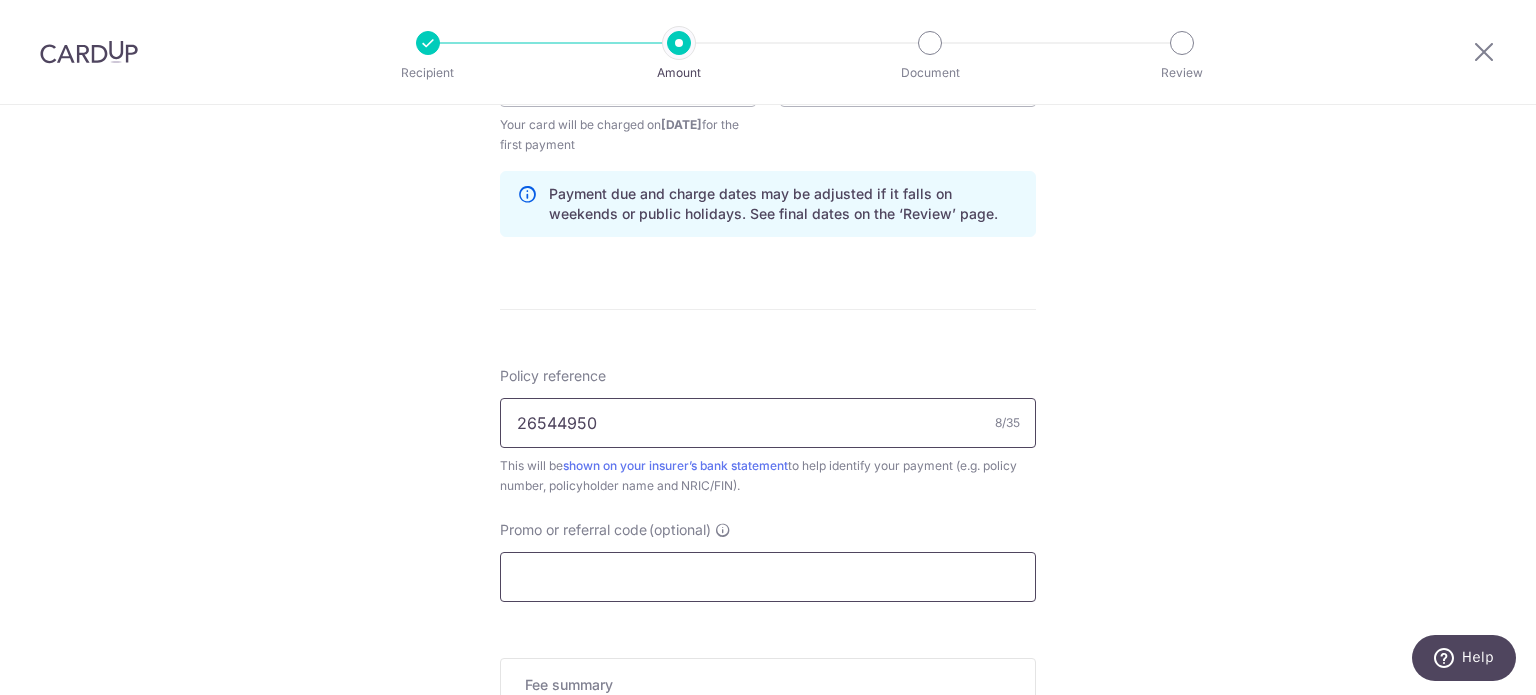 type on "26544950" 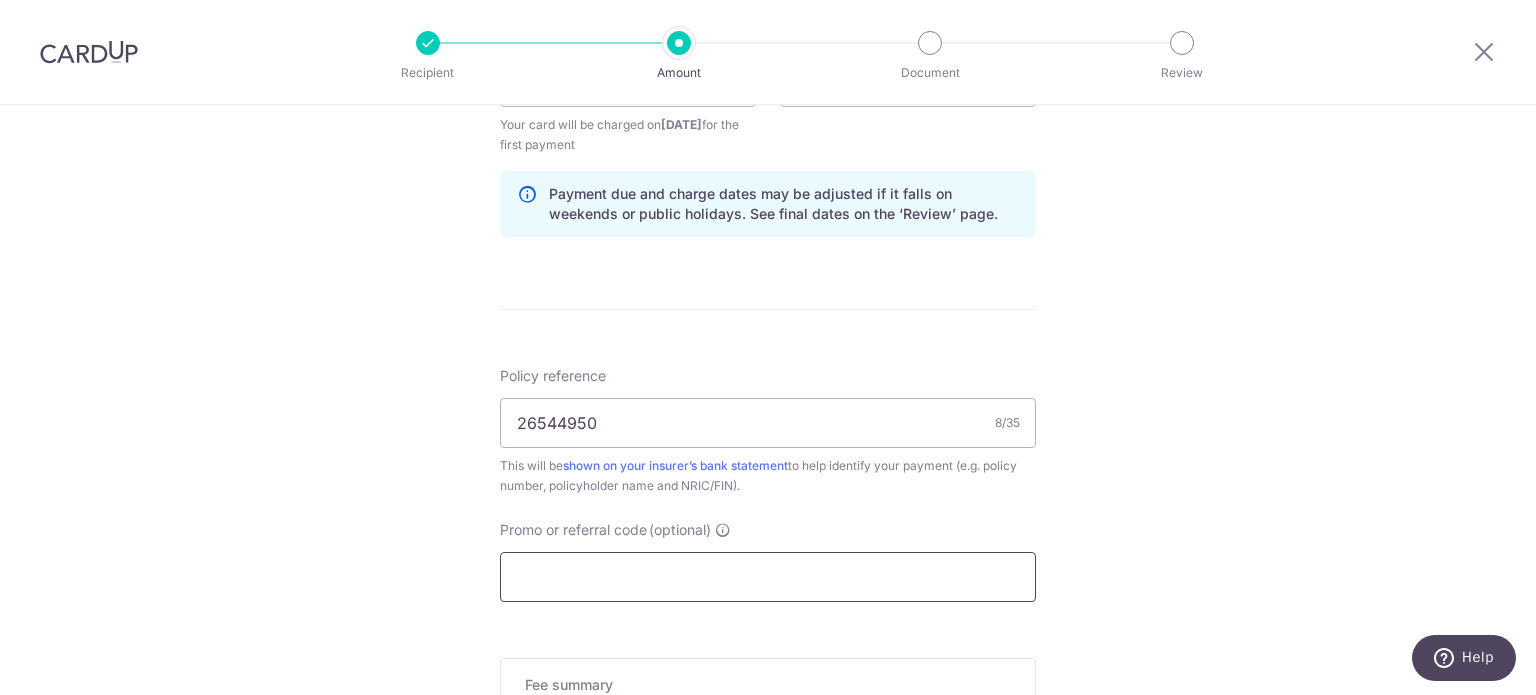 click on "Promo or referral code
(optional)" at bounding box center [768, 577] 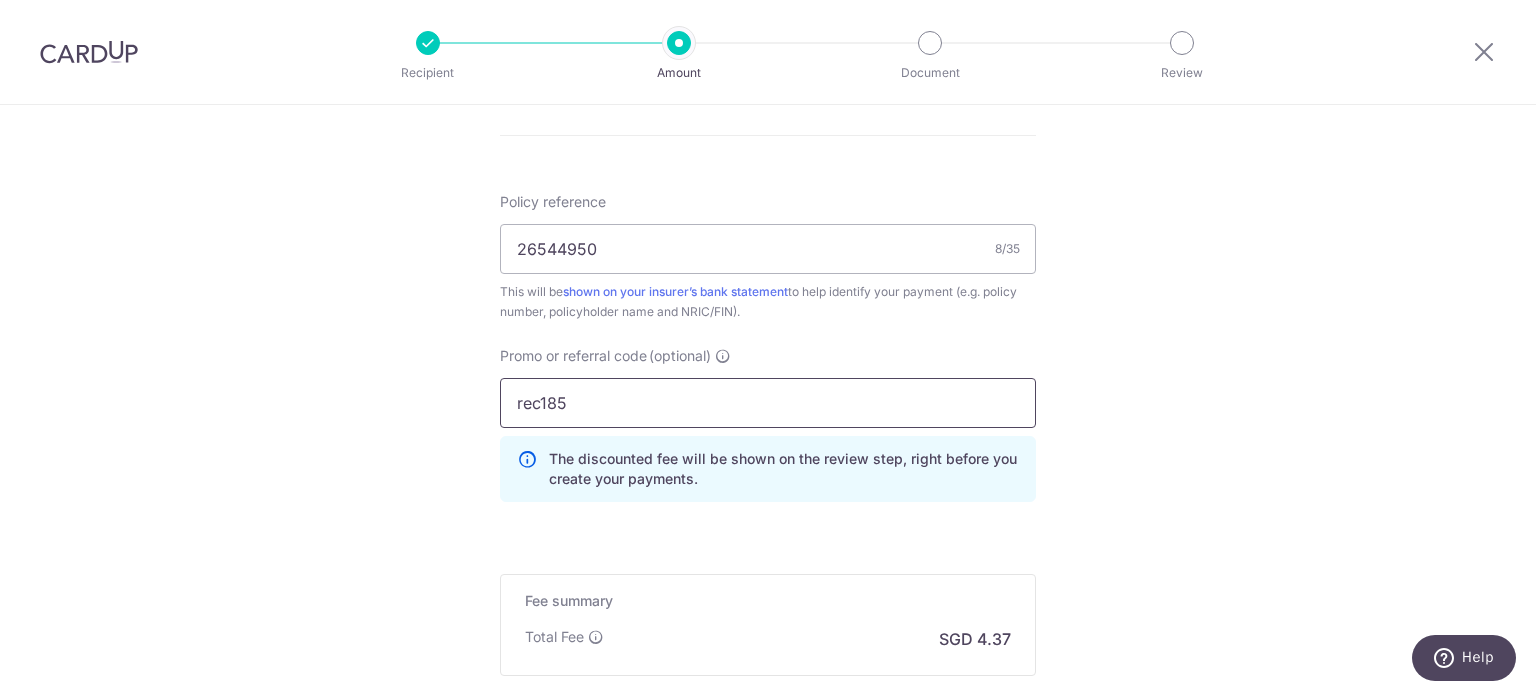 scroll, scrollTop: 1300, scrollLeft: 0, axis: vertical 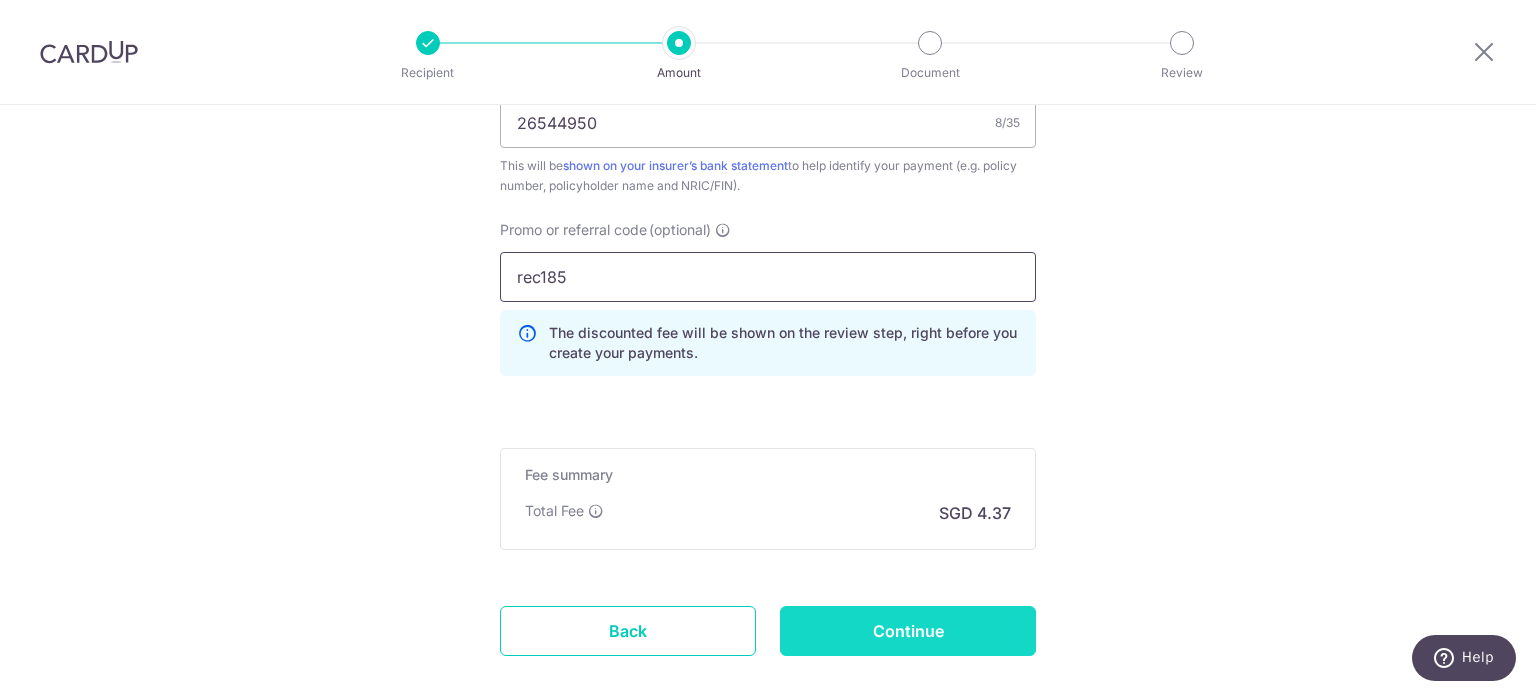 type on "rec185" 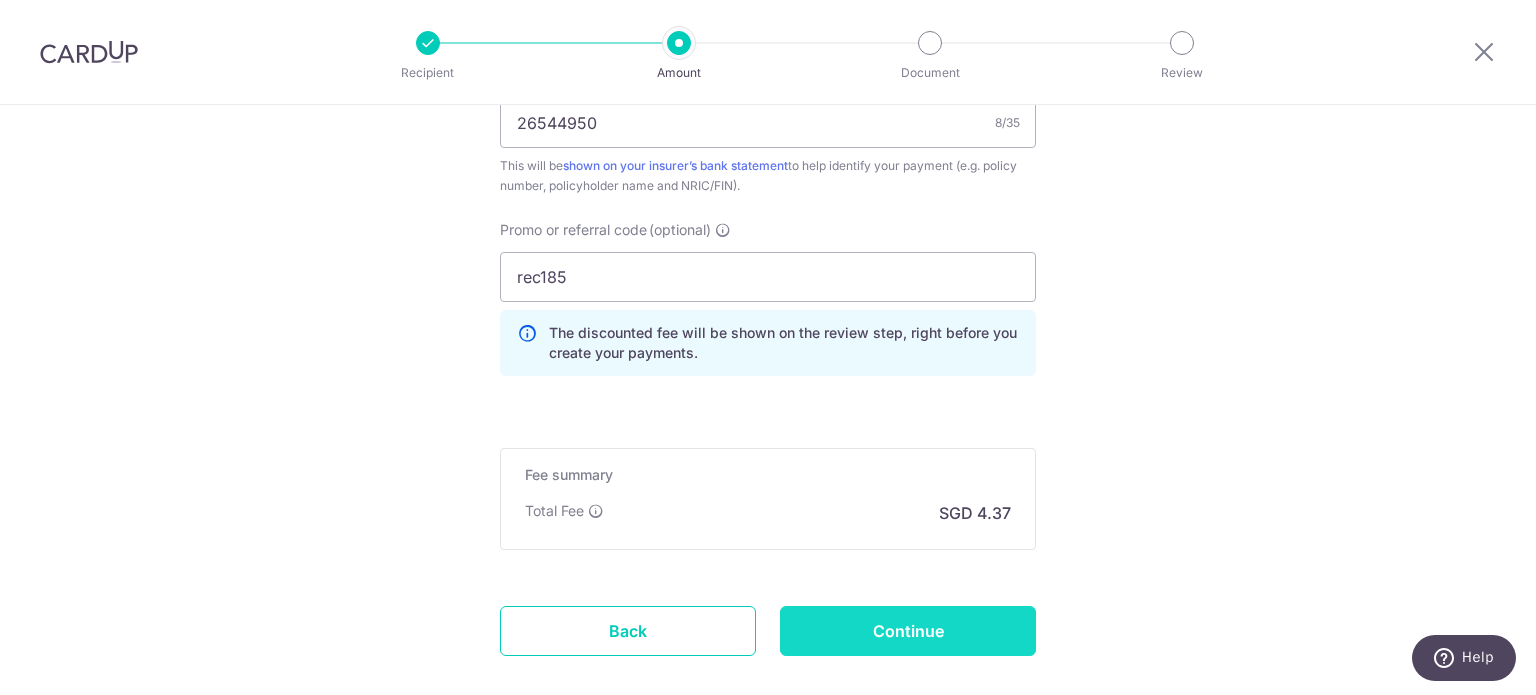 click on "Continue" at bounding box center (908, 631) 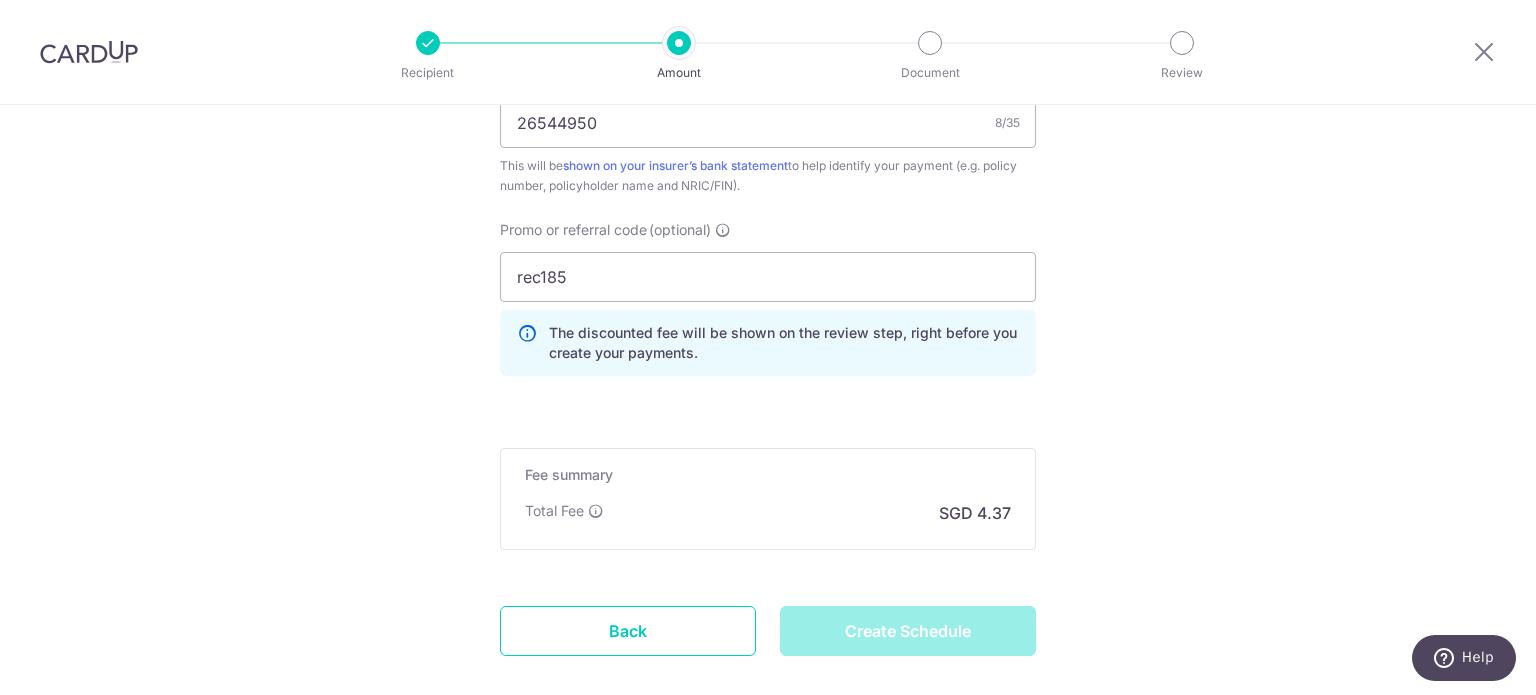 type on "Create Schedule" 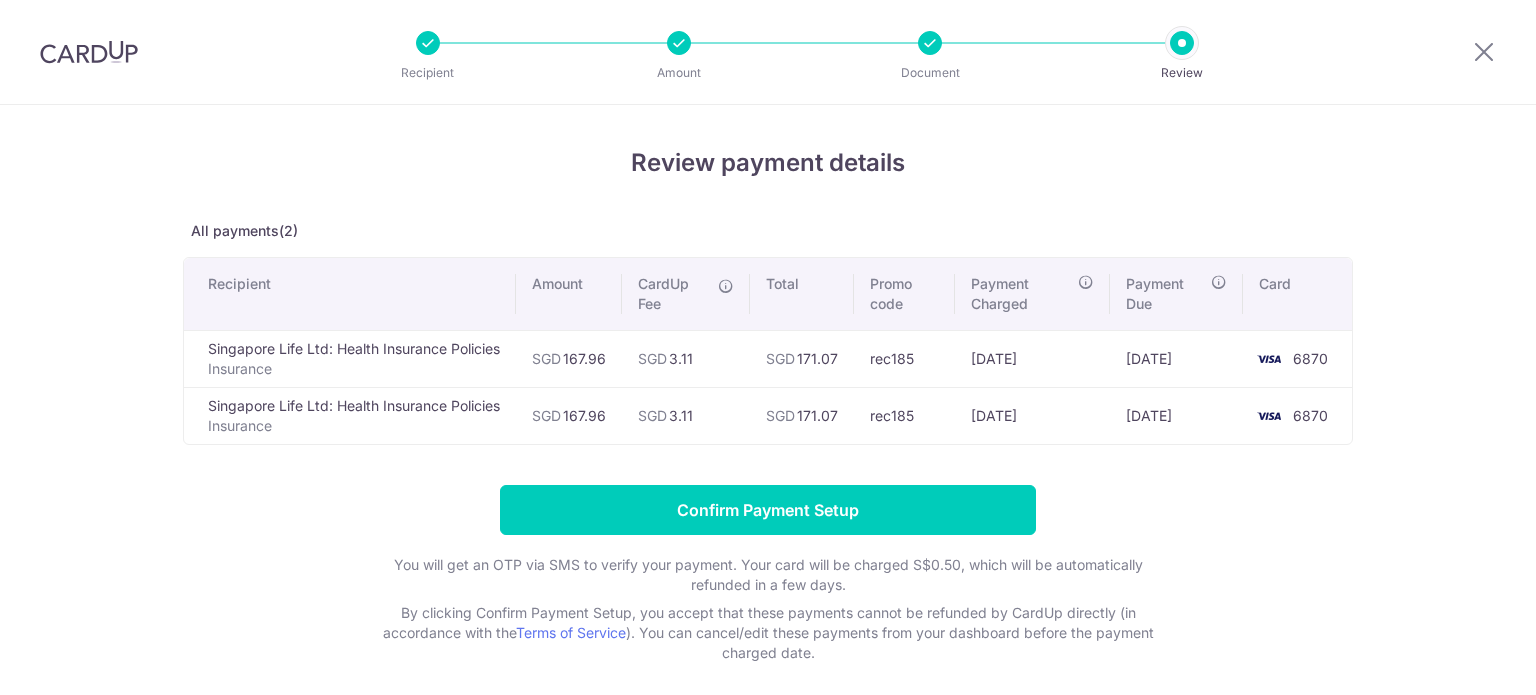 scroll, scrollTop: 0, scrollLeft: 0, axis: both 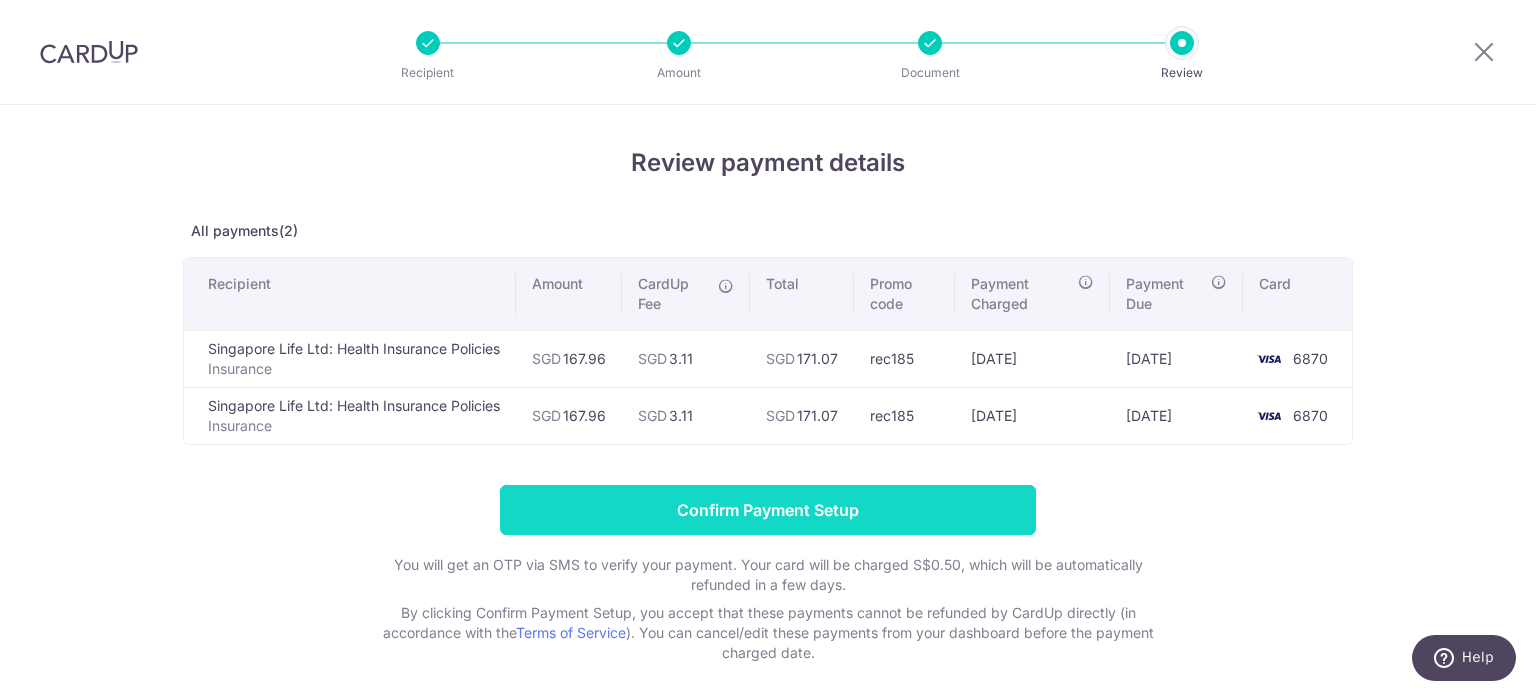 click on "Confirm Payment Setup" at bounding box center (768, 510) 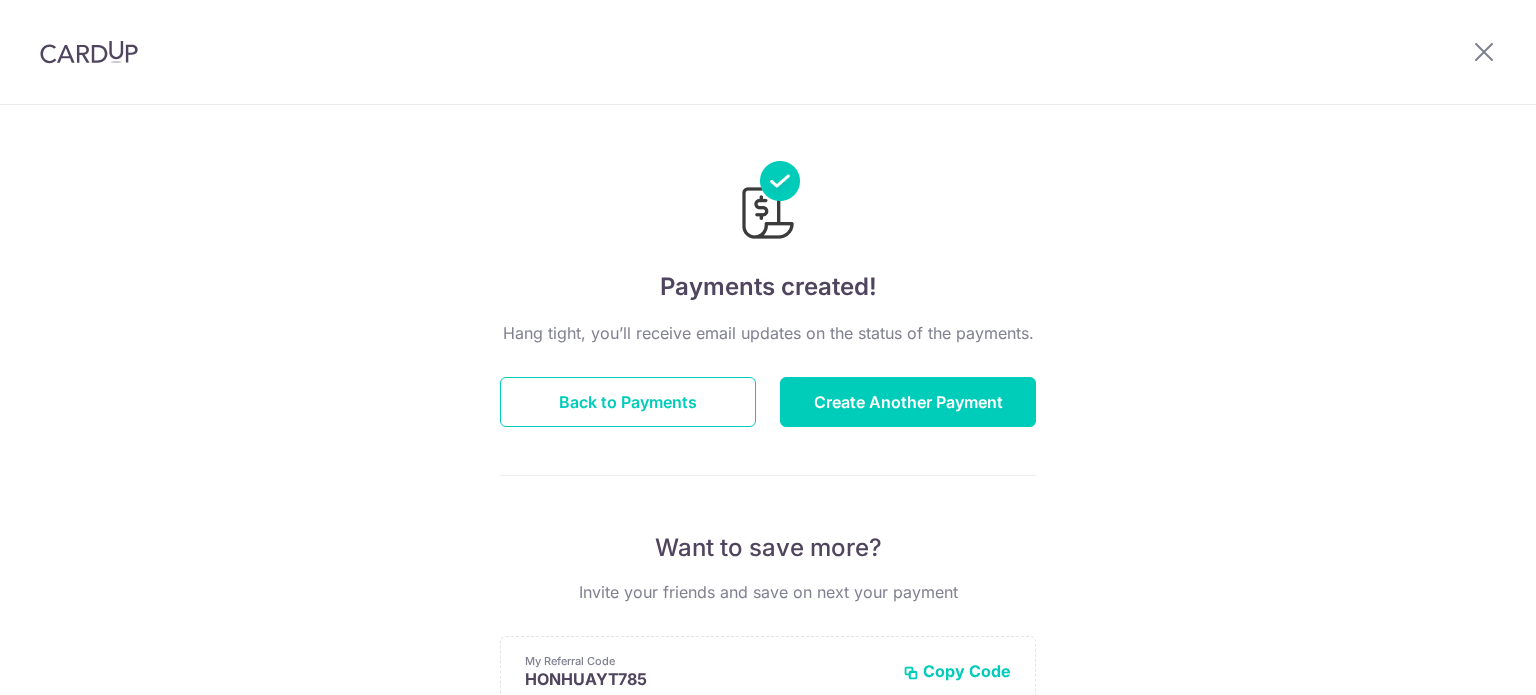 scroll, scrollTop: 0, scrollLeft: 0, axis: both 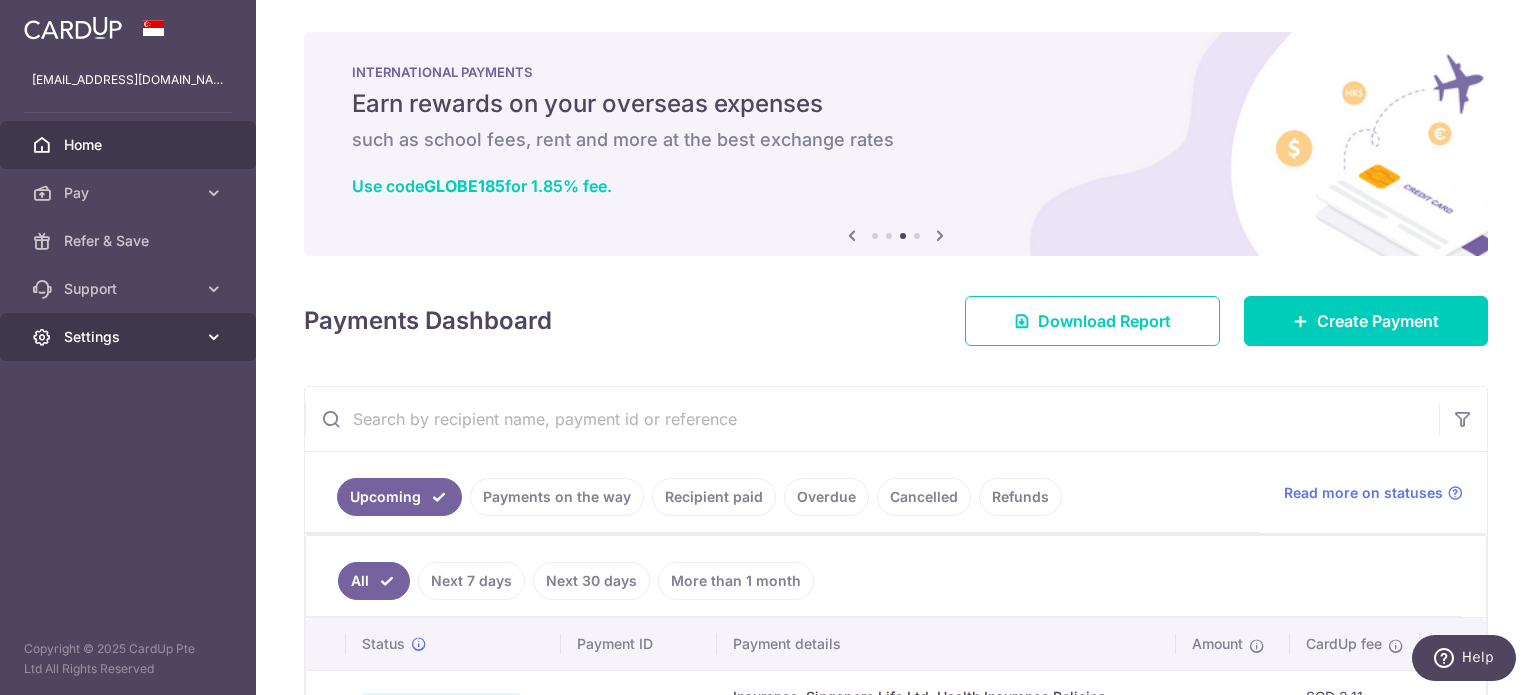 click on "Settings" at bounding box center [130, 337] 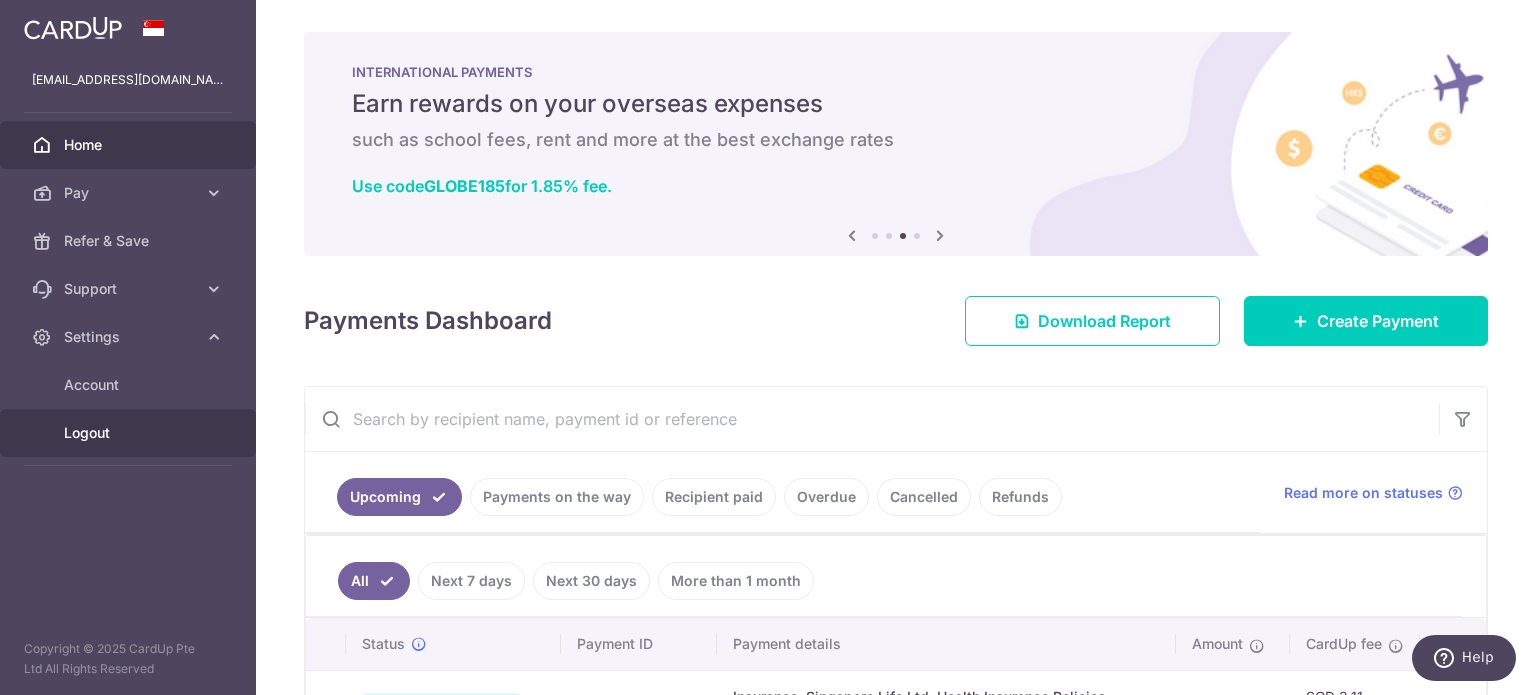 click on "Logout" at bounding box center (130, 433) 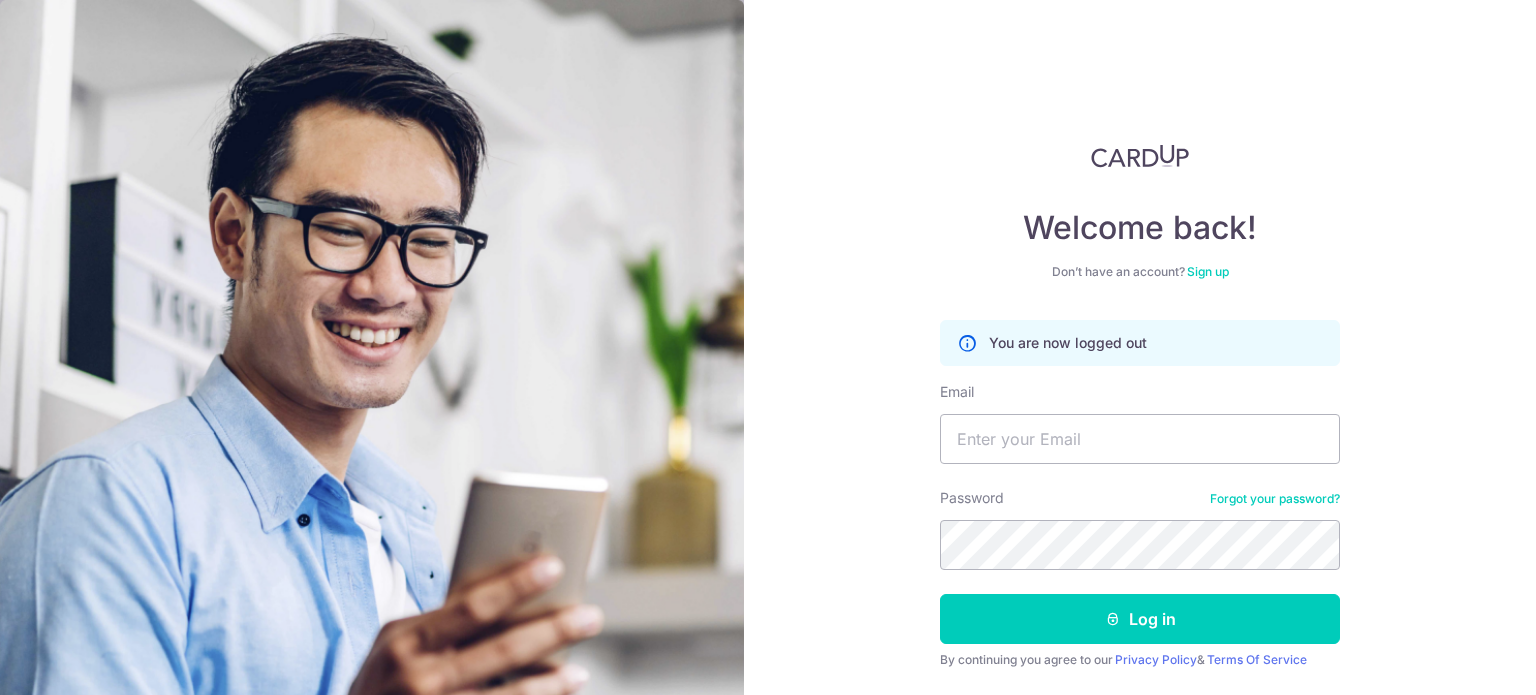 scroll, scrollTop: 0, scrollLeft: 0, axis: both 